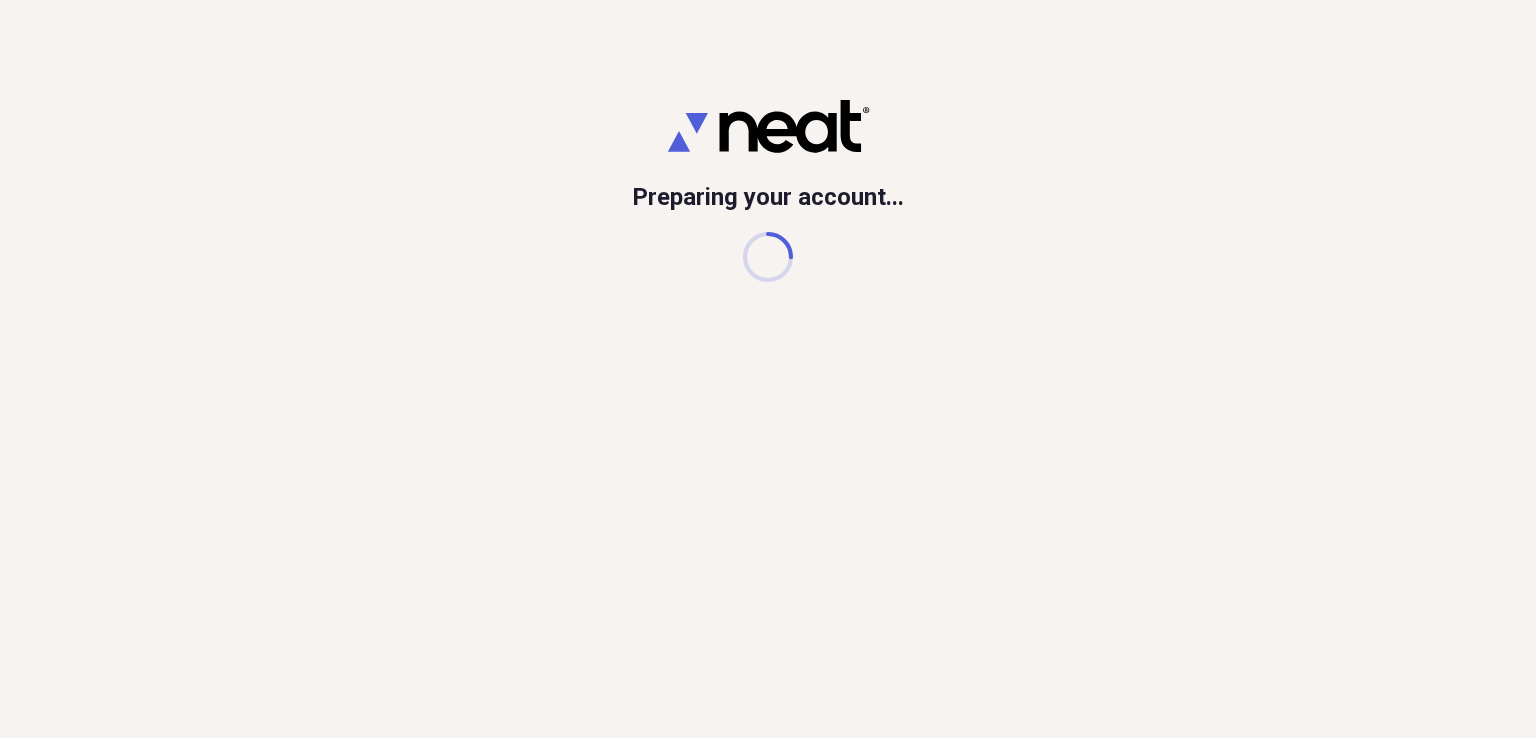scroll, scrollTop: 0, scrollLeft: 0, axis: both 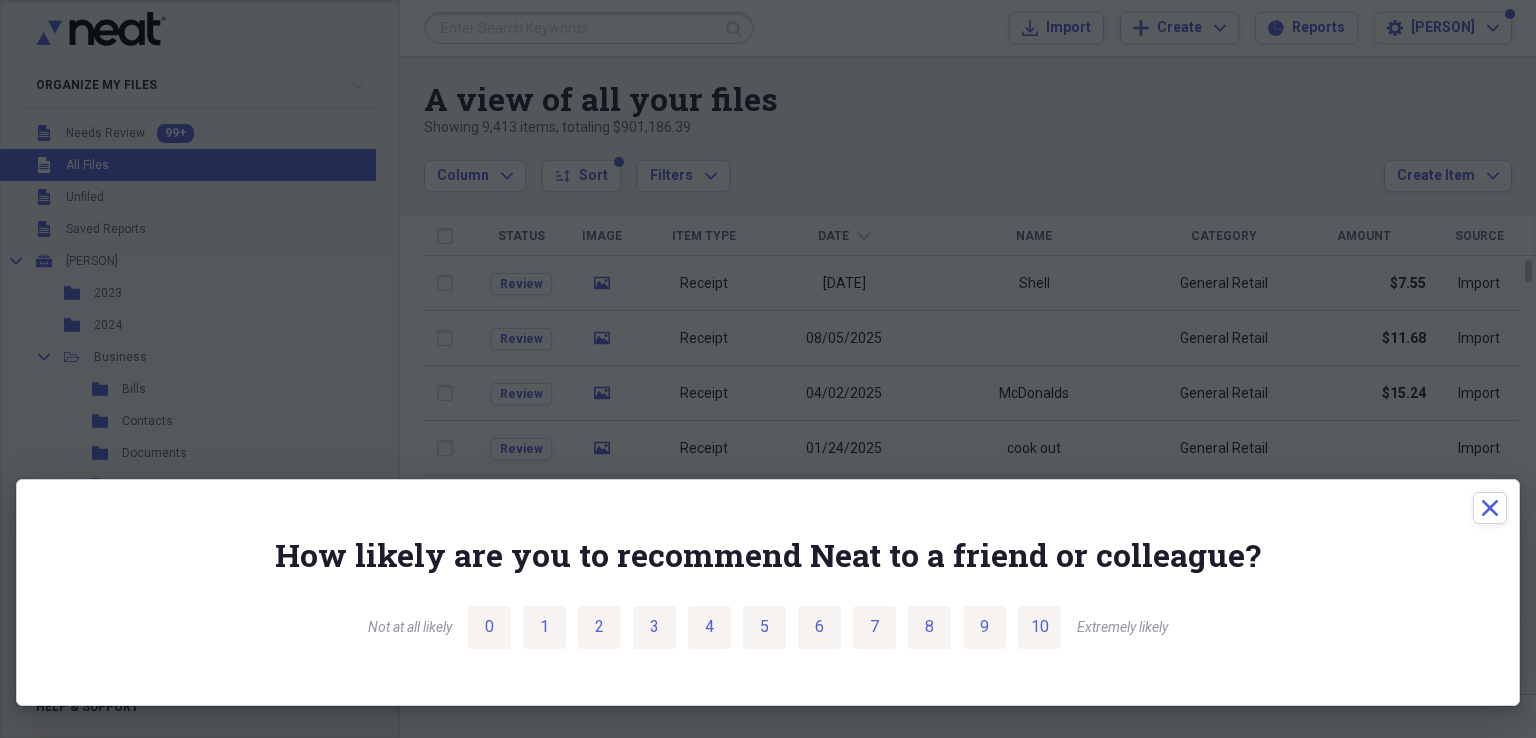click on "Extremely likely" at bounding box center [1122, 628] 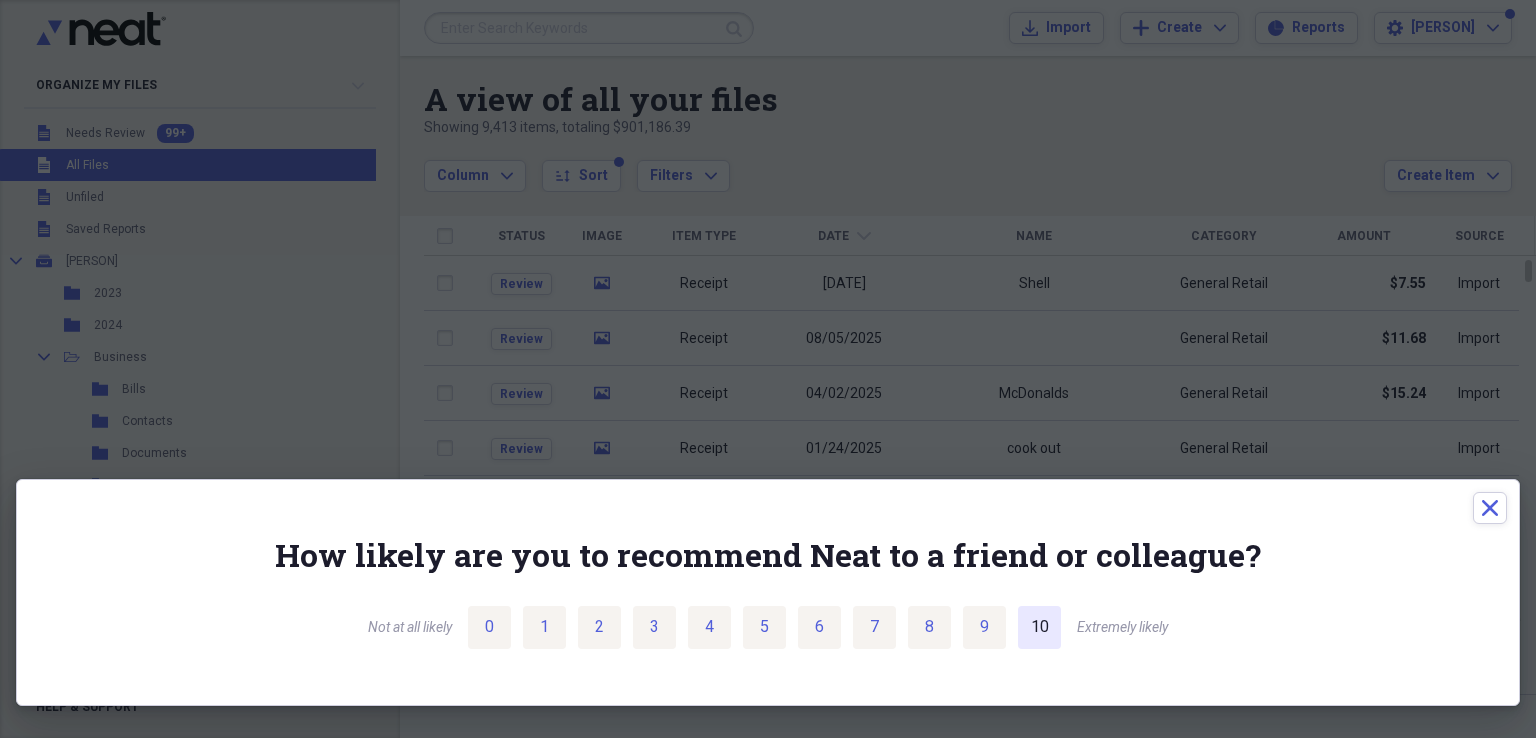 click on "10" at bounding box center (1039, 627) 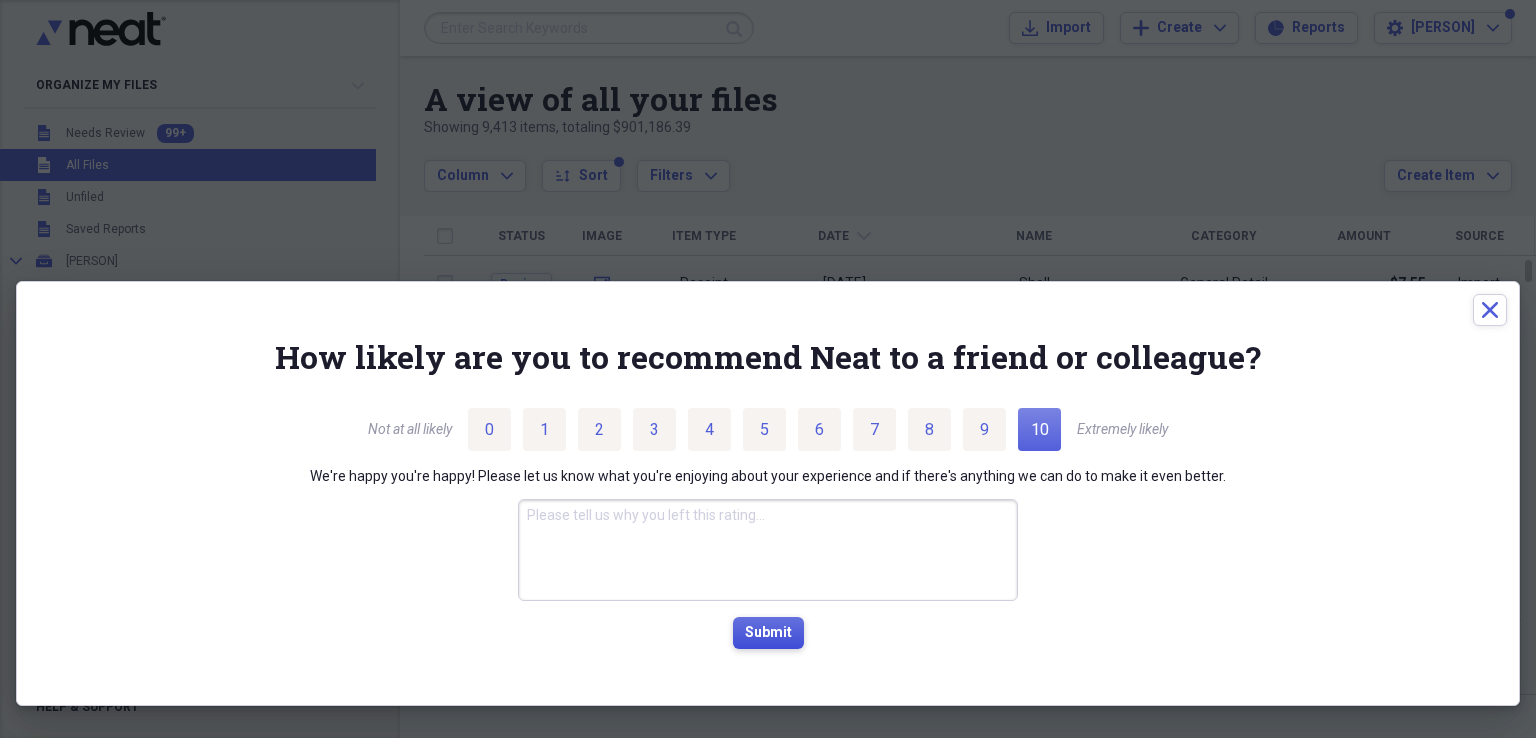 click on "Submit" at bounding box center [768, 633] 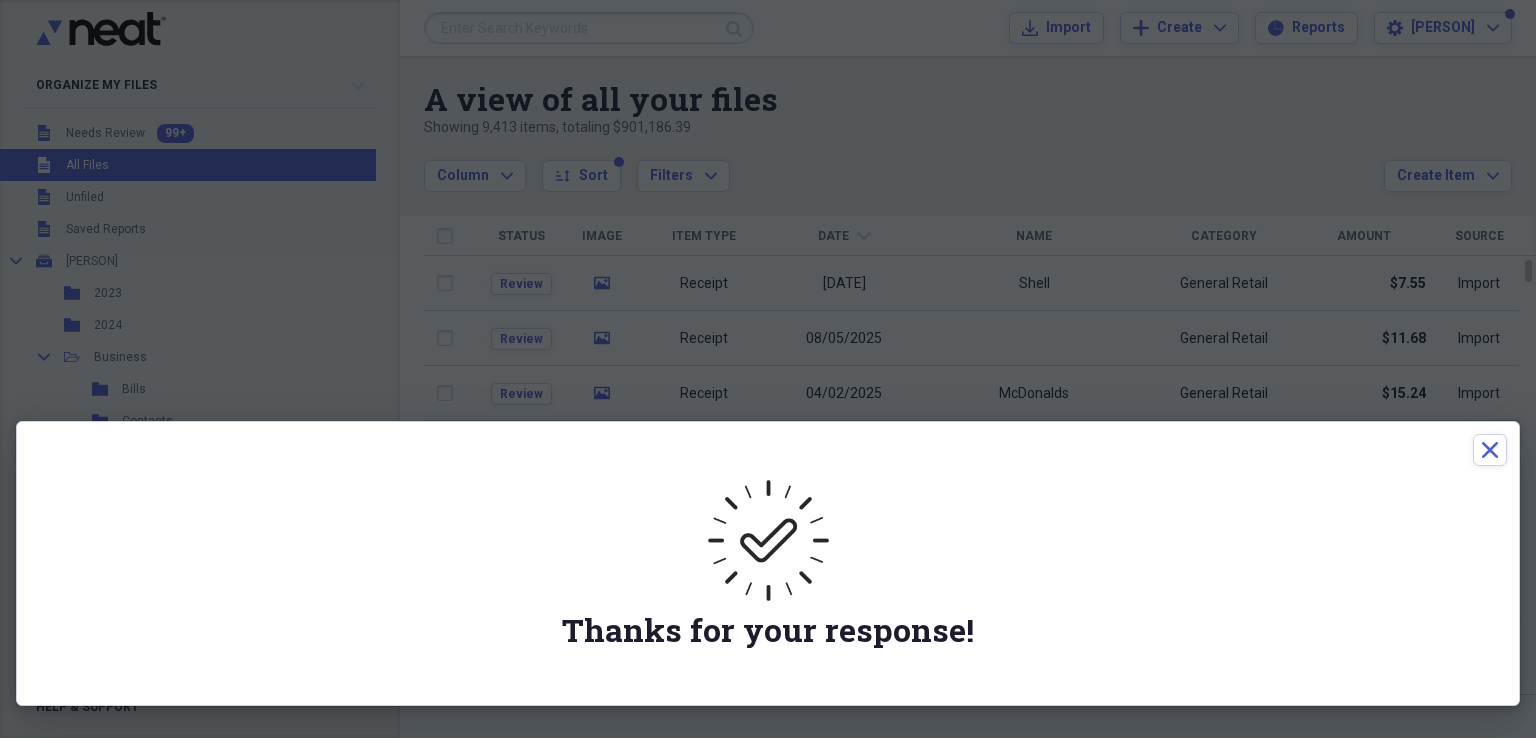 click at bounding box center (768, 369) 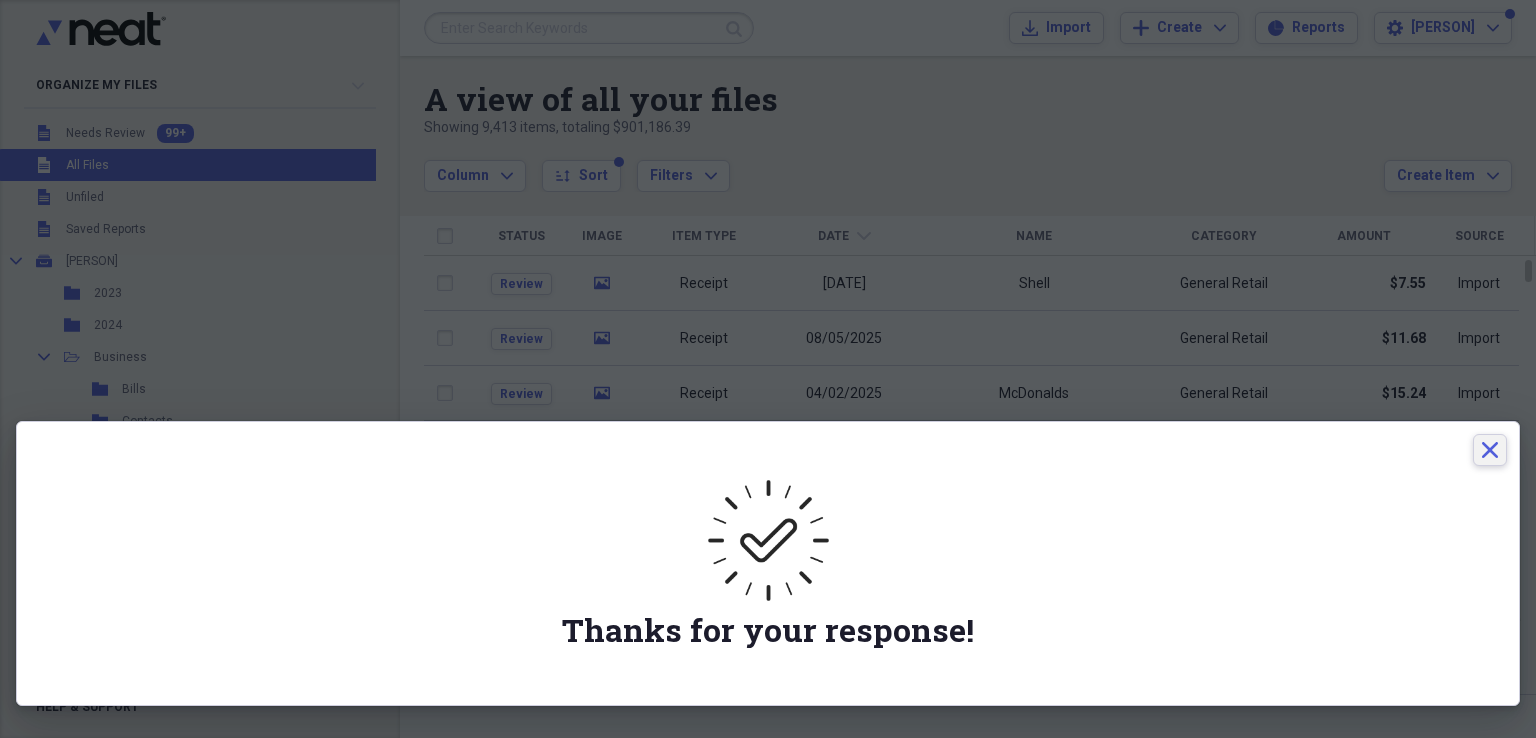 click on "Close" 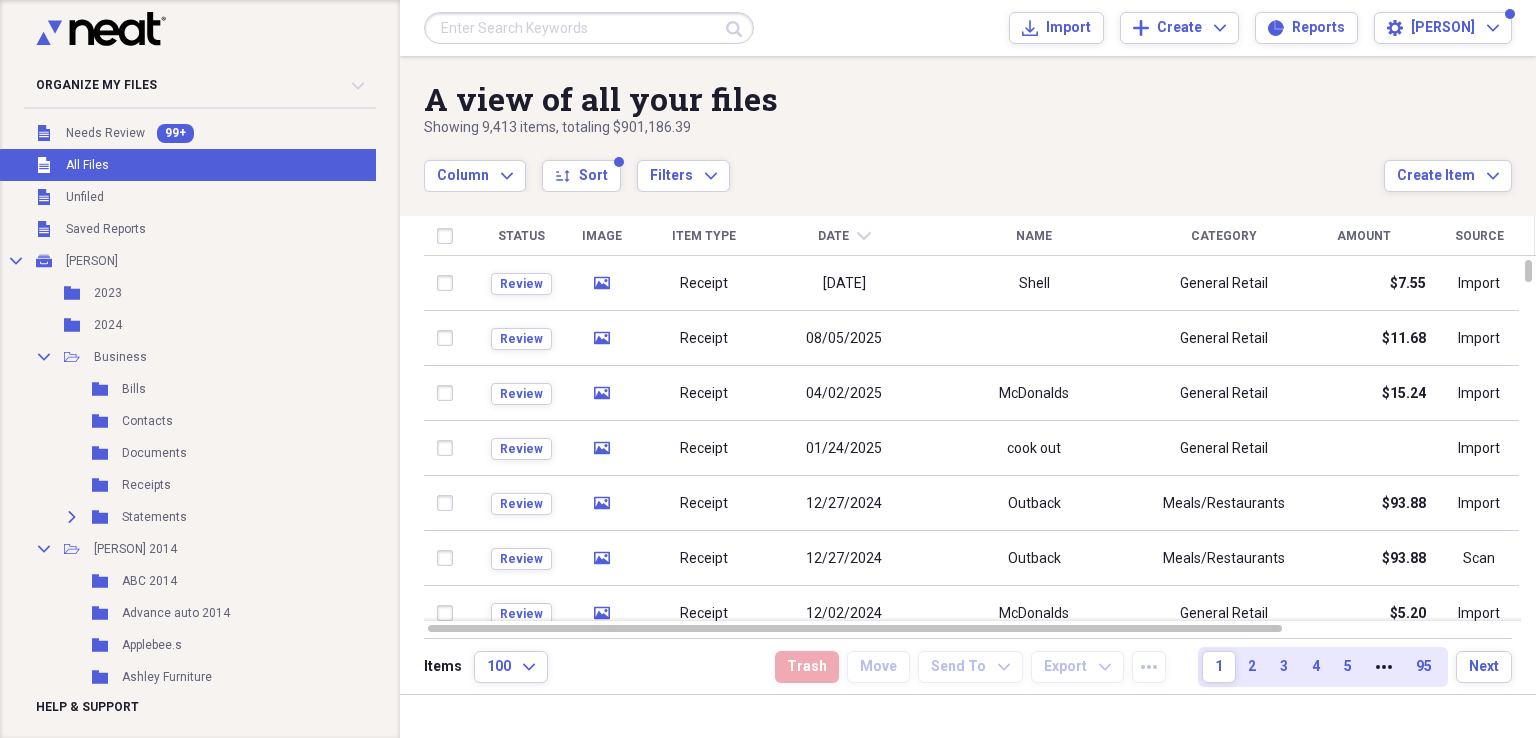click at bounding box center [589, 28] 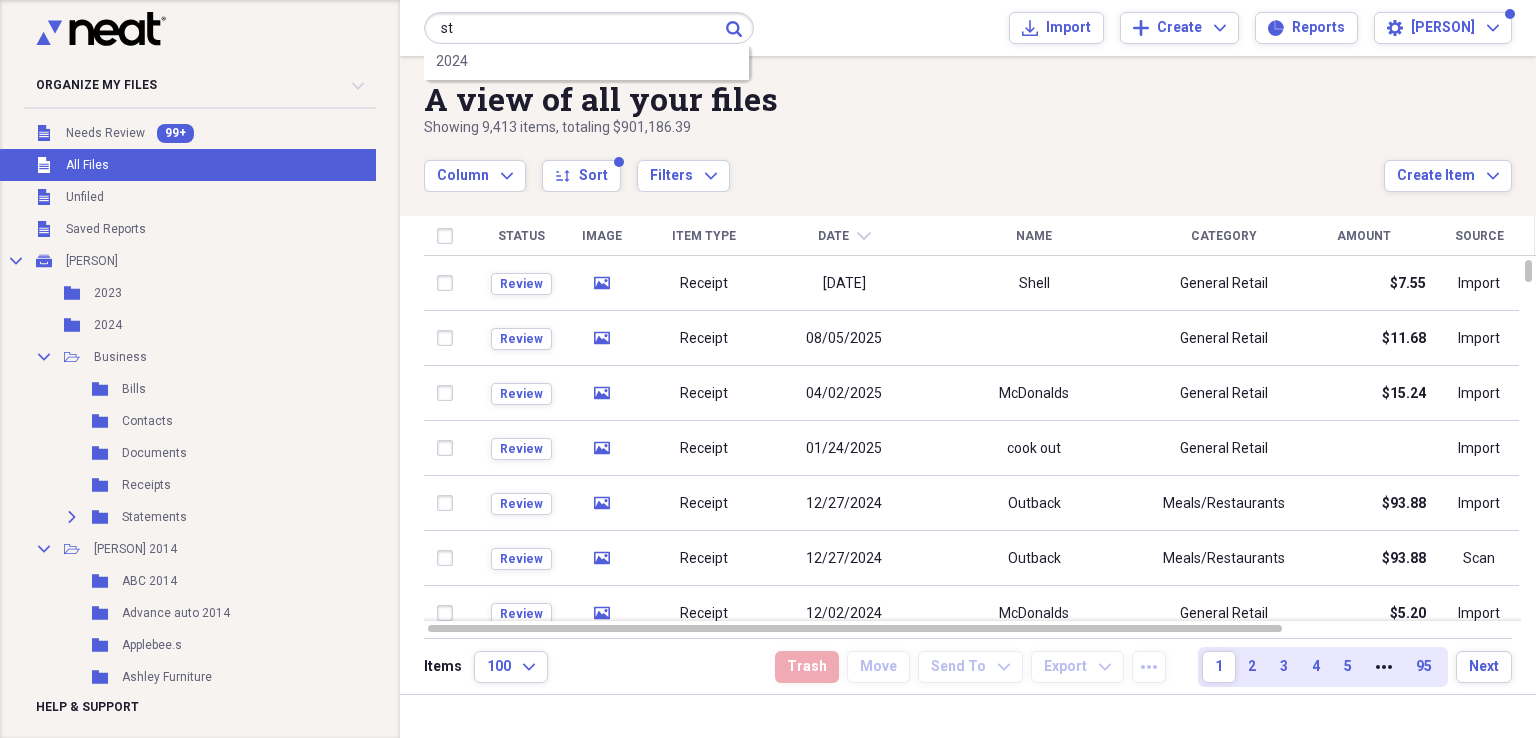 type on "s" 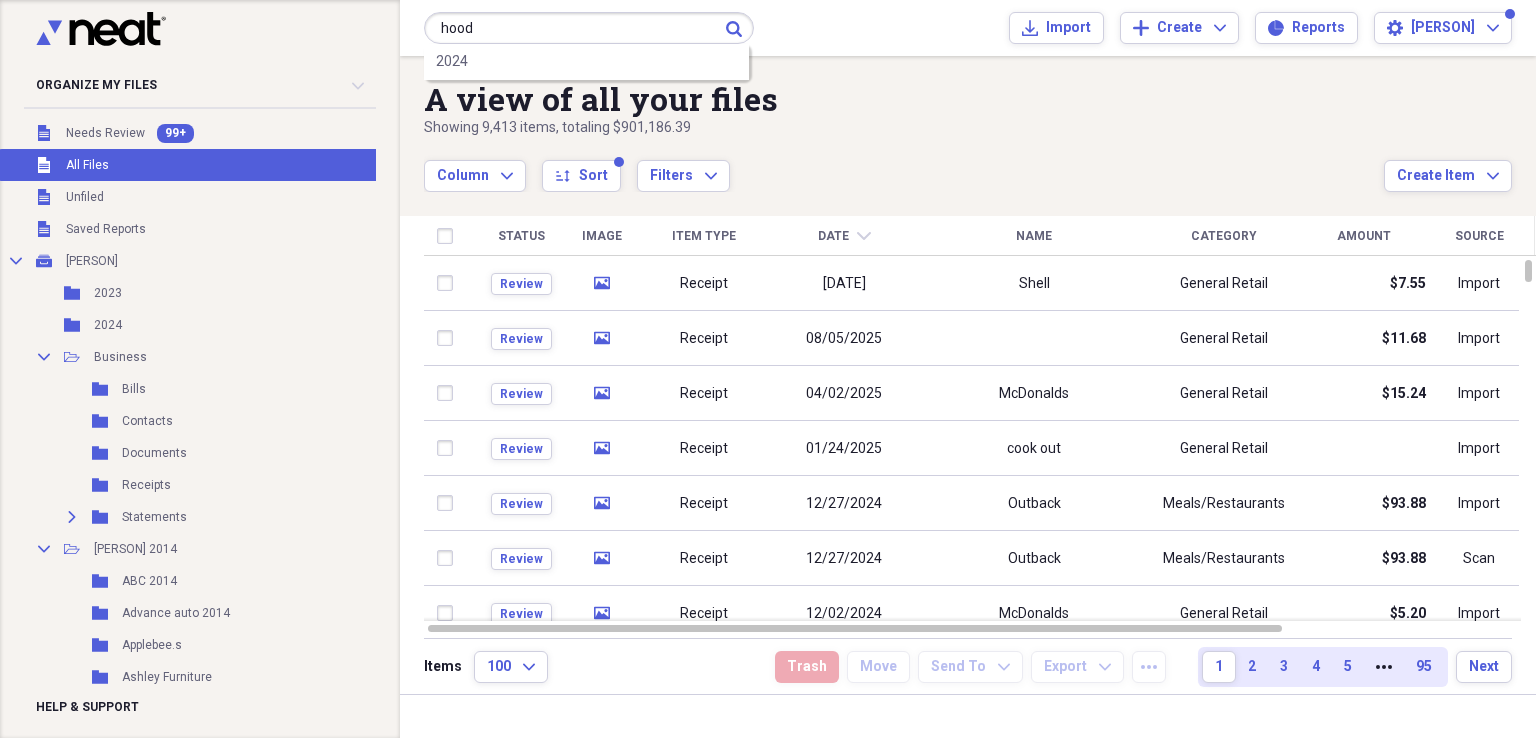 type on "hood" 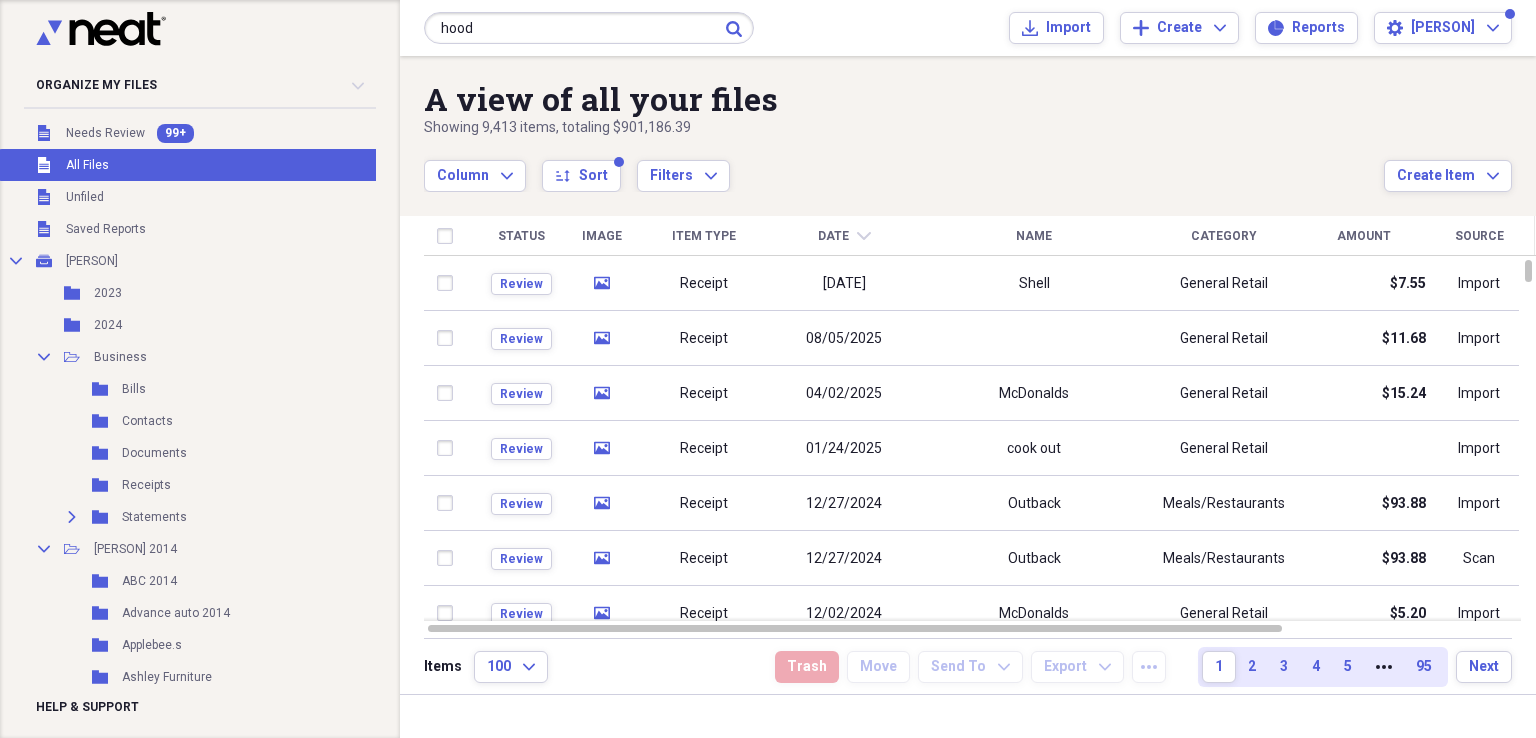 click 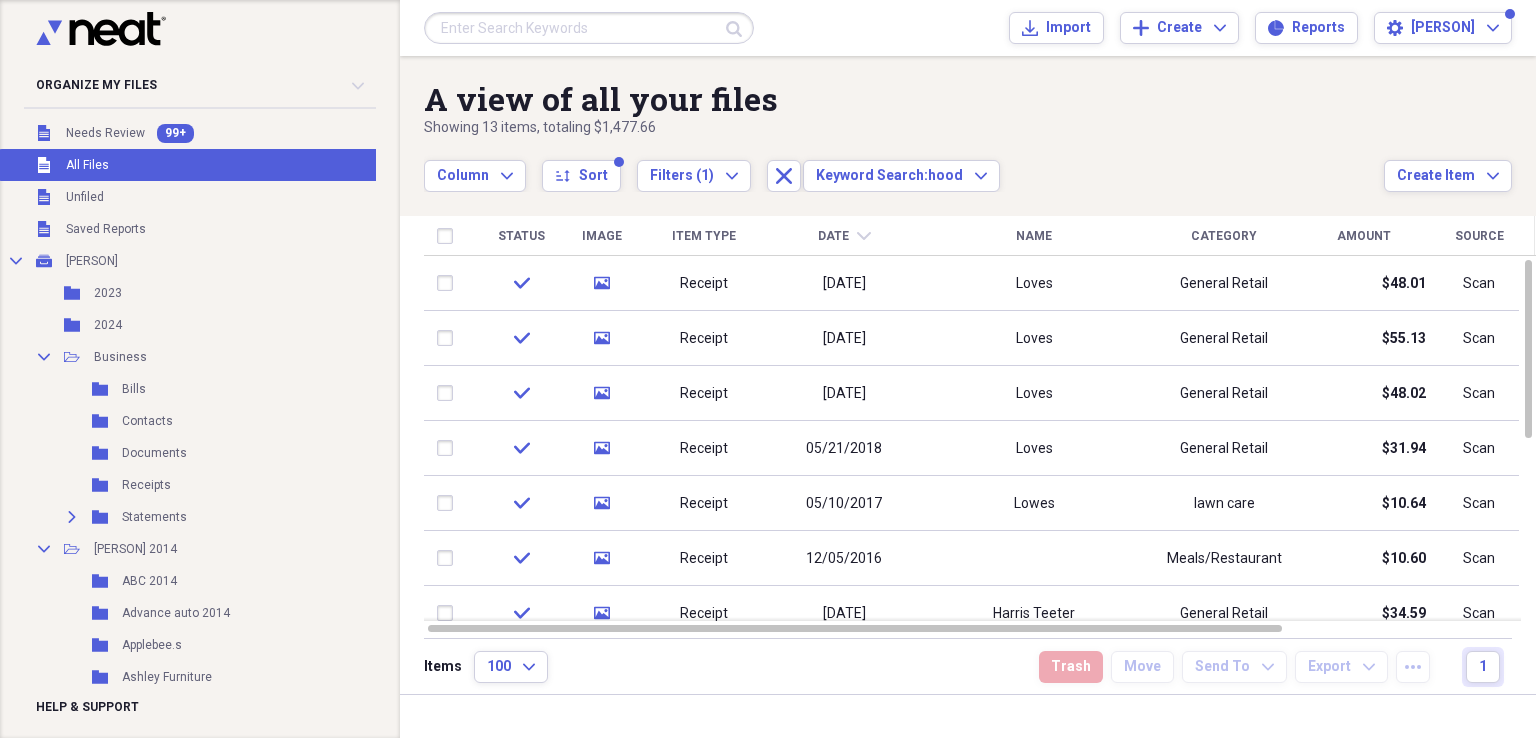click at bounding box center [589, 28] 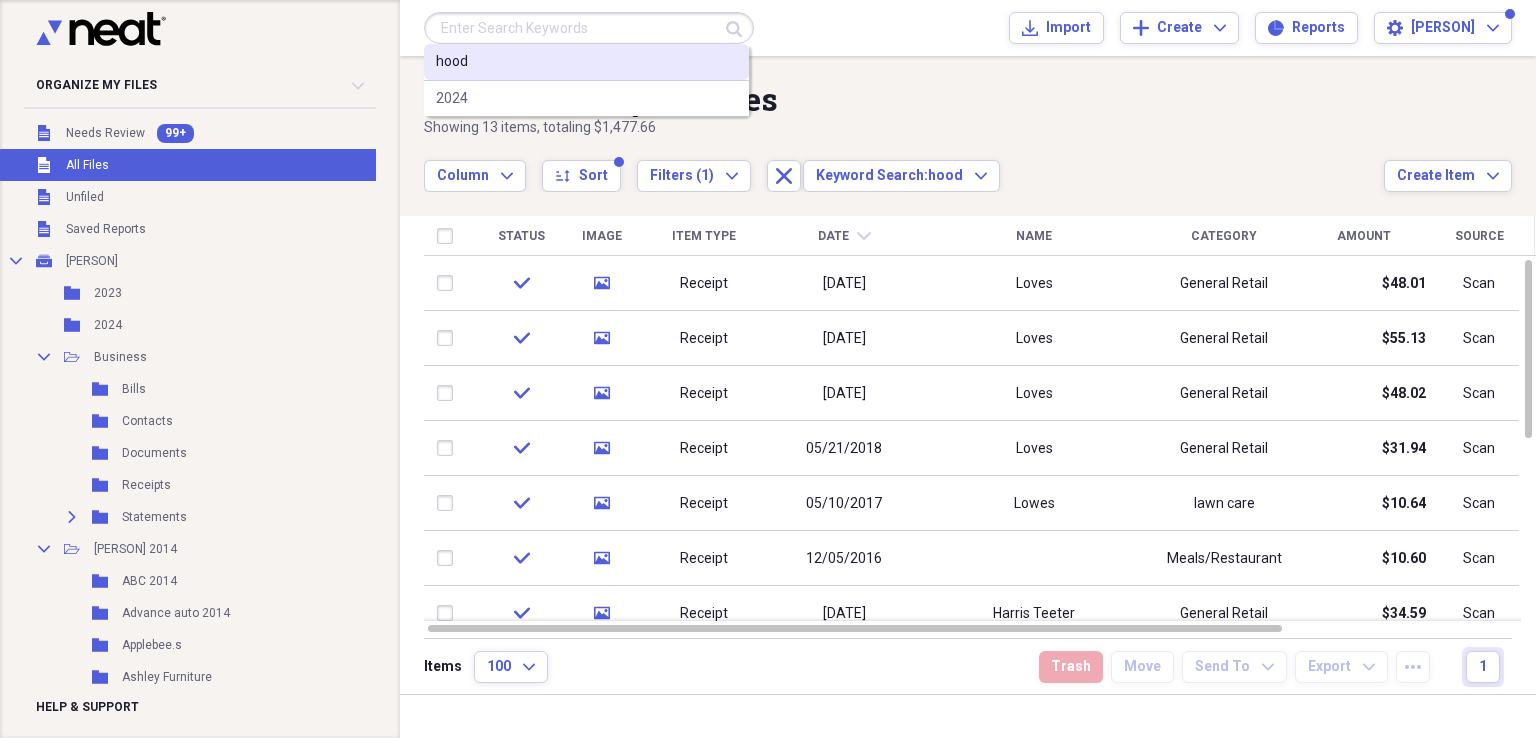 click on "hood" at bounding box center [586, 62] 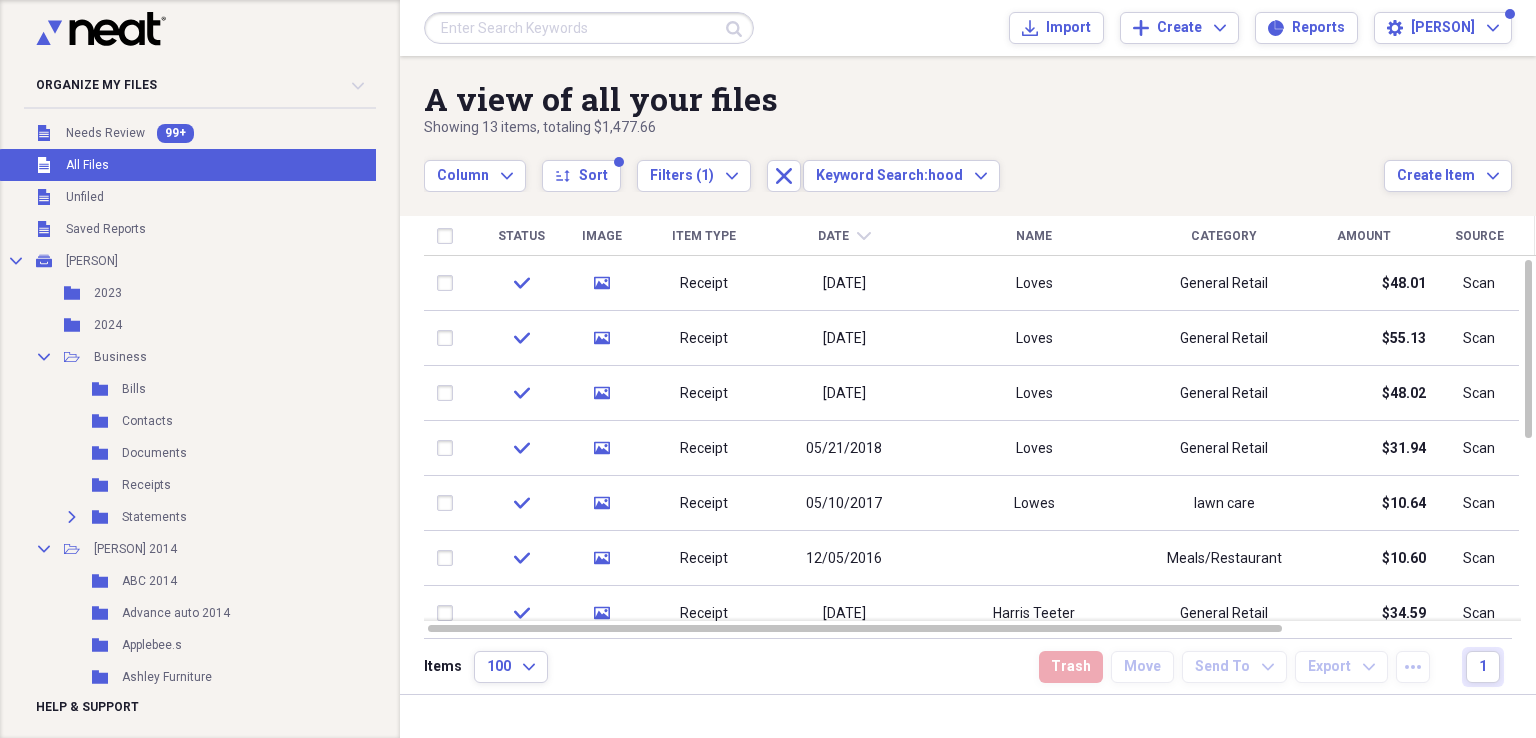 click at bounding box center [589, 28] 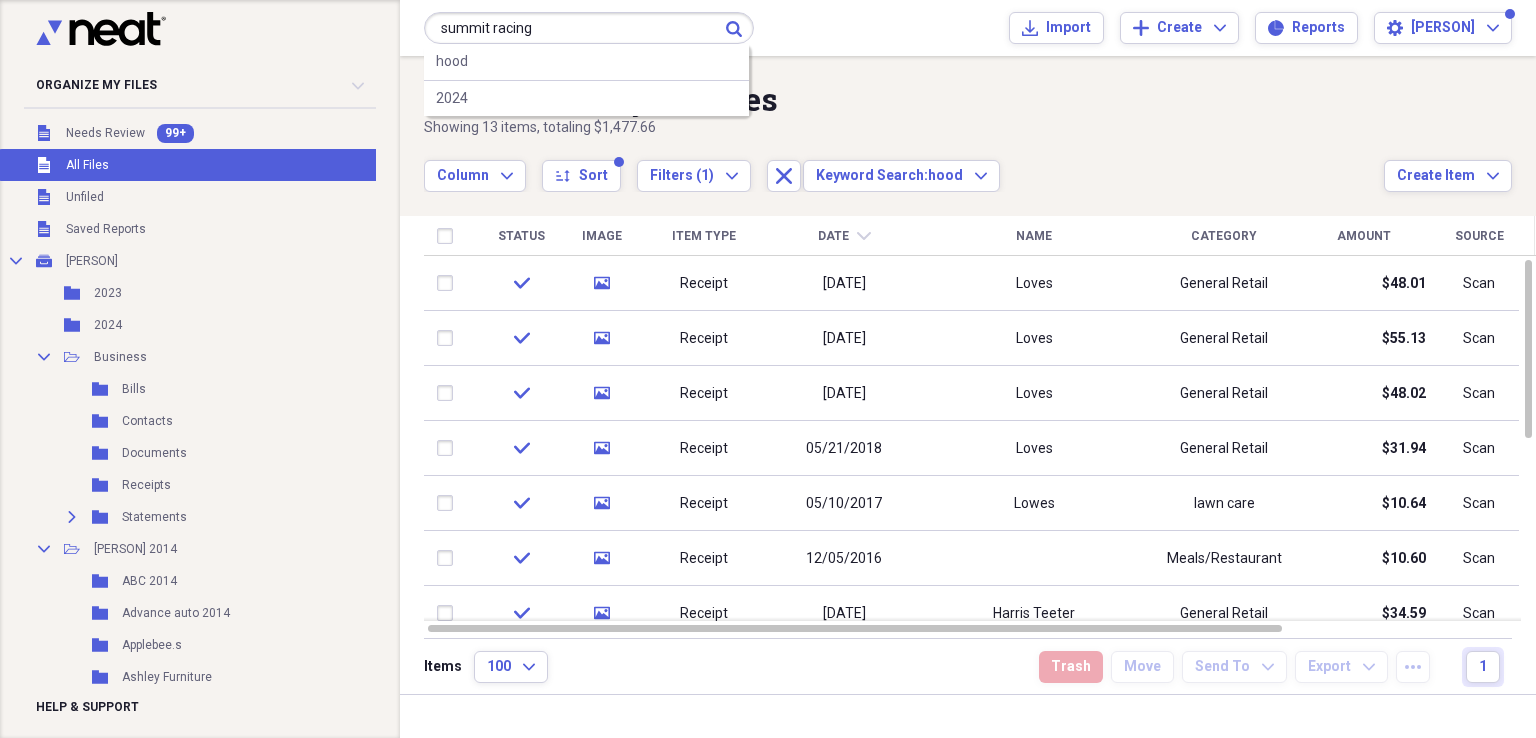 type on "summit racing" 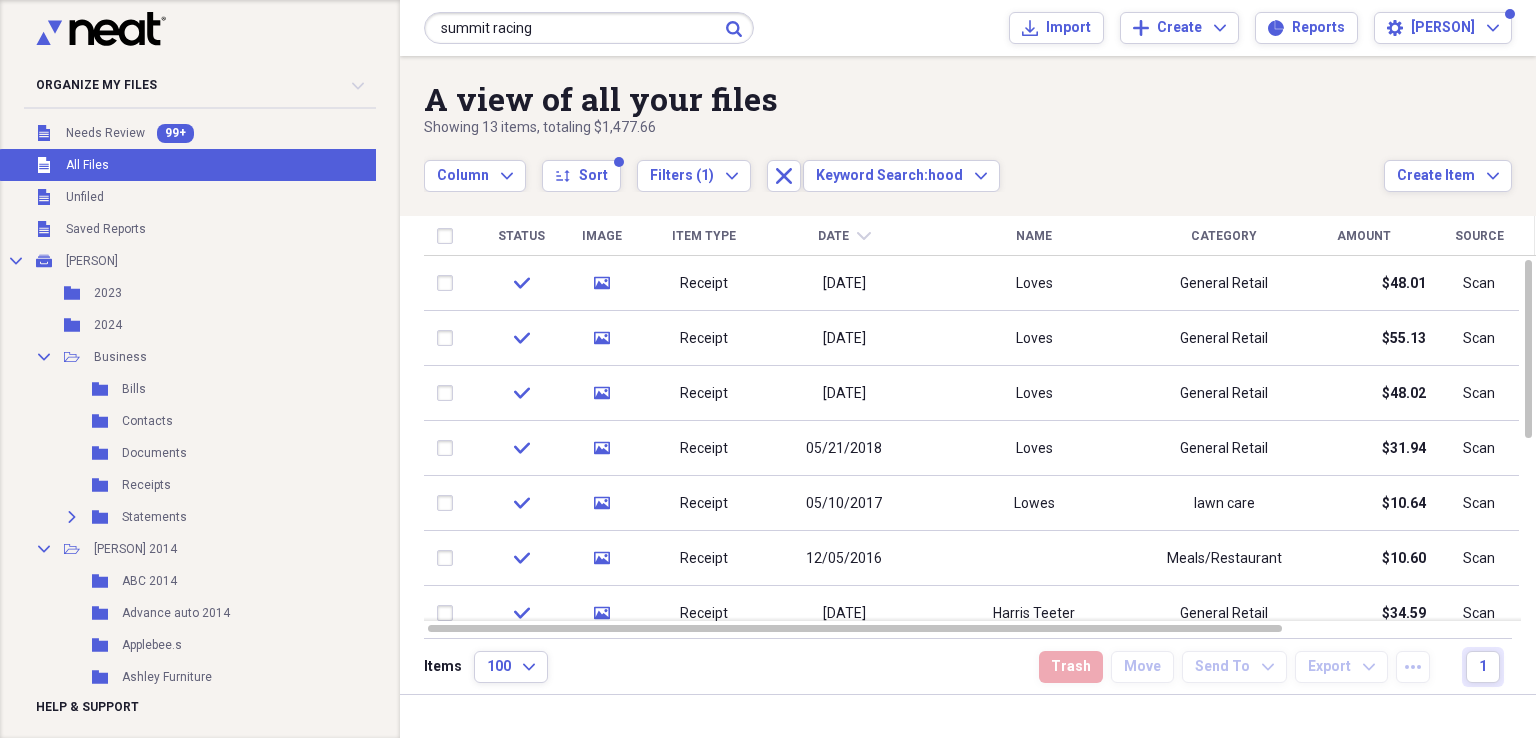 click on "Submit" 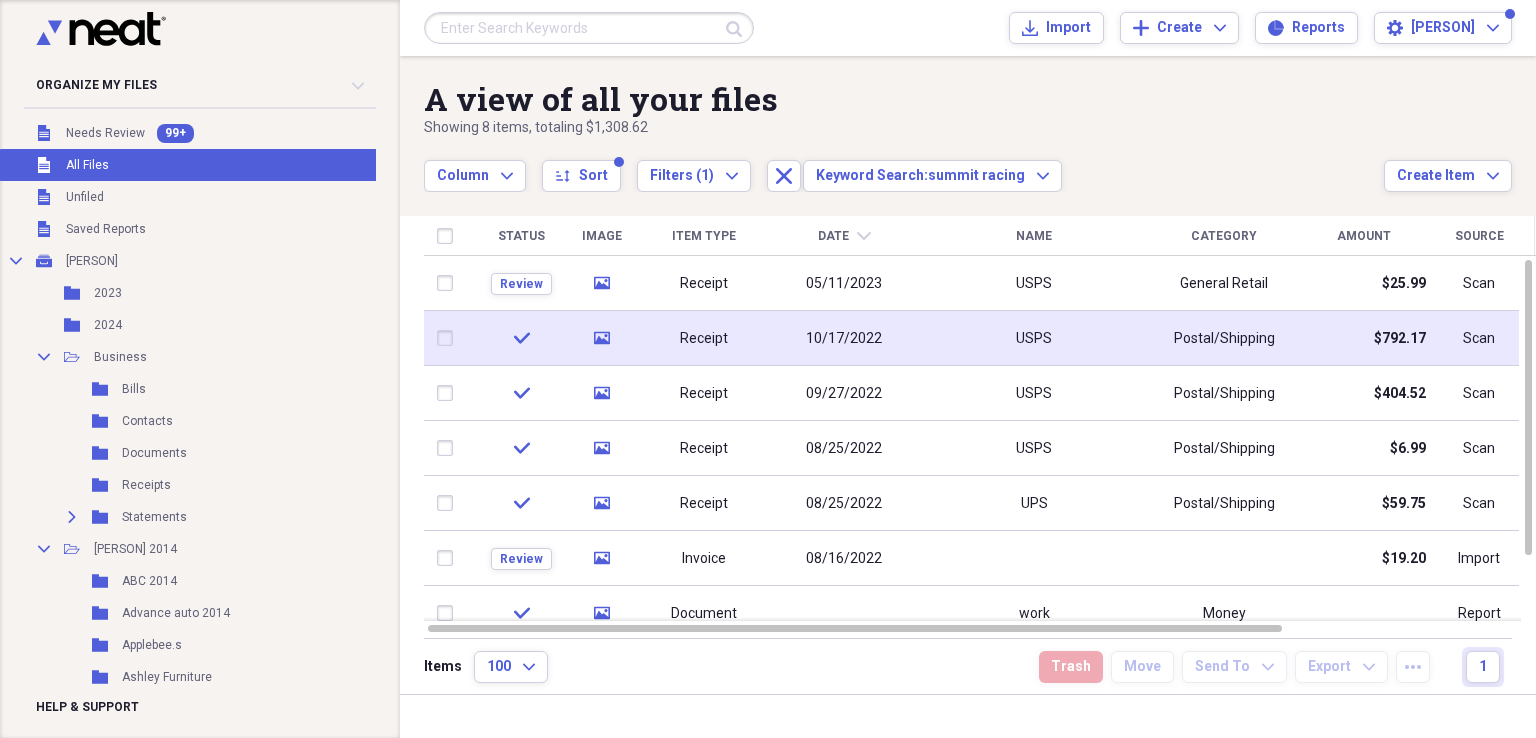 click on "Postal/Shipping" at bounding box center [1224, 339] 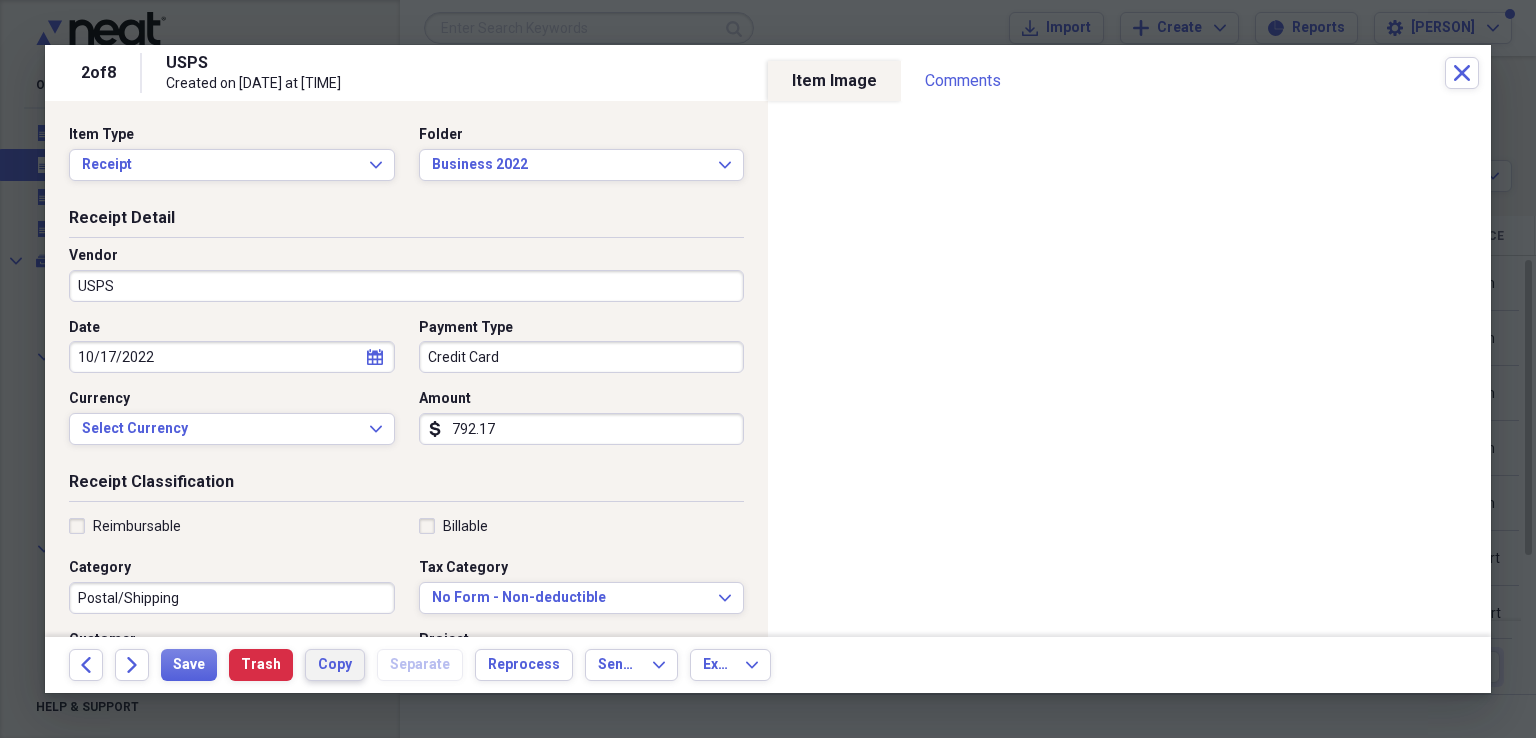click on "Copy" at bounding box center (335, 665) 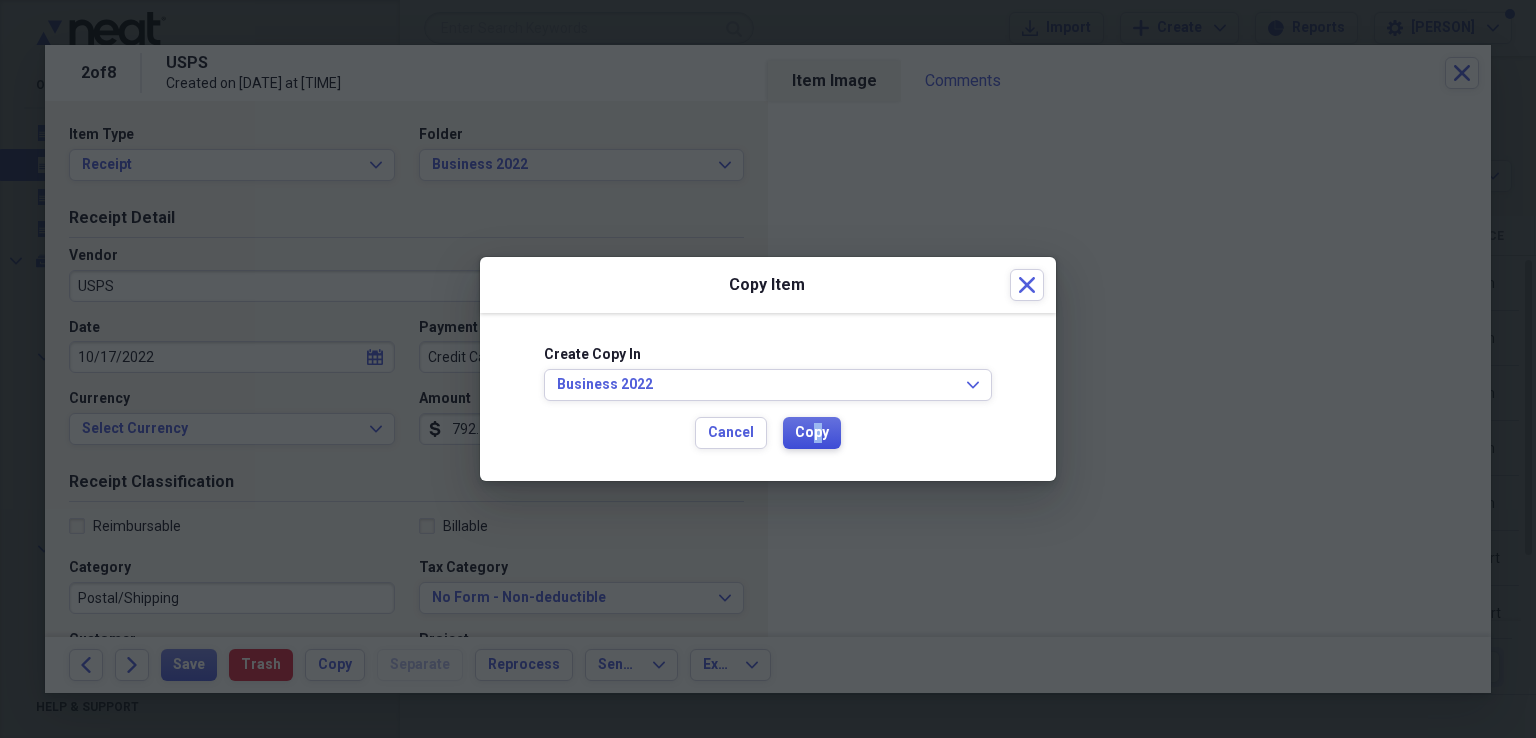 click on "Copy" at bounding box center (812, 433) 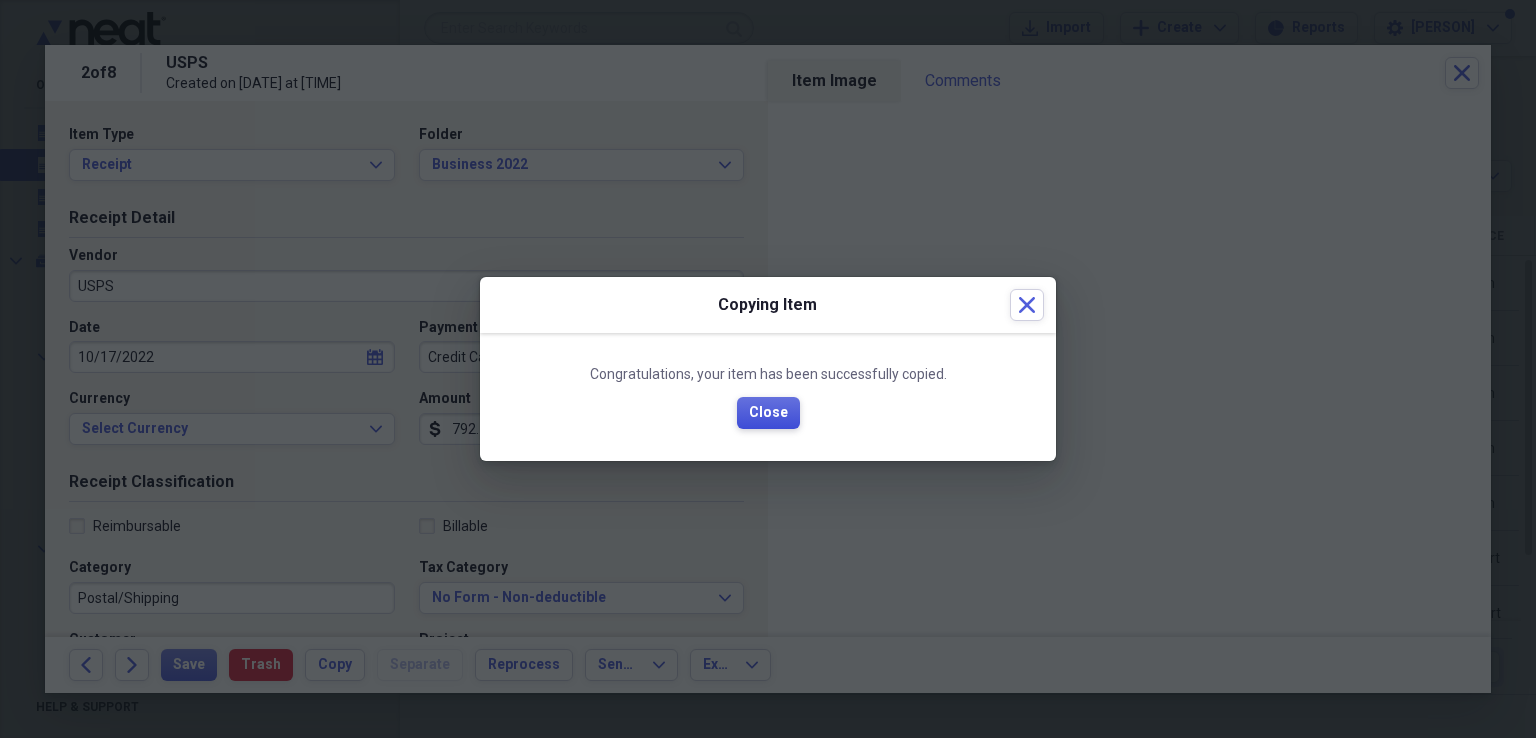 click on "Close" at bounding box center [768, 413] 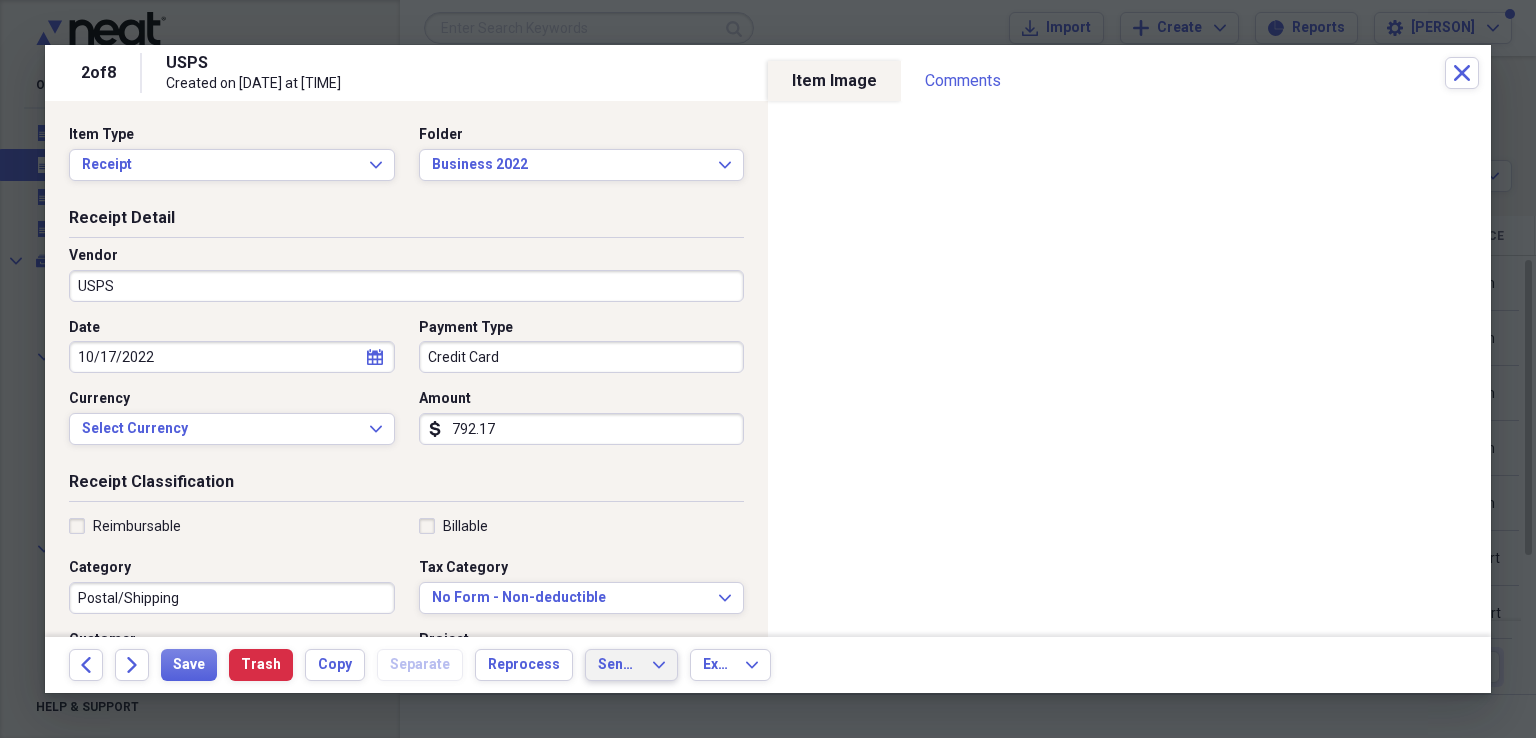 drag, startPoint x: 782, startPoint y: 416, endPoint x: 618, endPoint y: 667, distance: 299.82828 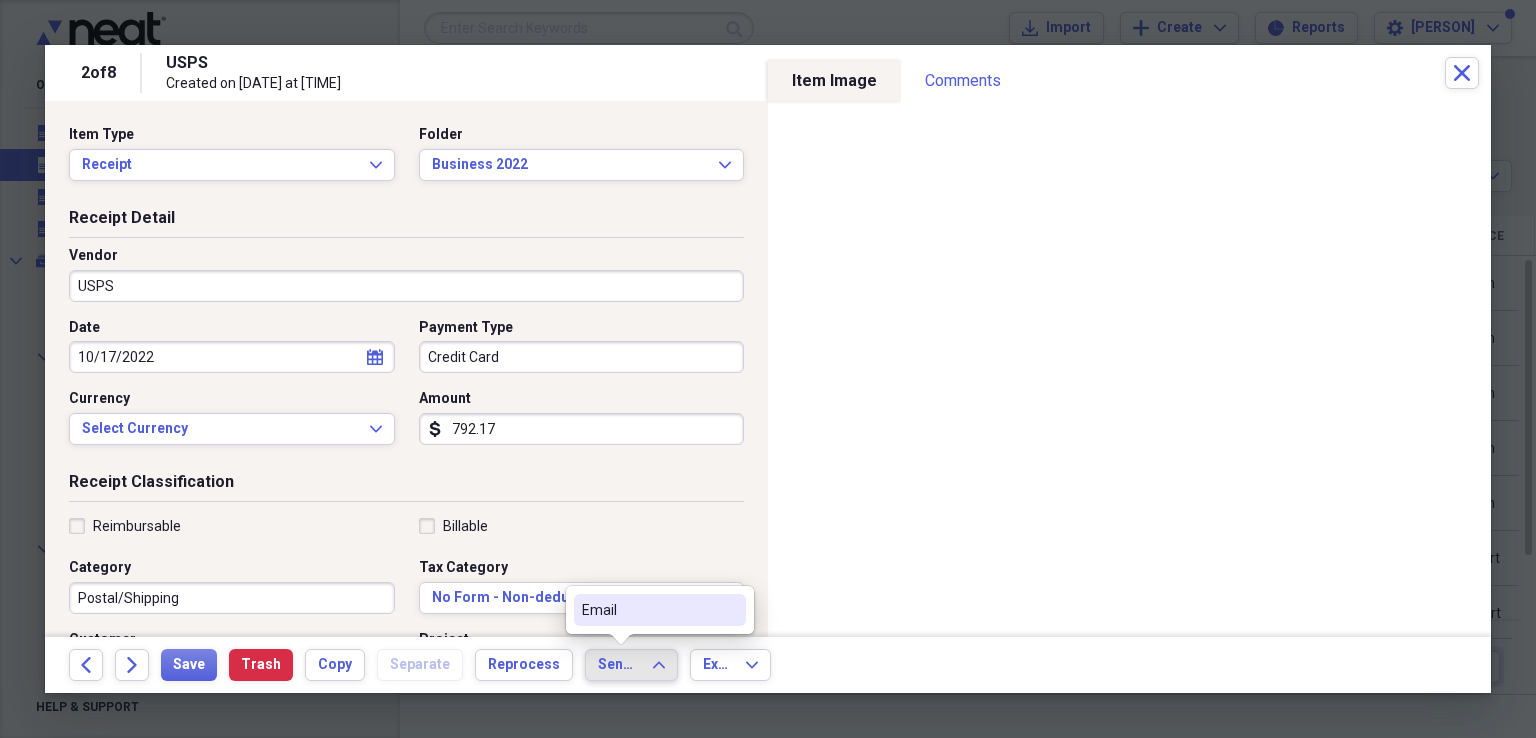 click on "Email" at bounding box center (648, 610) 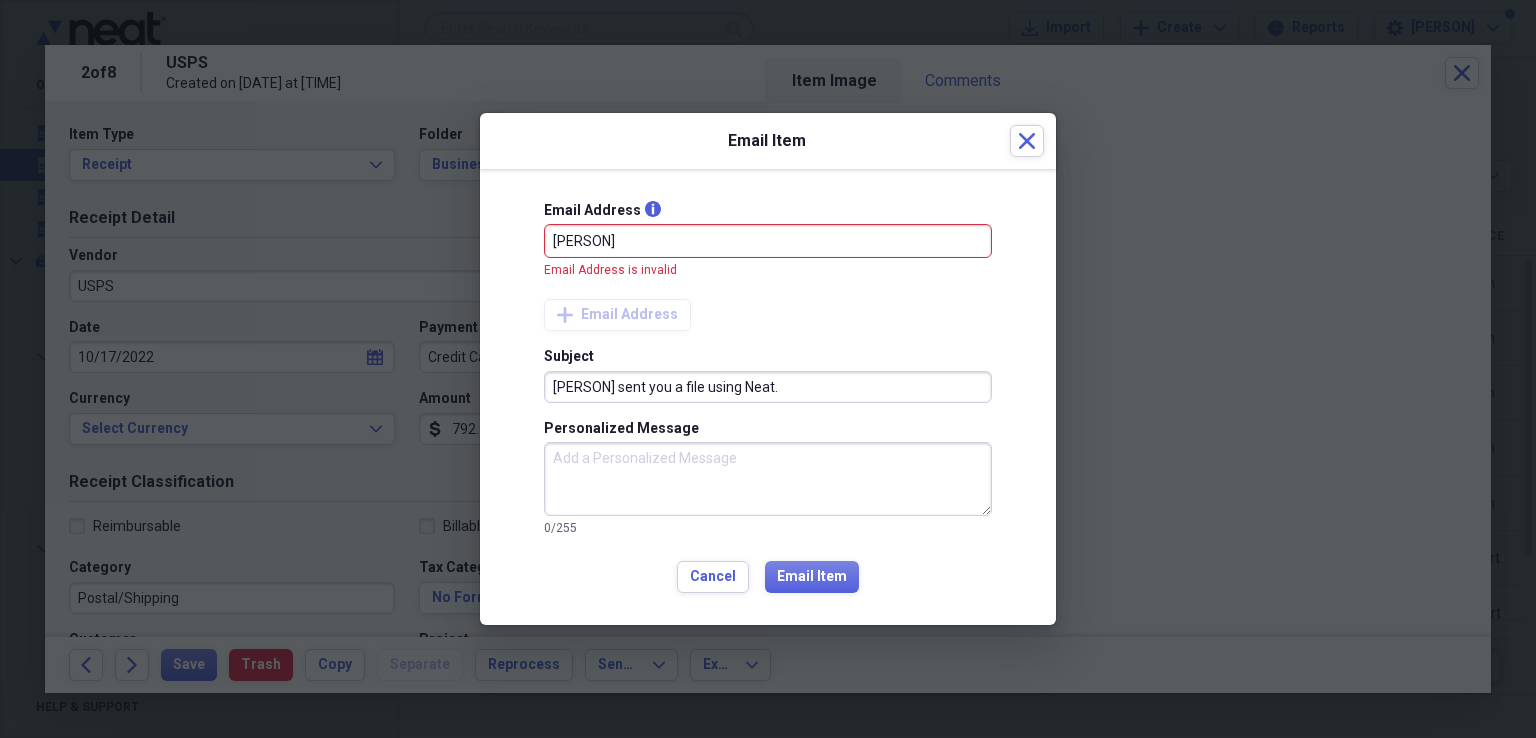 click on "[PERSON]" at bounding box center (768, 241) 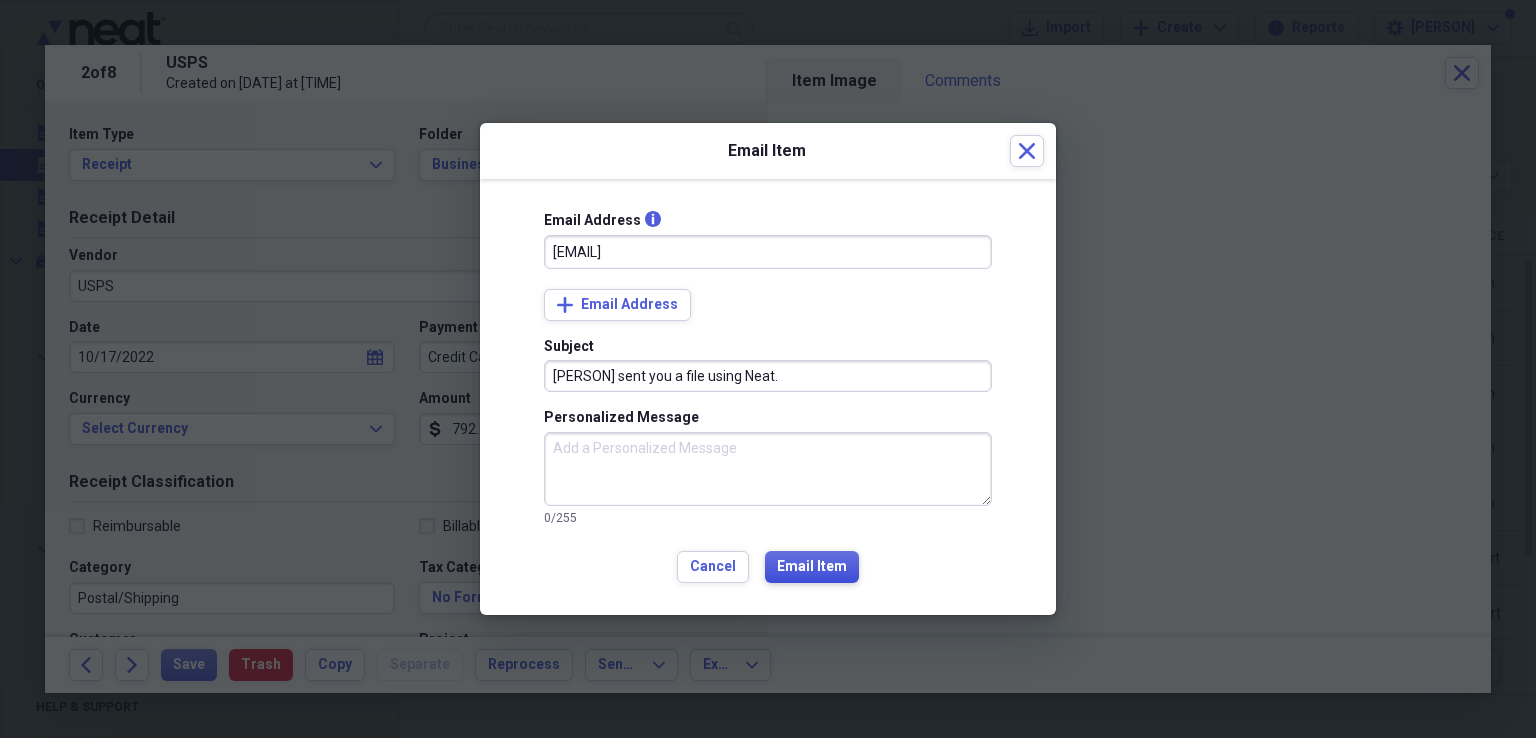 type on "[EMAIL]" 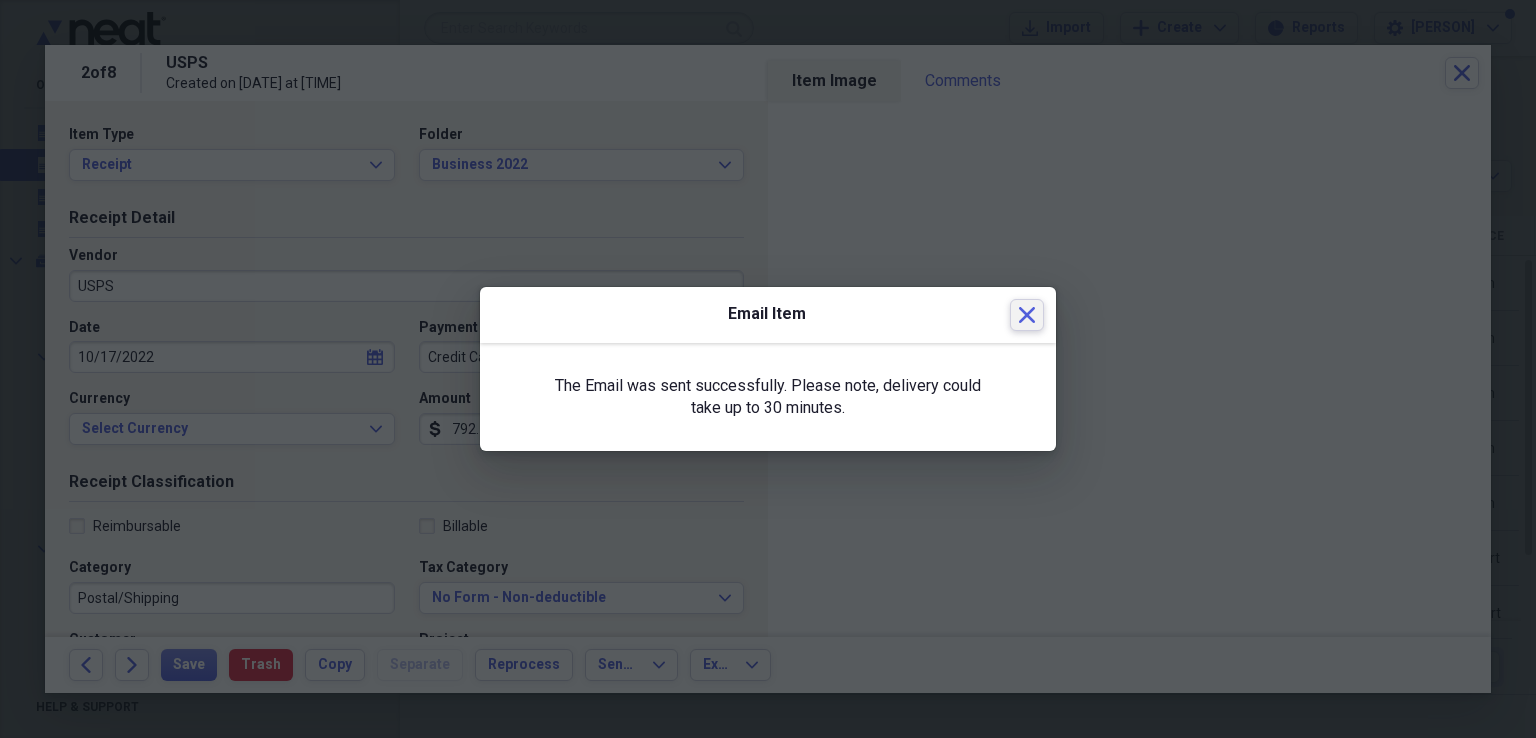 click on "Close" at bounding box center (1027, 315) 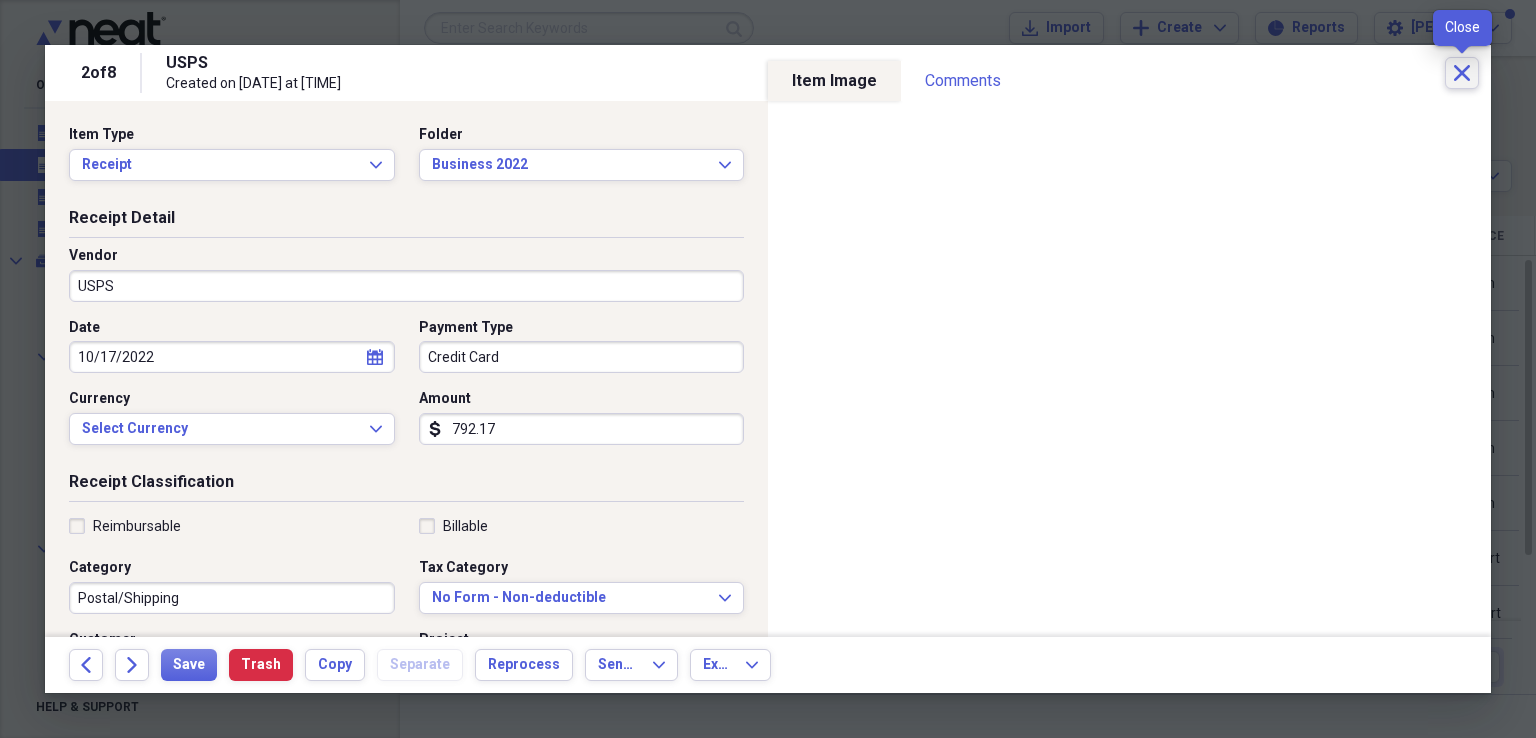 click on "Close" at bounding box center (1462, 73) 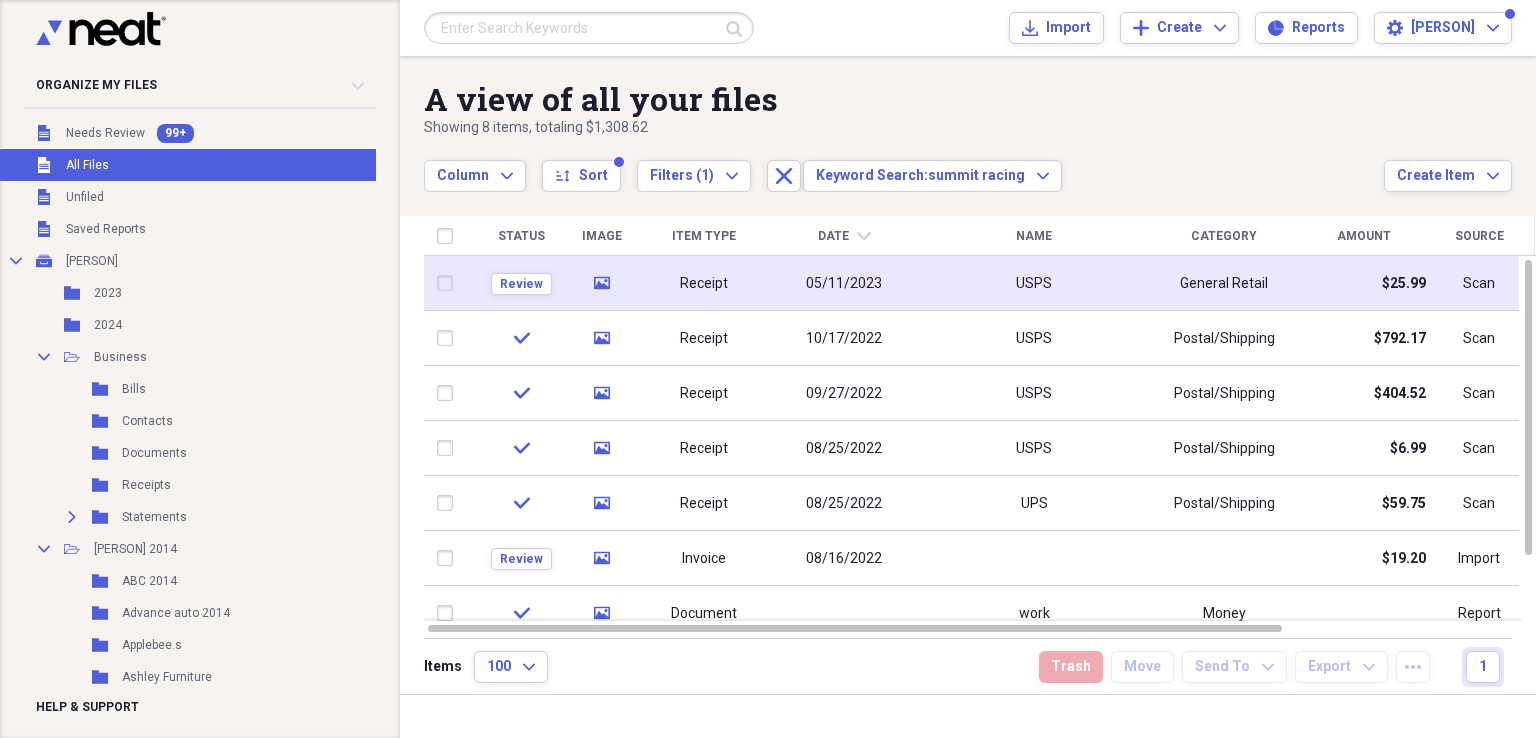 click on "General Retail" at bounding box center [1224, 283] 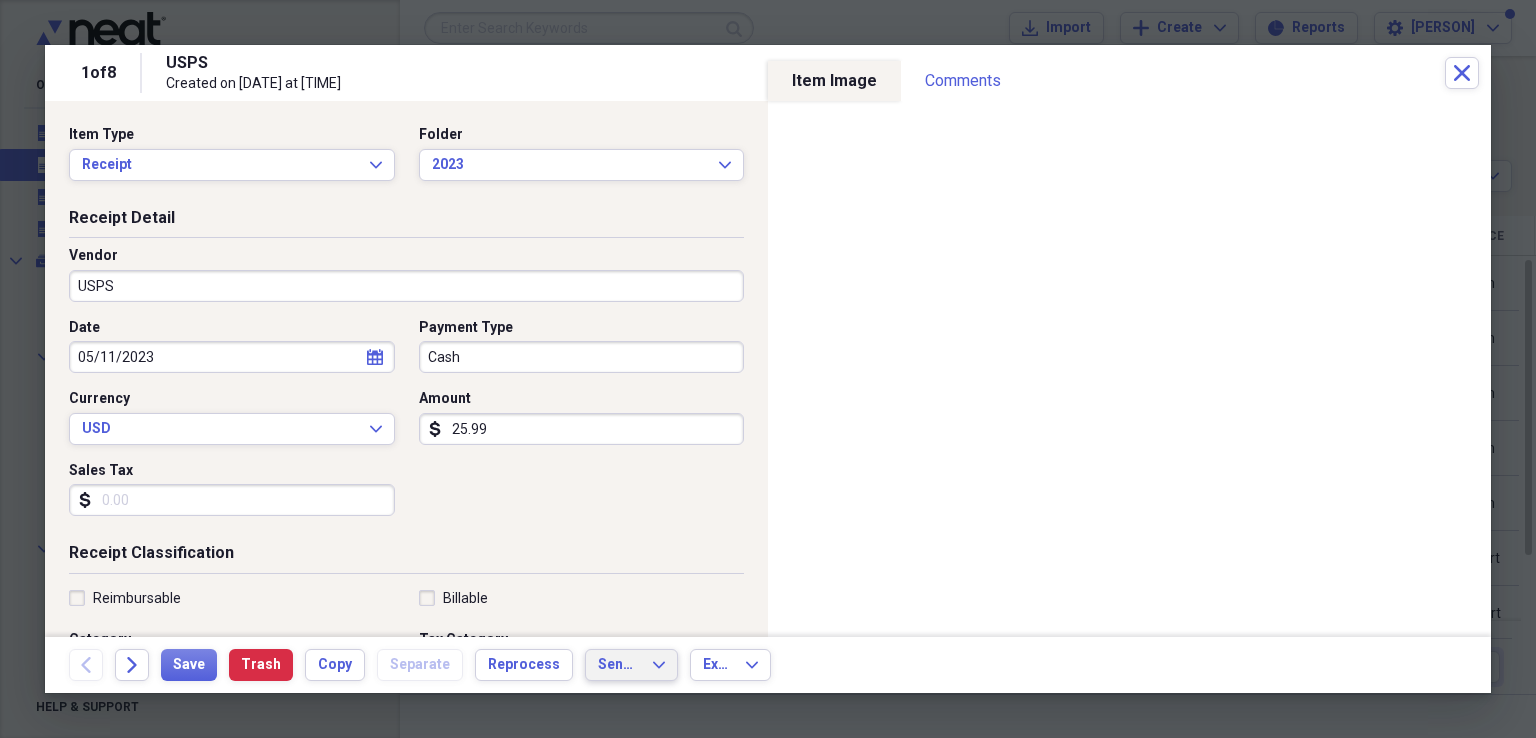 click on "Send To" at bounding box center (619, 665) 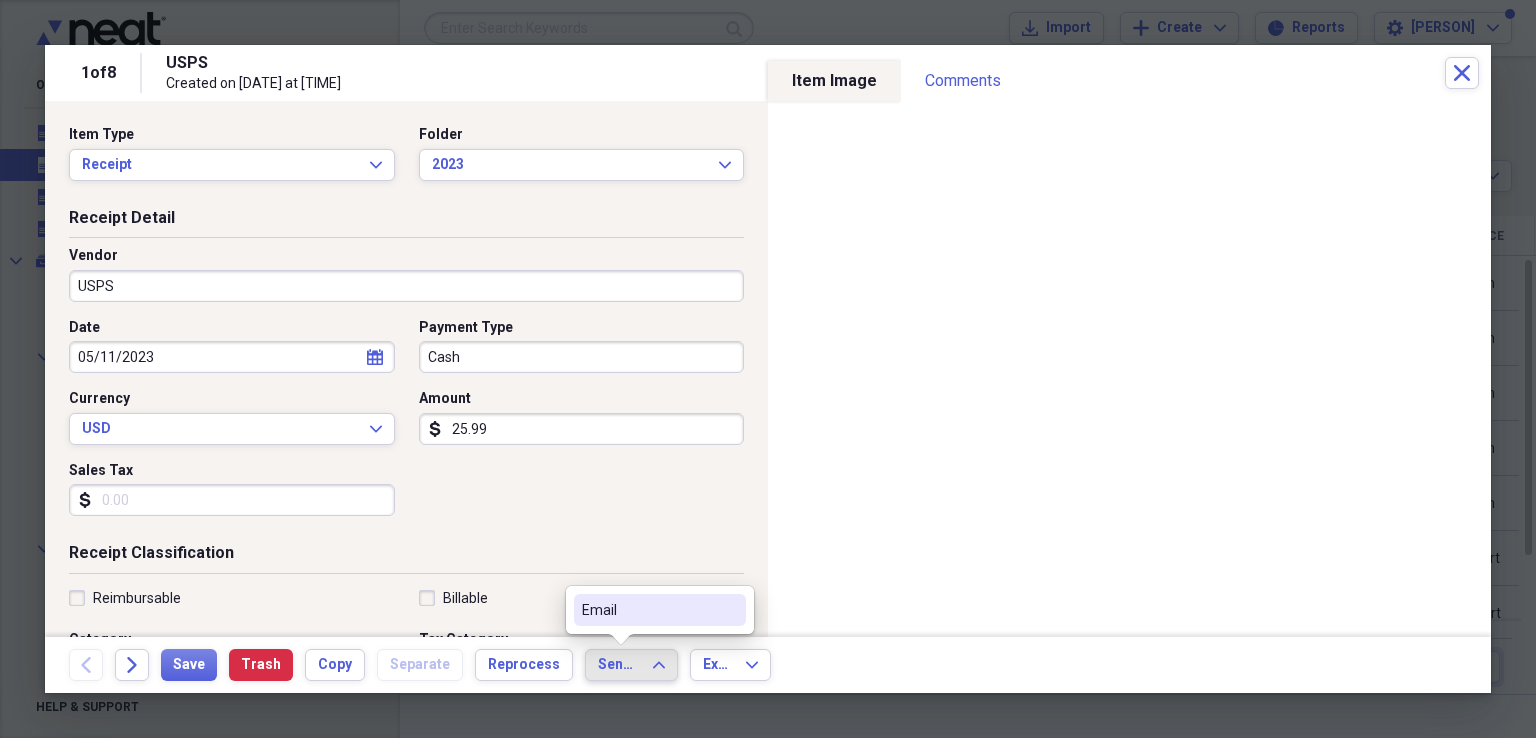 click on "Email" at bounding box center (648, 610) 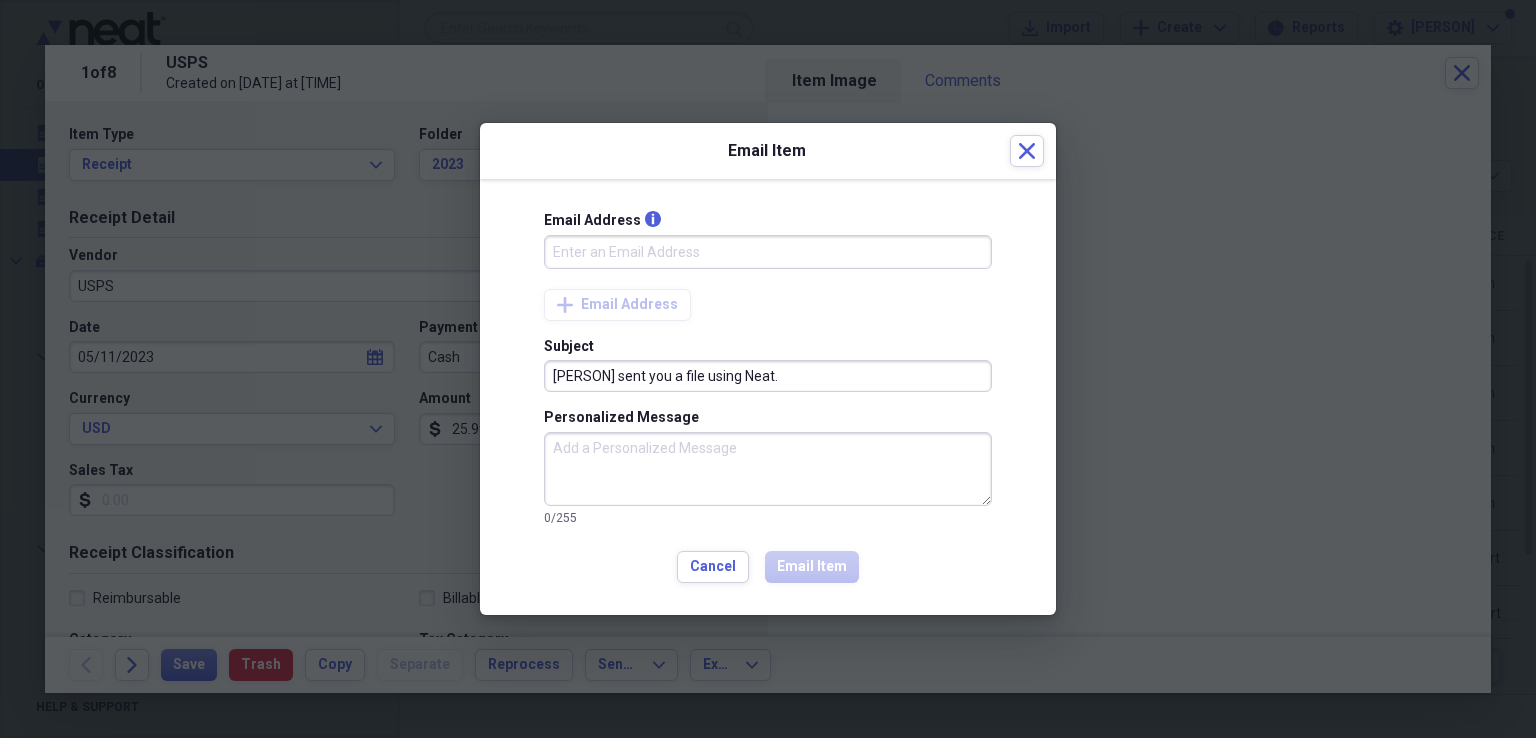 click on "Email Address info" at bounding box center (768, 252) 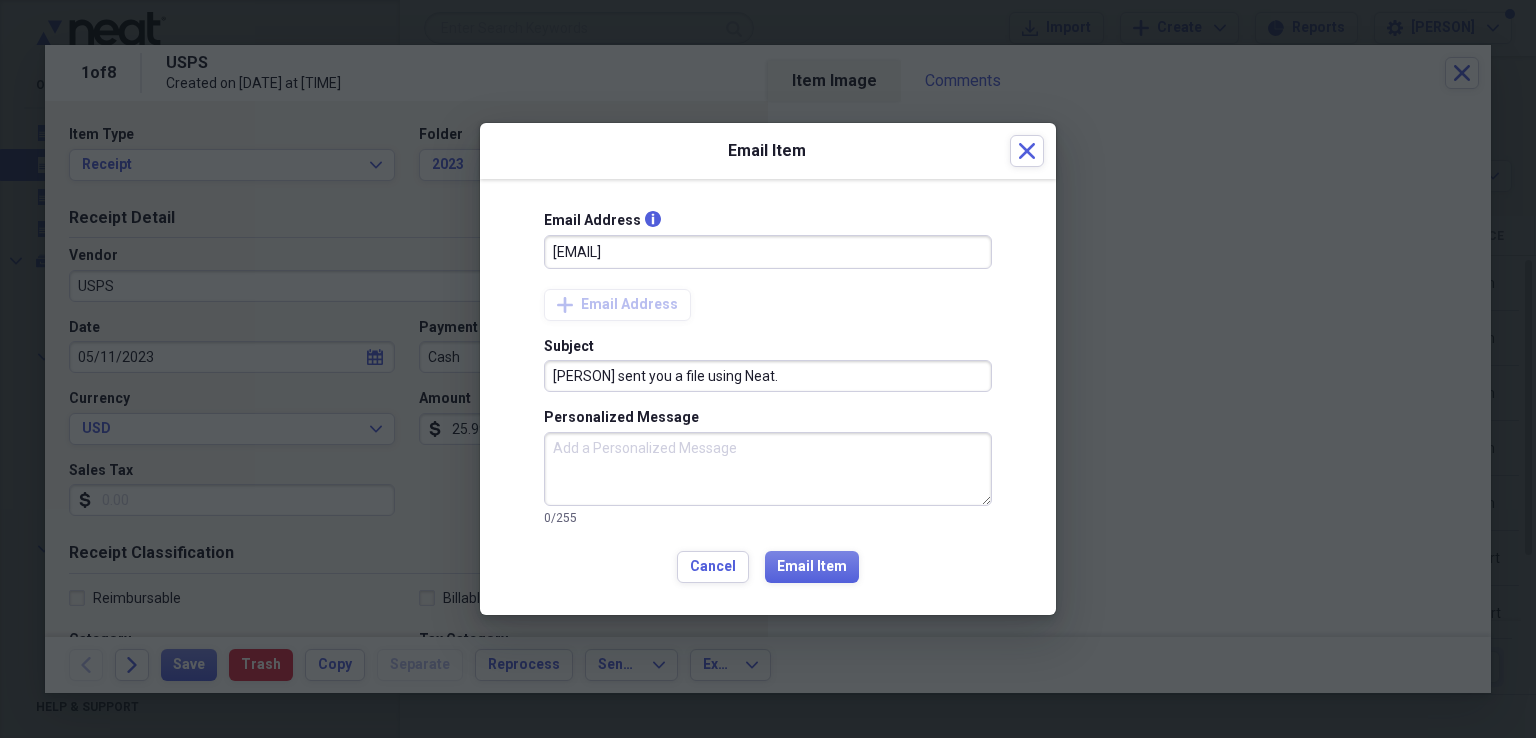 click on "[EMAIL]" at bounding box center [768, 252] 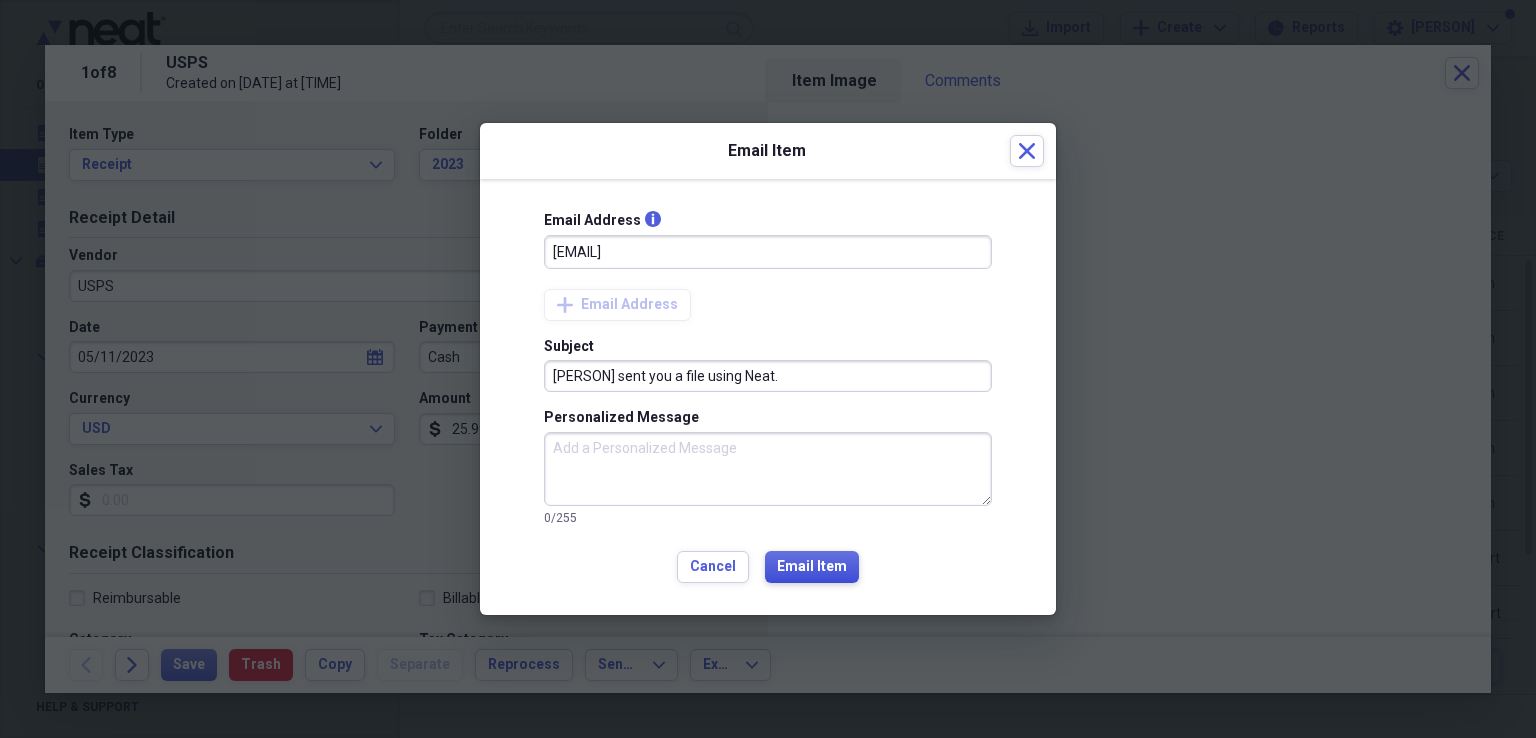 click on "Email Item" at bounding box center (812, 567) 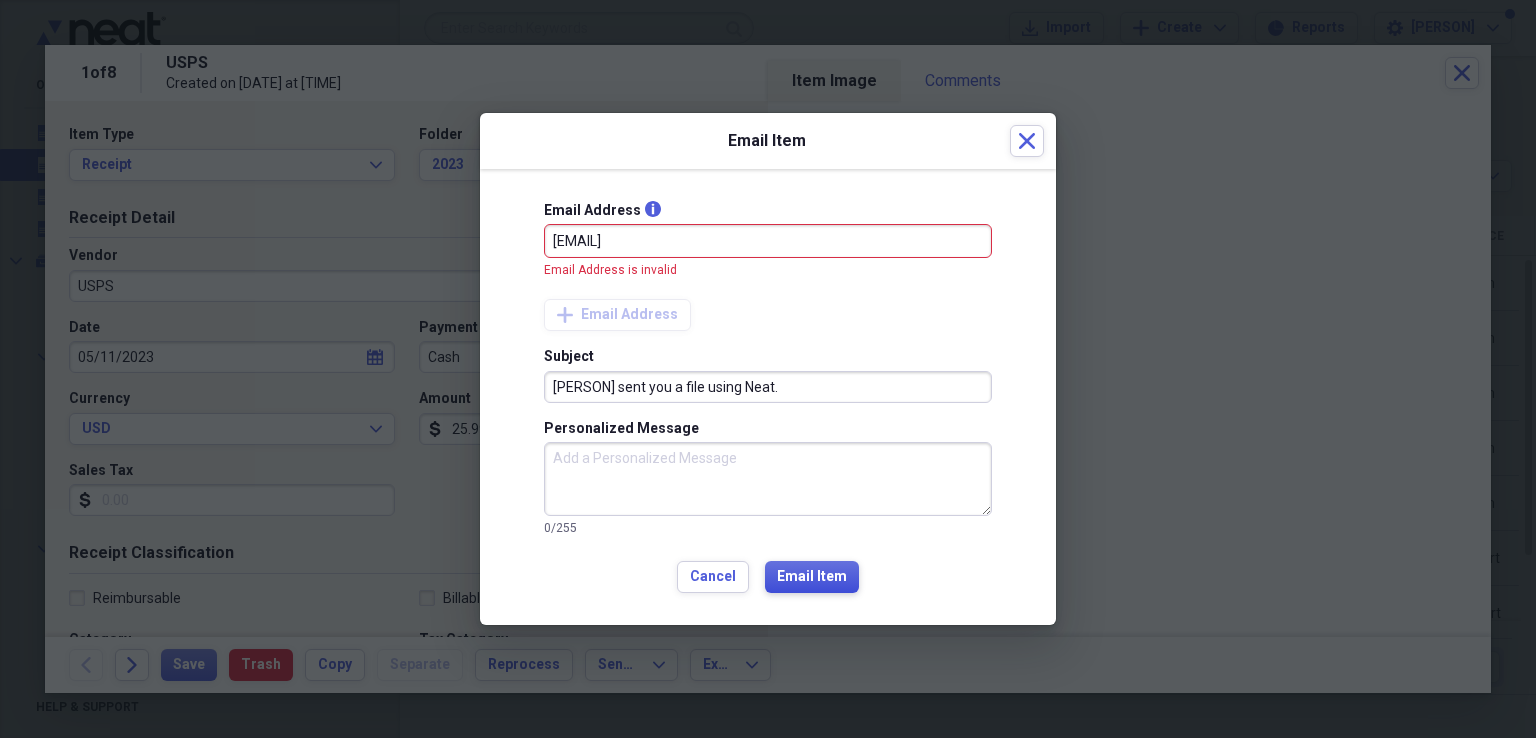 click on "Email Item" at bounding box center (812, 577) 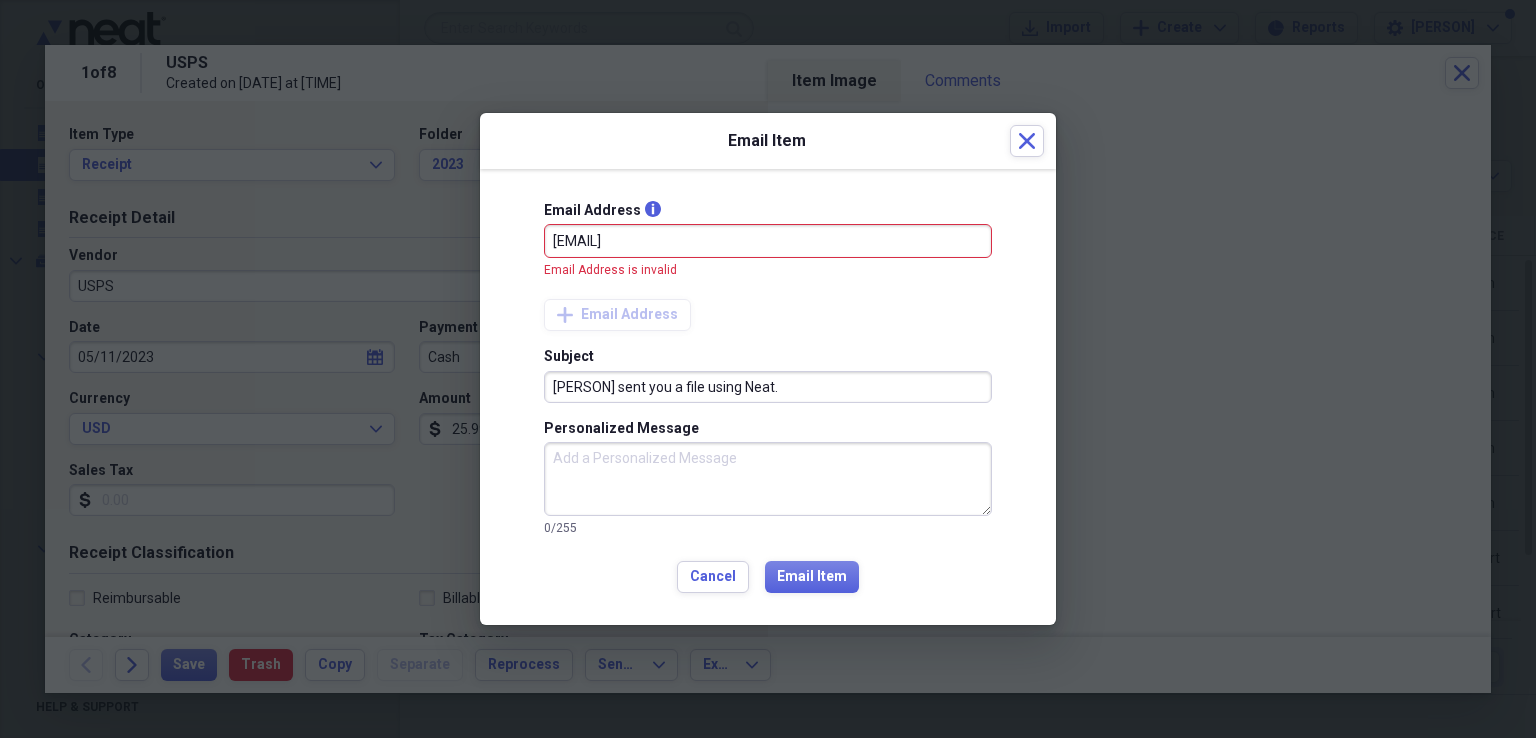 click on "[EMAIL]" at bounding box center (768, 241) 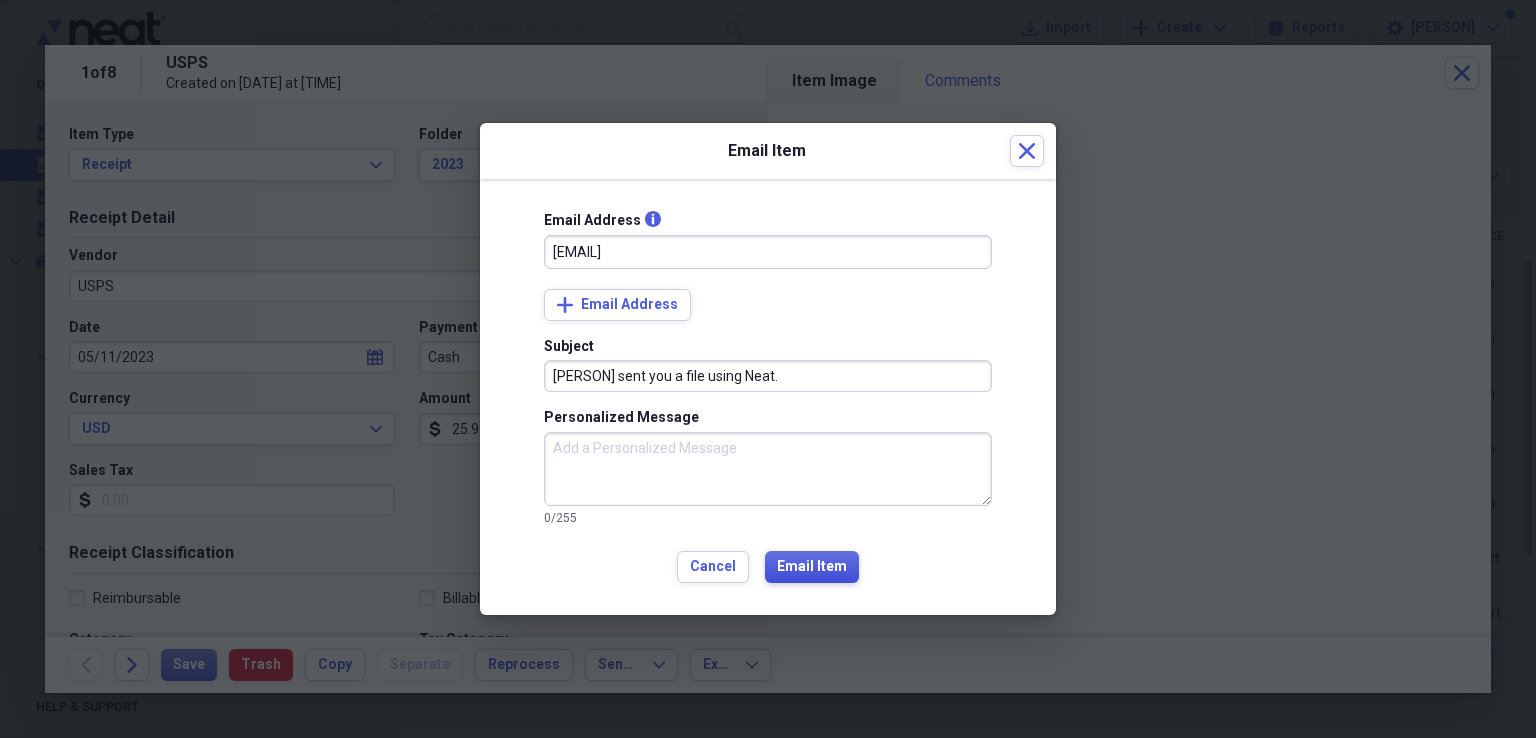 type on "[EMAIL]" 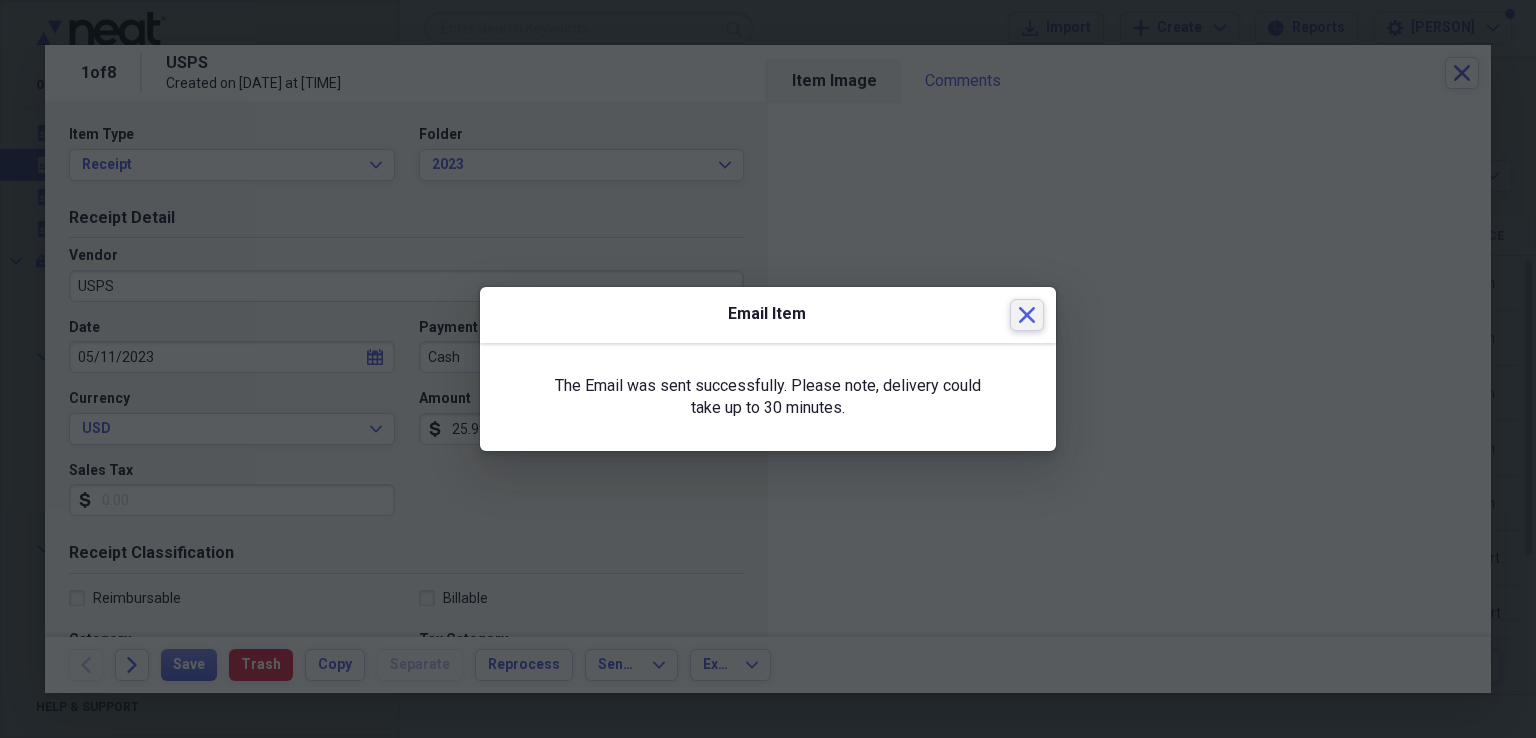 click 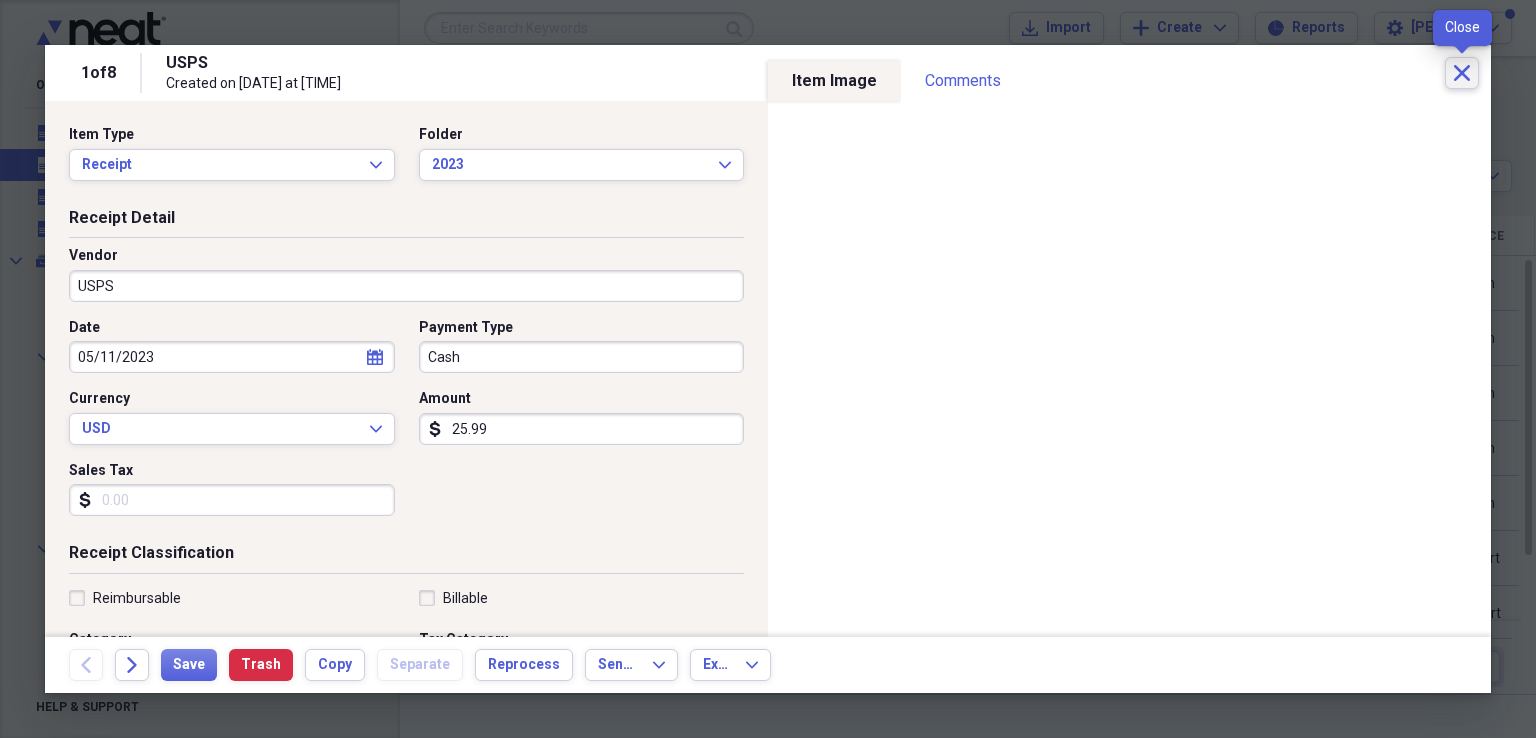 click 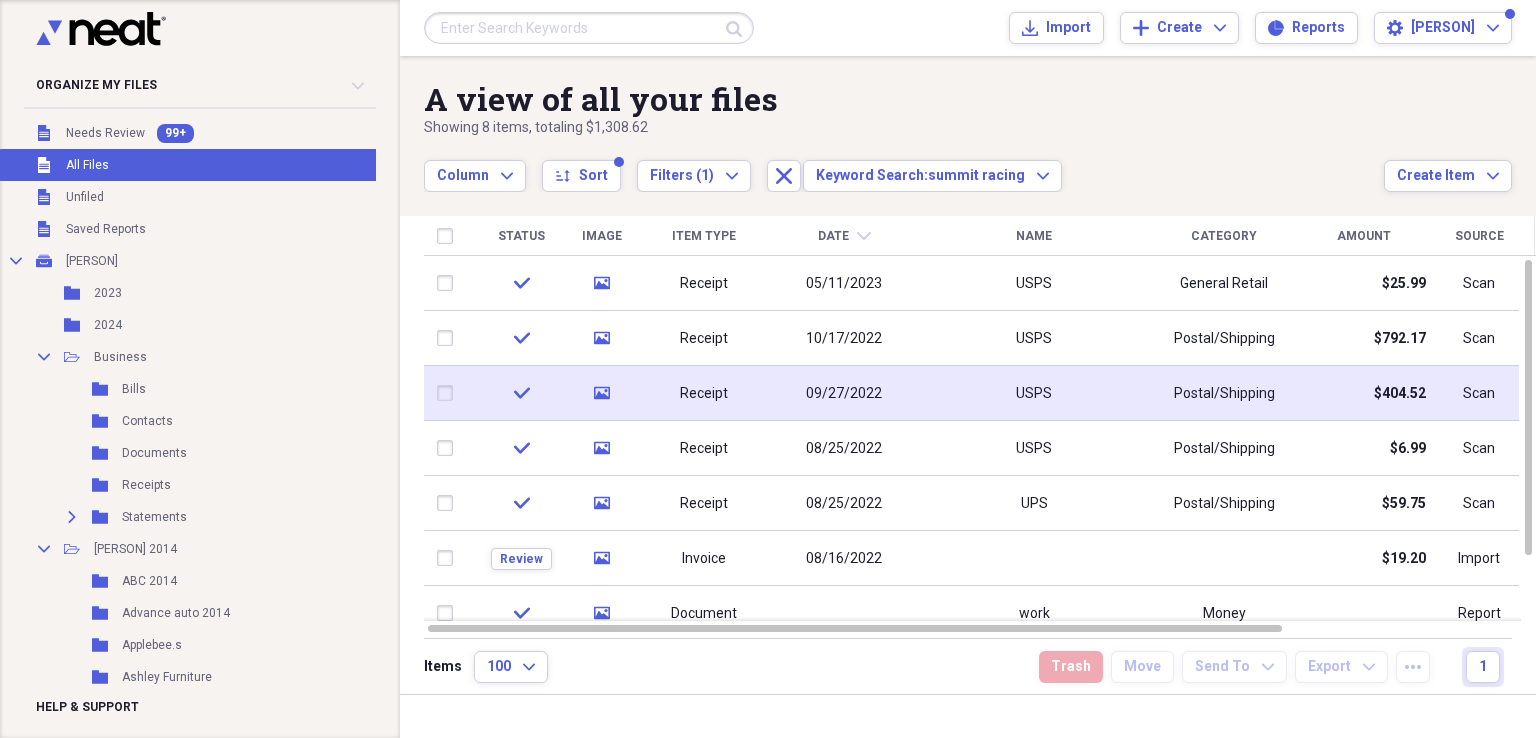 click on "Postal/Shipping" at bounding box center [1224, 394] 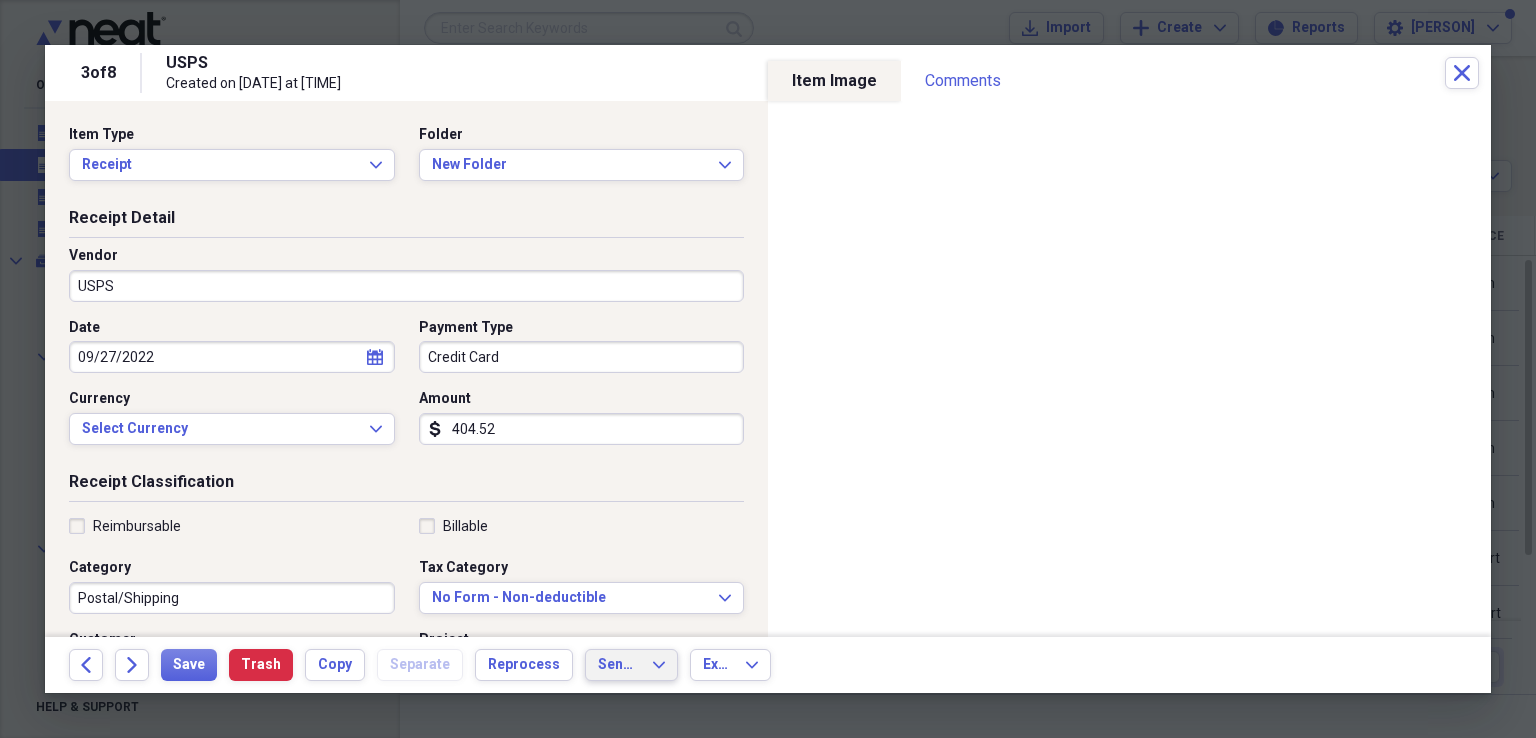 click on "Send To" at bounding box center [619, 665] 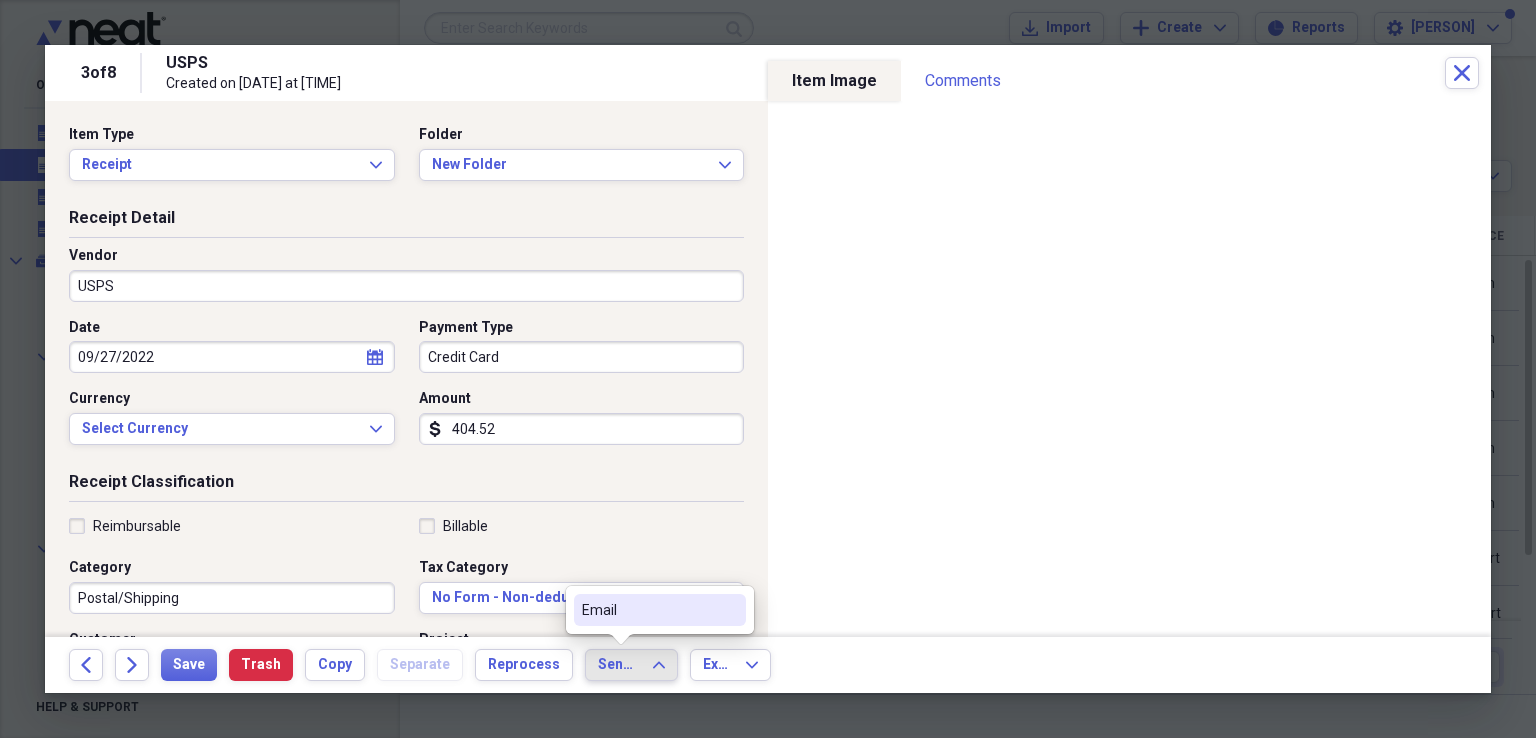 click on "Email" at bounding box center [648, 610] 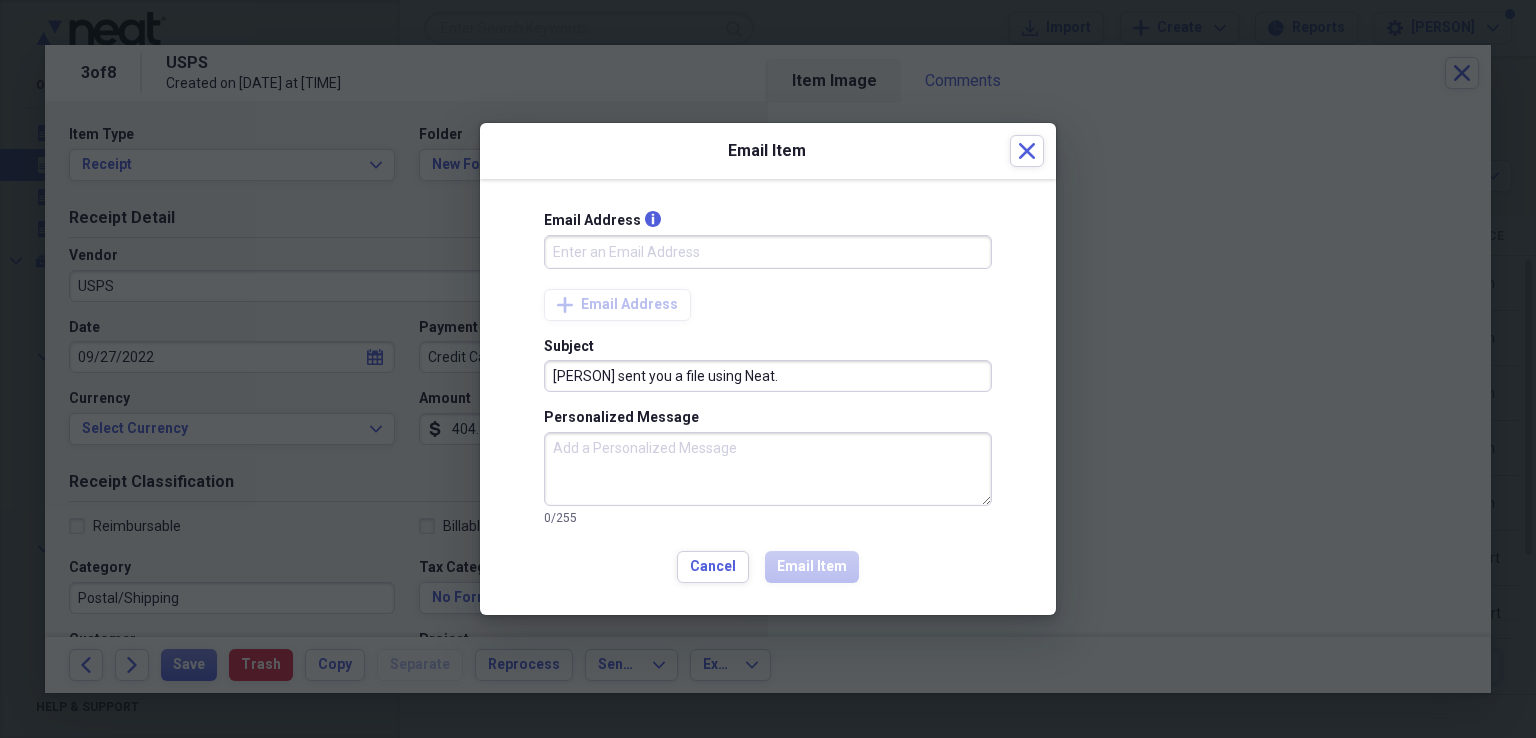 click on "Email Address info" at bounding box center [768, 252] 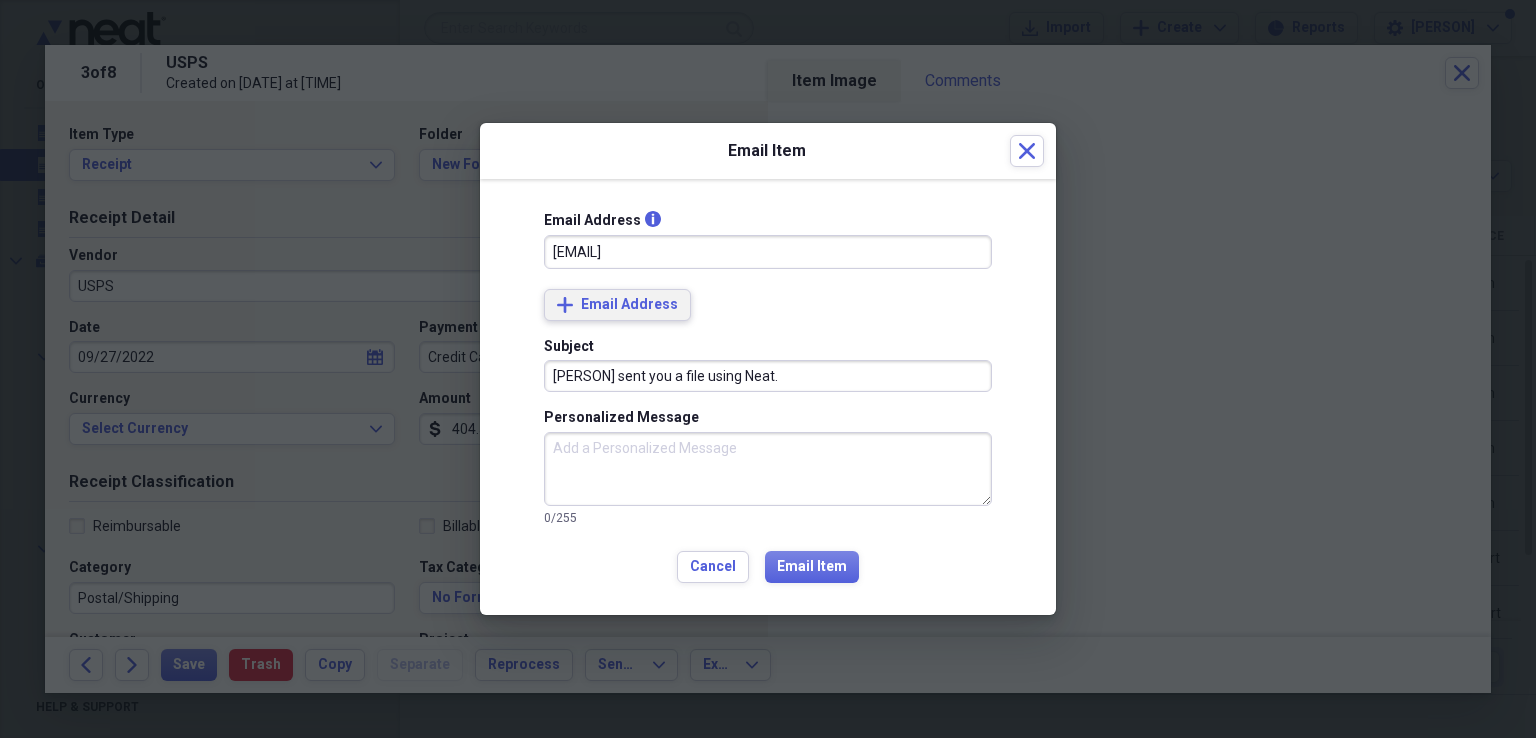 type on "[EMAIL]" 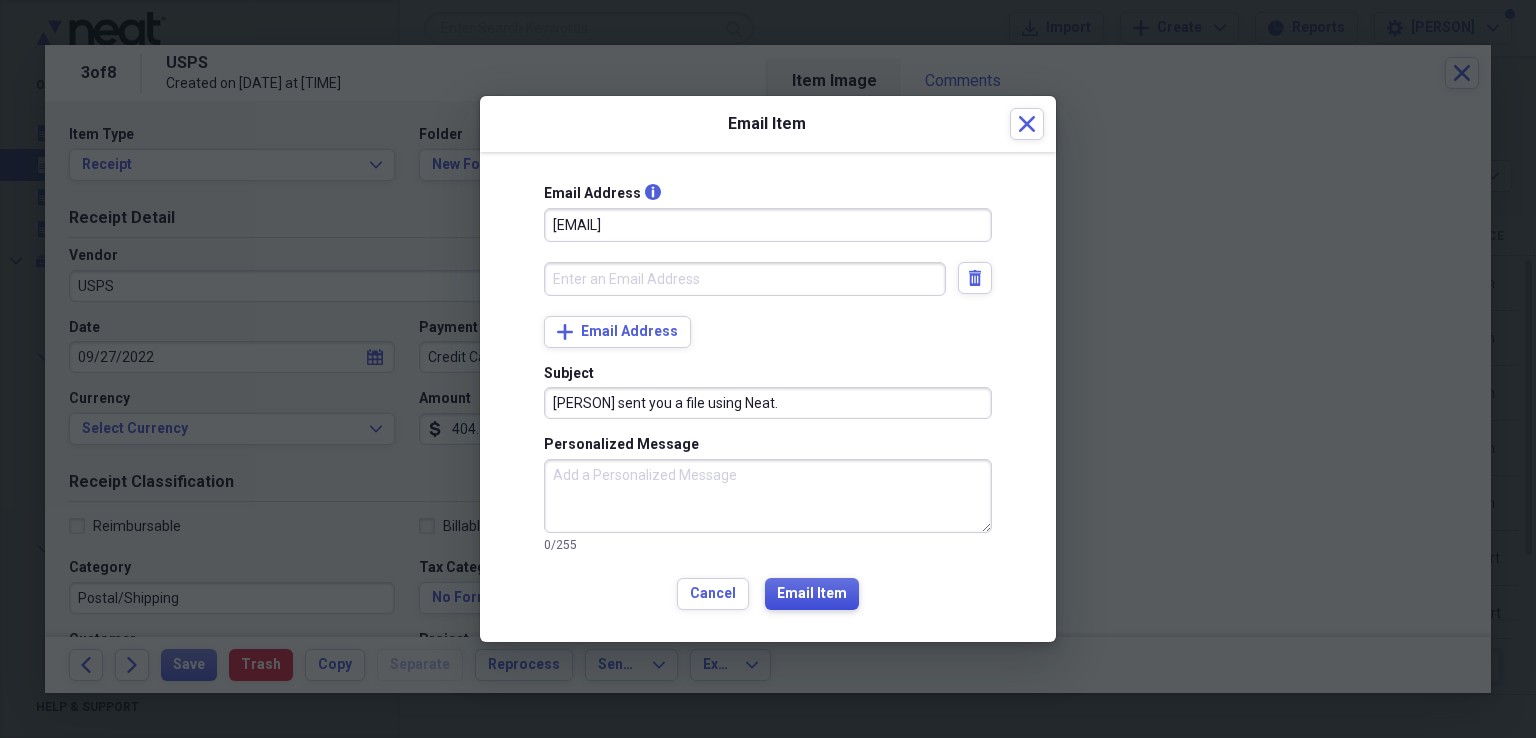 click on "Email Item" at bounding box center [812, 594] 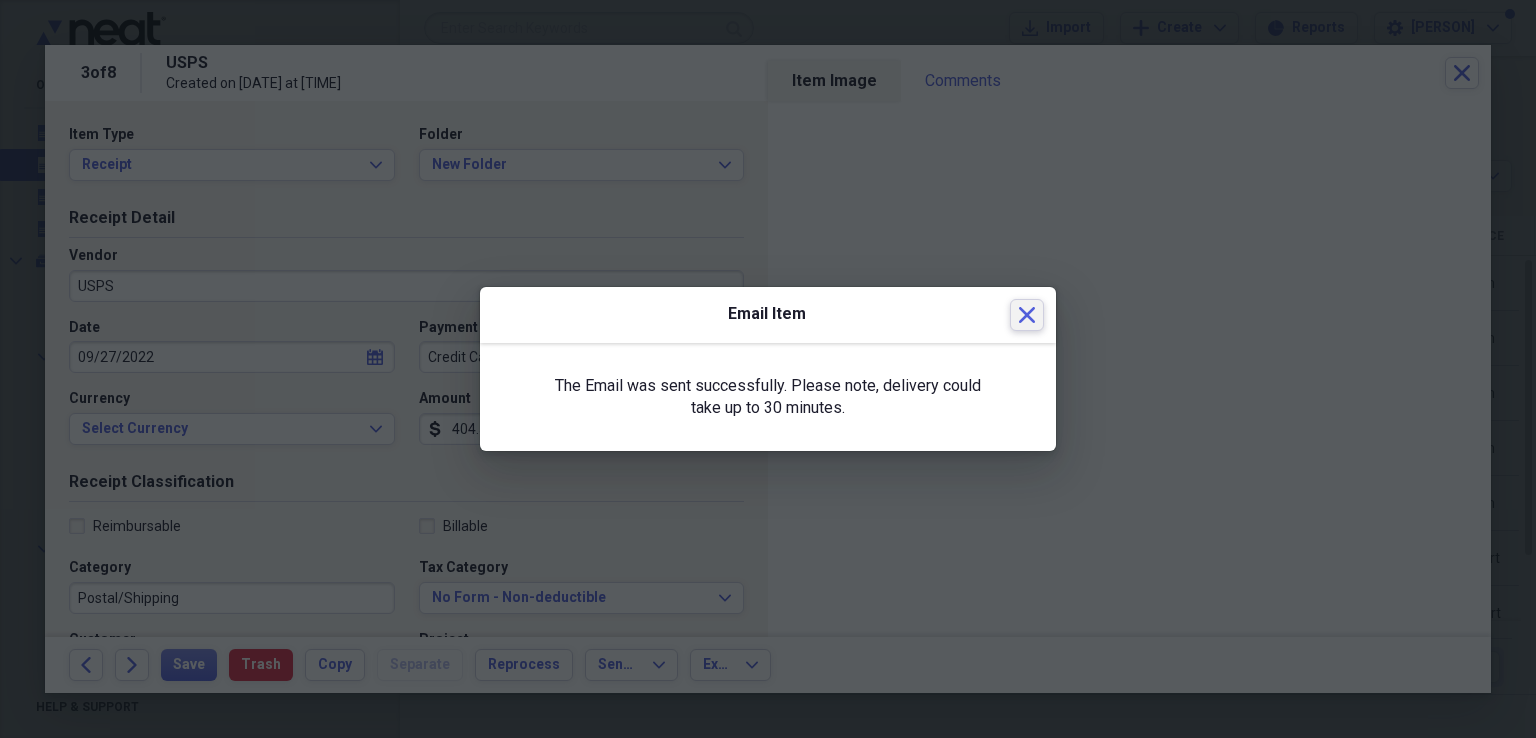 click on "Close" 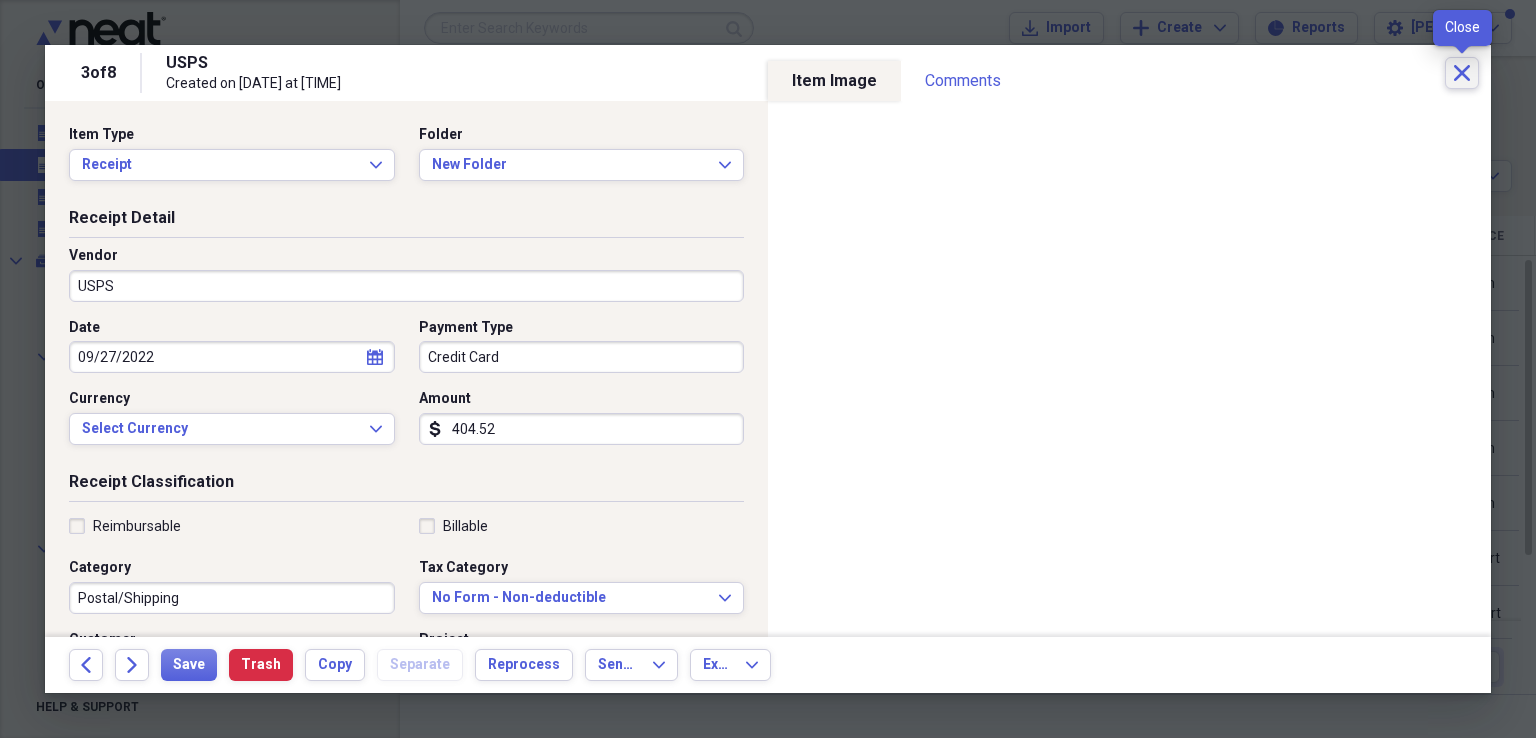 click on "Close" 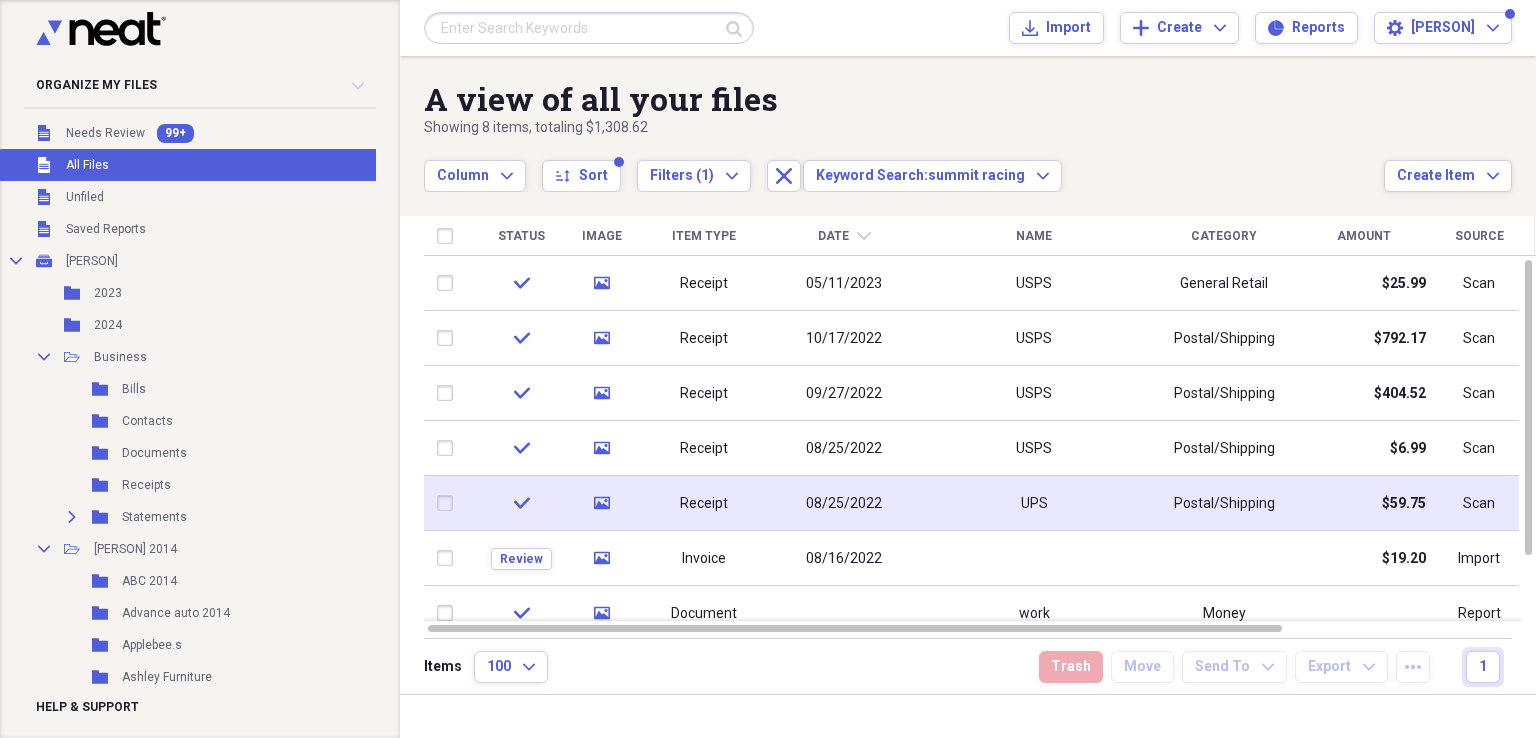 click on "UPS" at bounding box center [1034, 503] 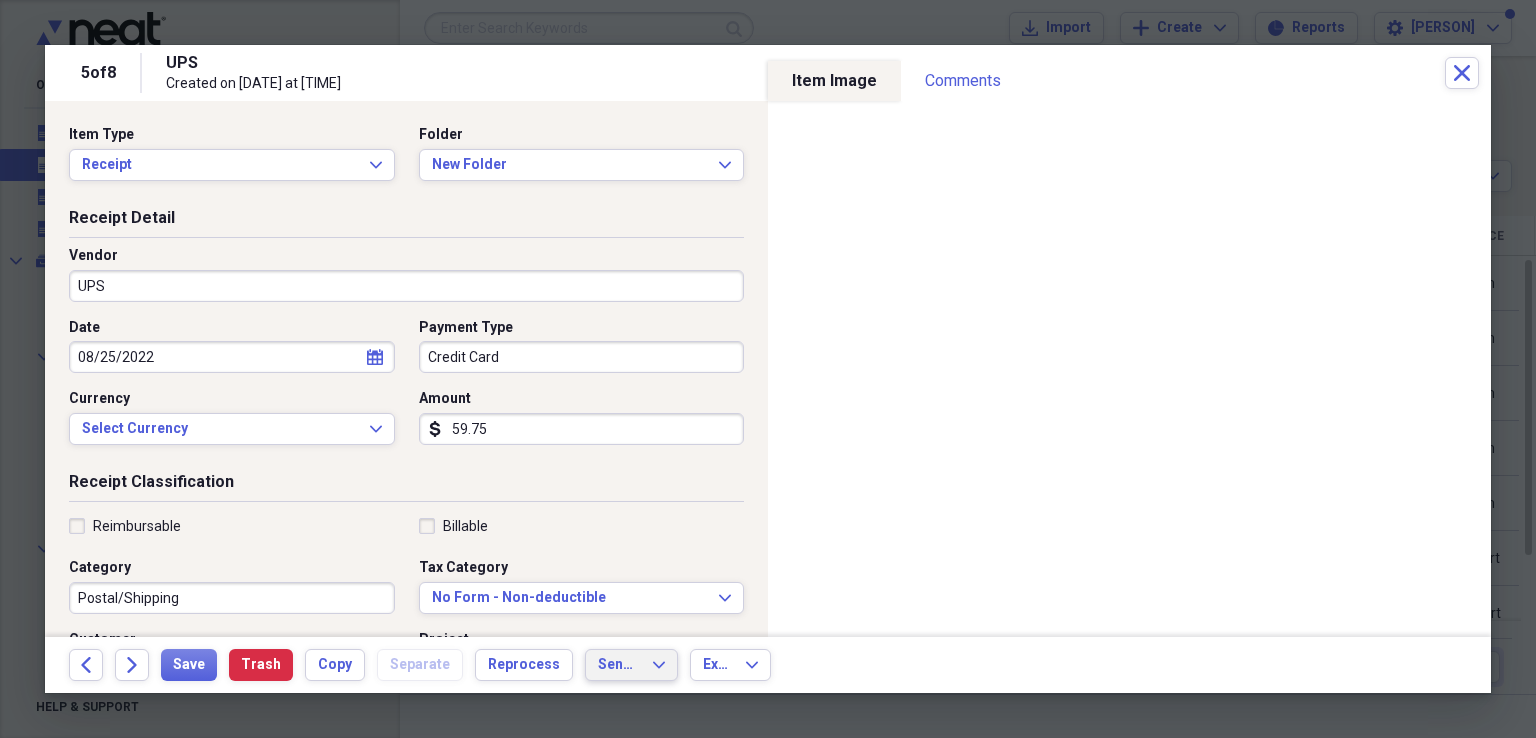 click on "Send To" at bounding box center (619, 665) 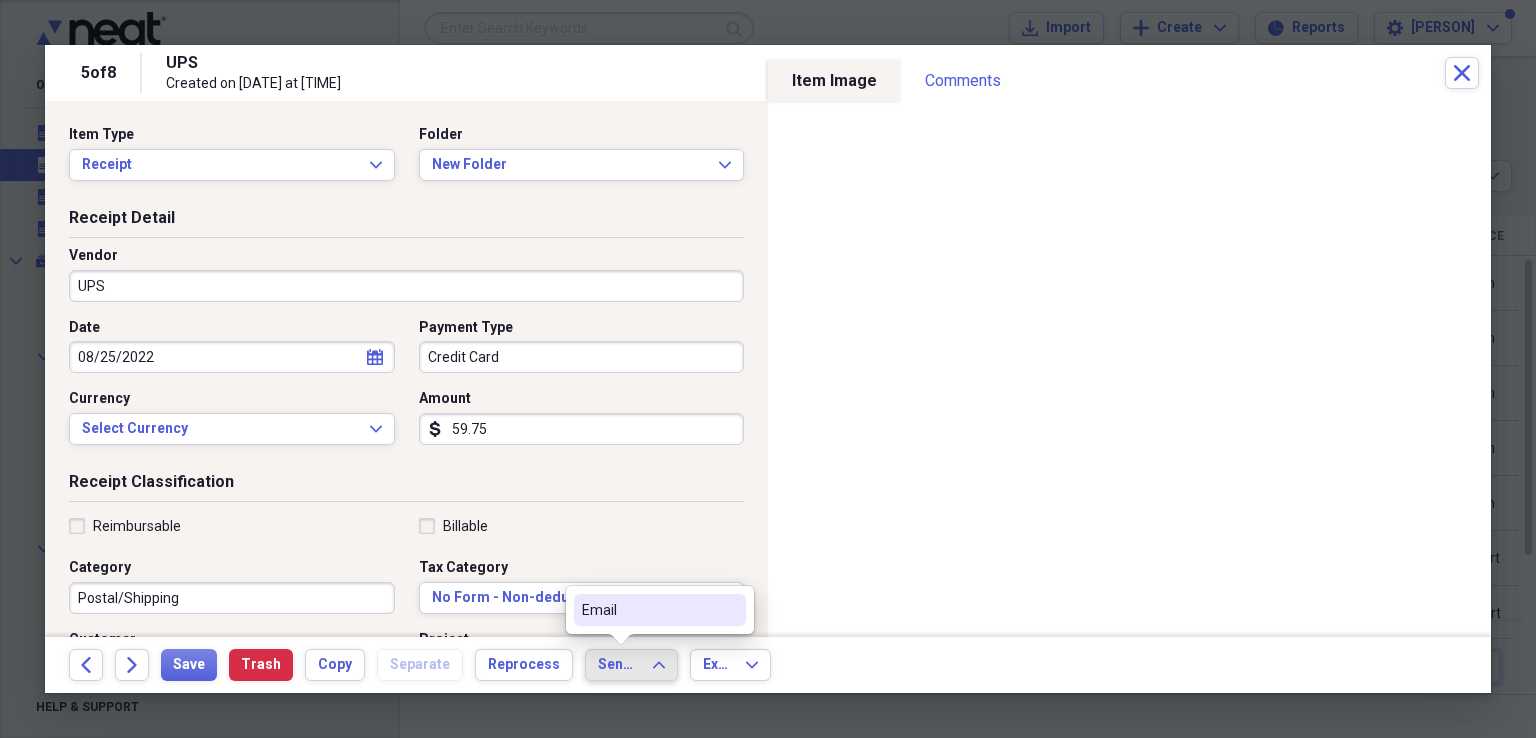 click on "Email" at bounding box center (648, 610) 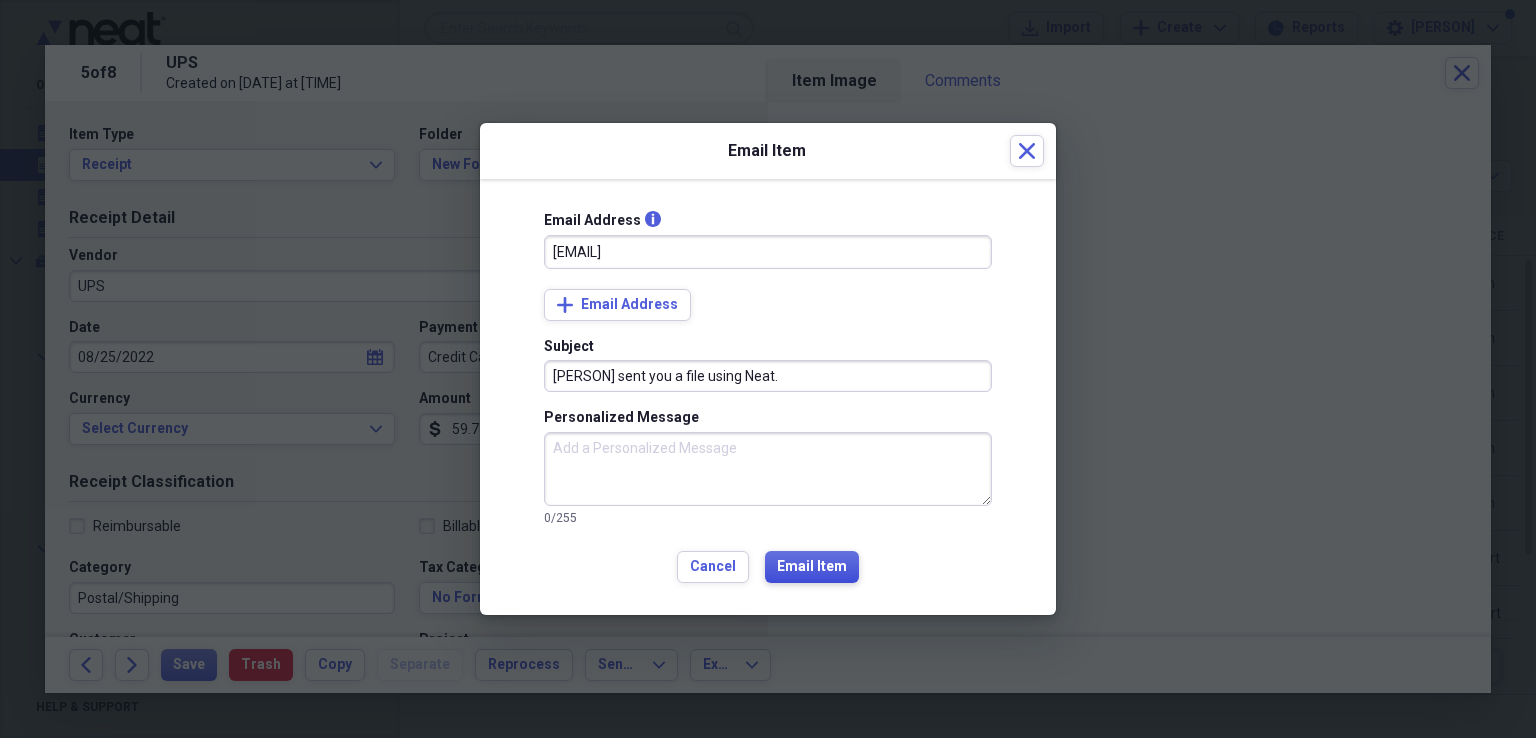 type on "[EMAIL]" 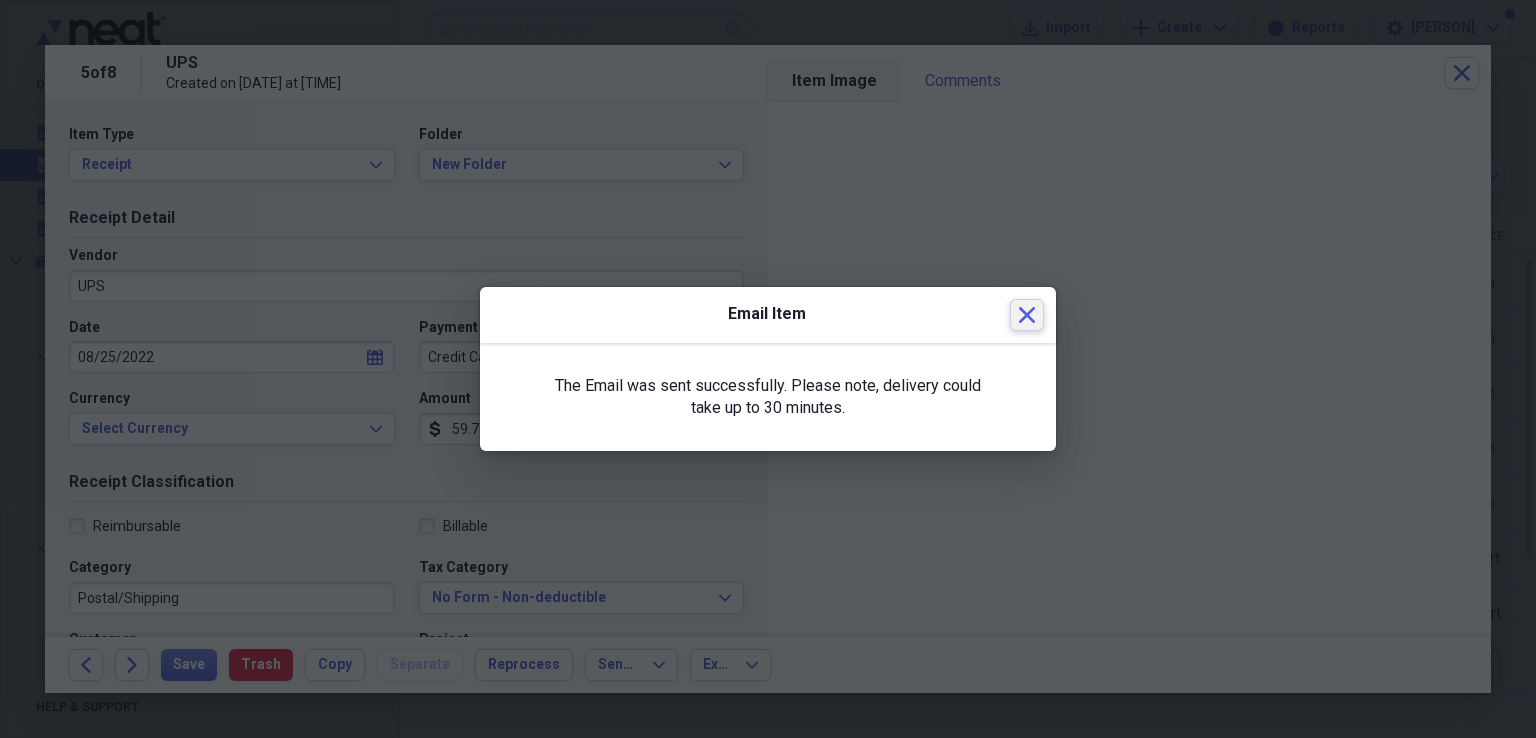click on "Close" 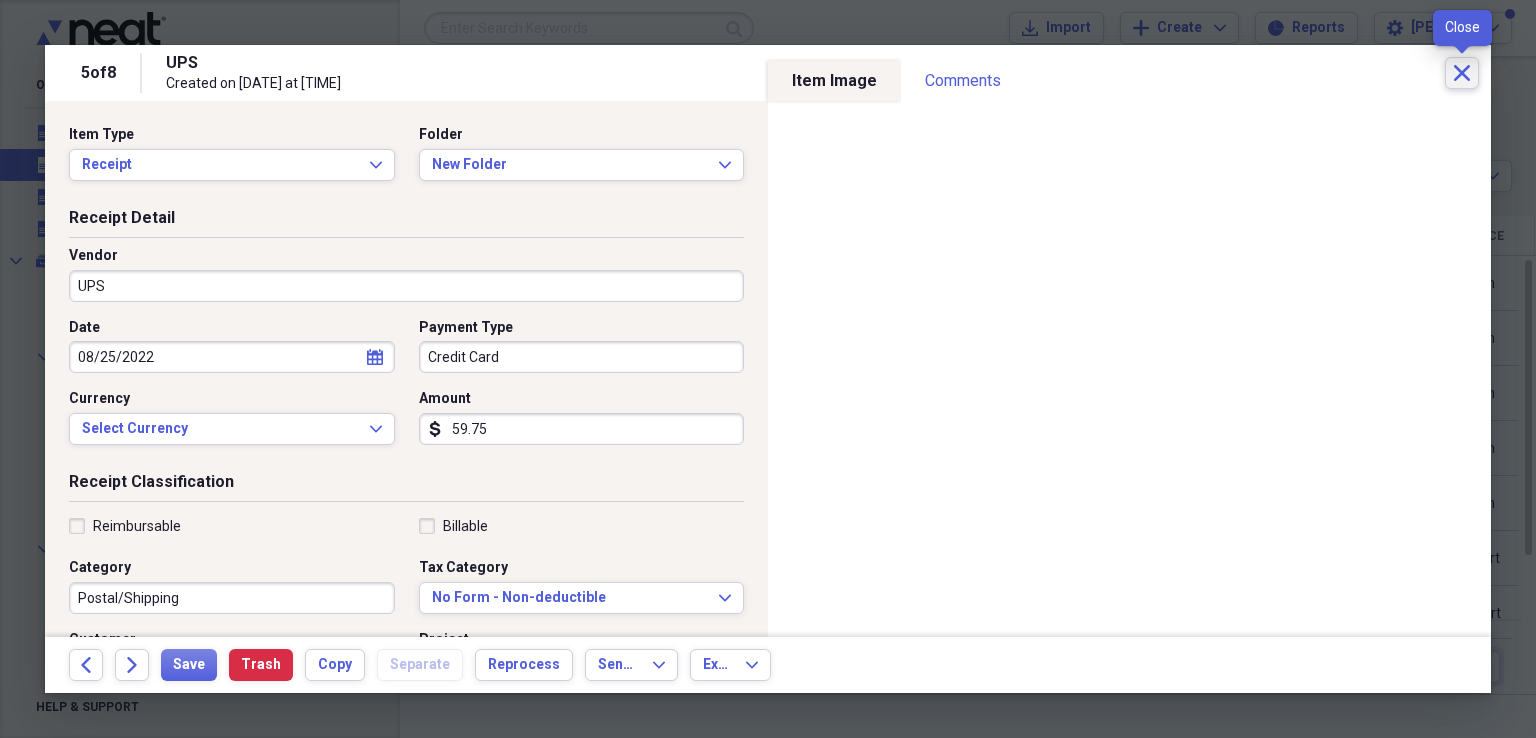 click on "Close" 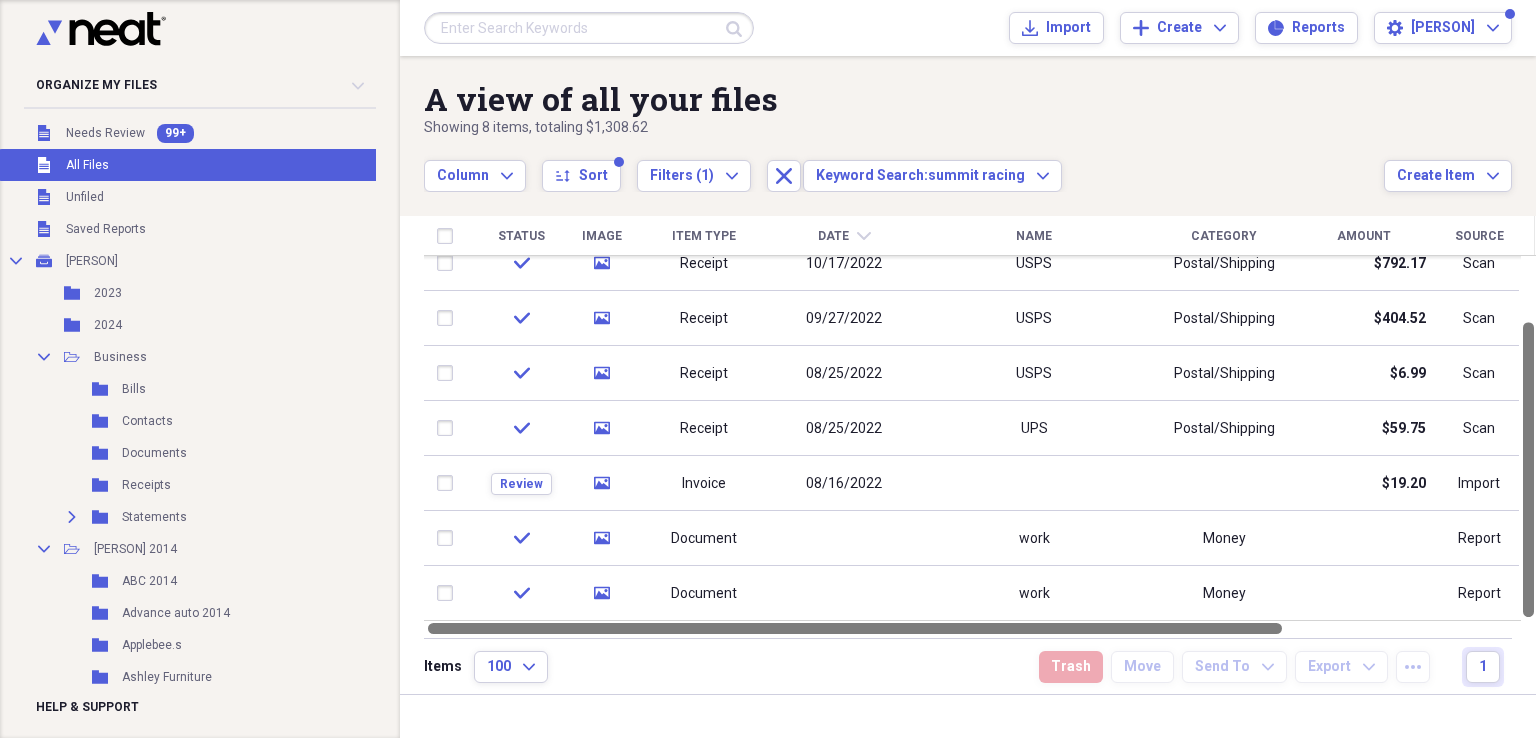drag, startPoint x: 1530, startPoint y: 548, endPoint x: 1535, endPoint y: 627, distance: 79.15807 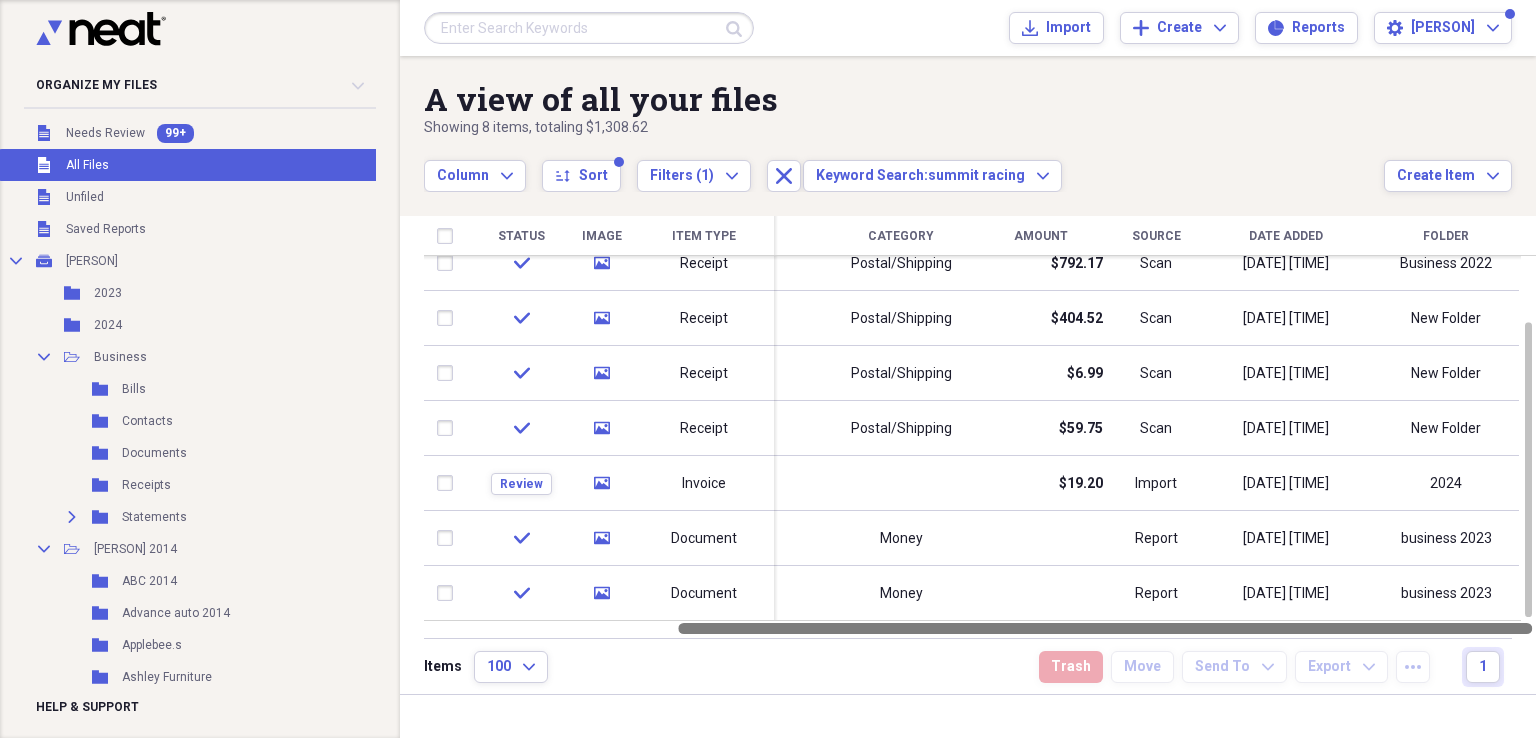 click at bounding box center (980, 628) 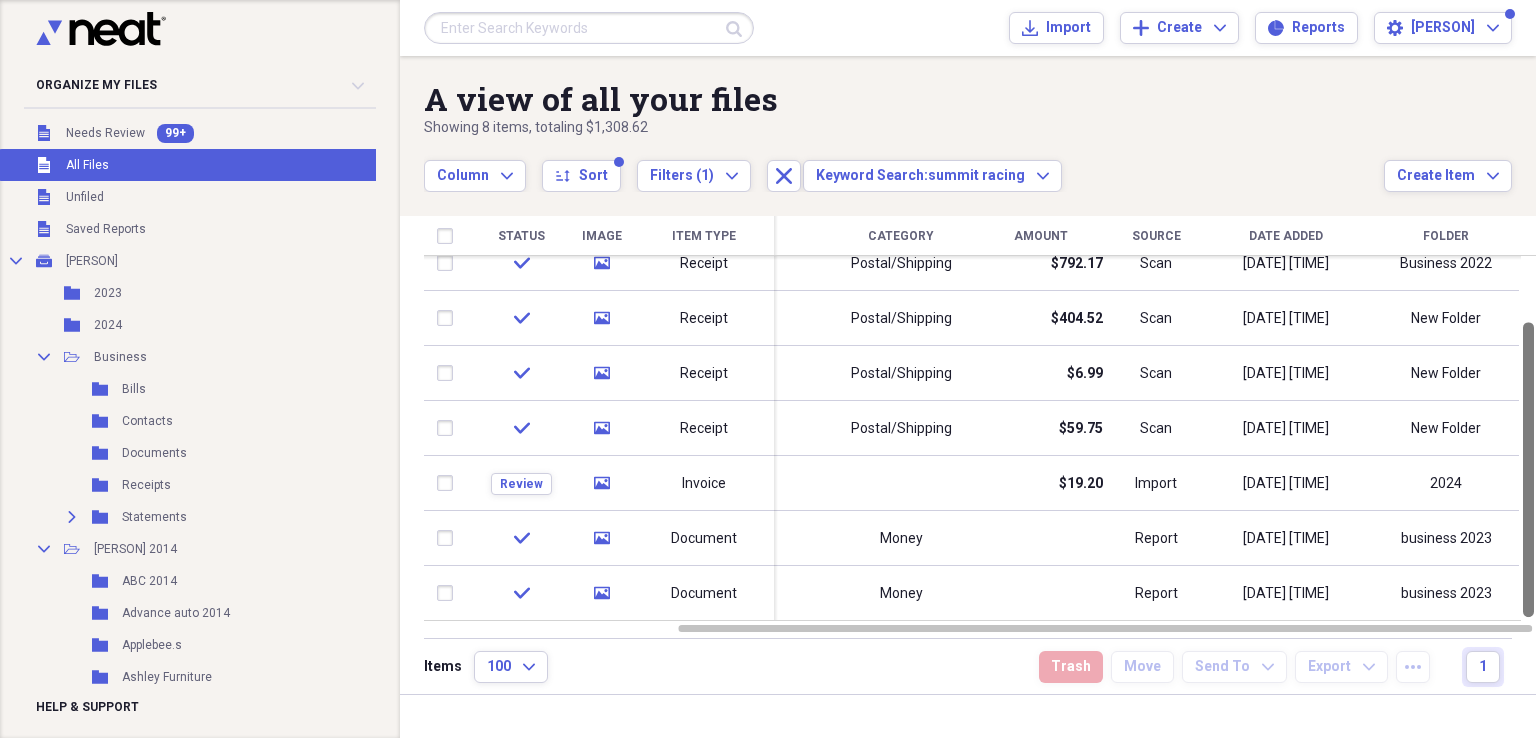 drag, startPoint x: 1528, startPoint y: 593, endPoint x: 1523, endPoint y: 603, distance: 11.18034 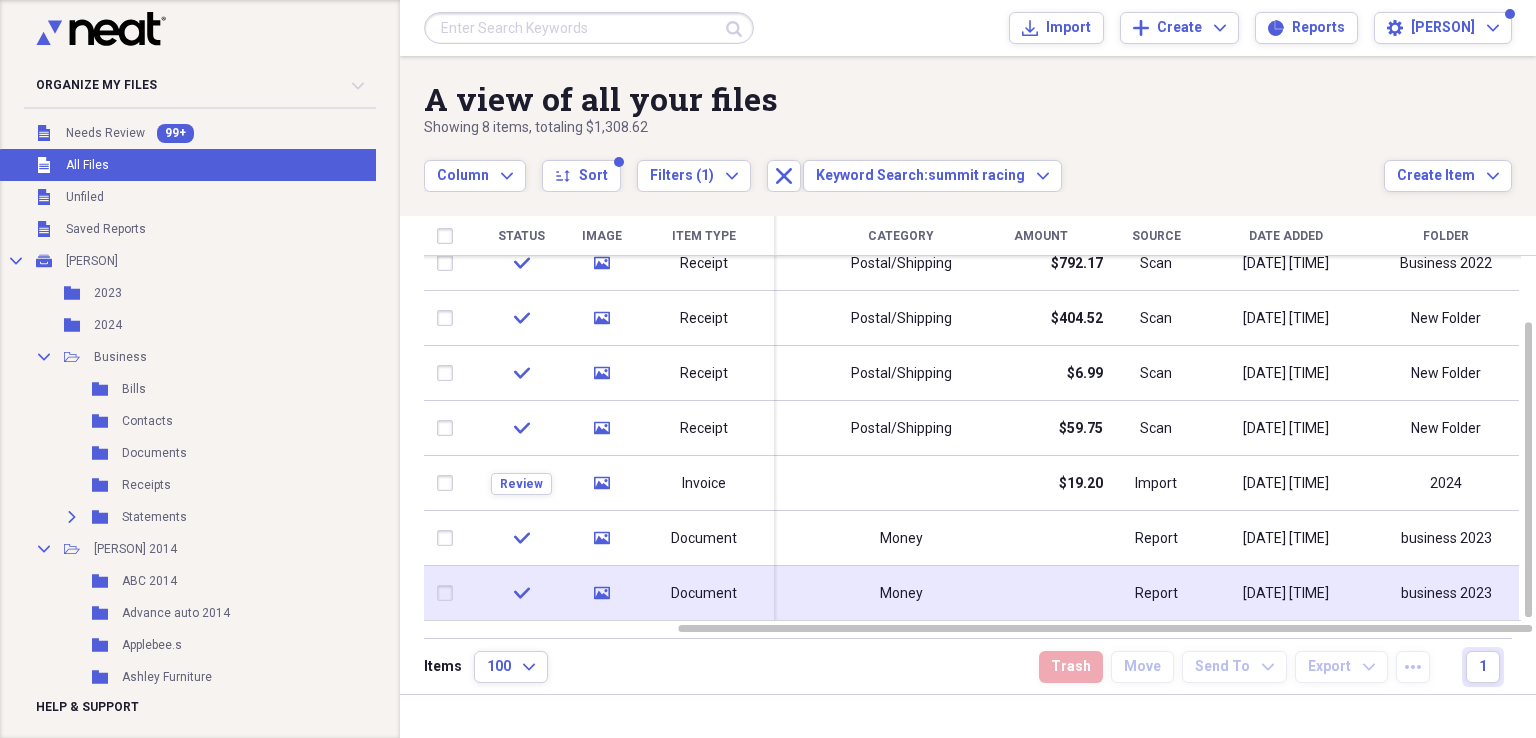 click on "[DATE] [TIME]" at bounding box center (1286, 593) 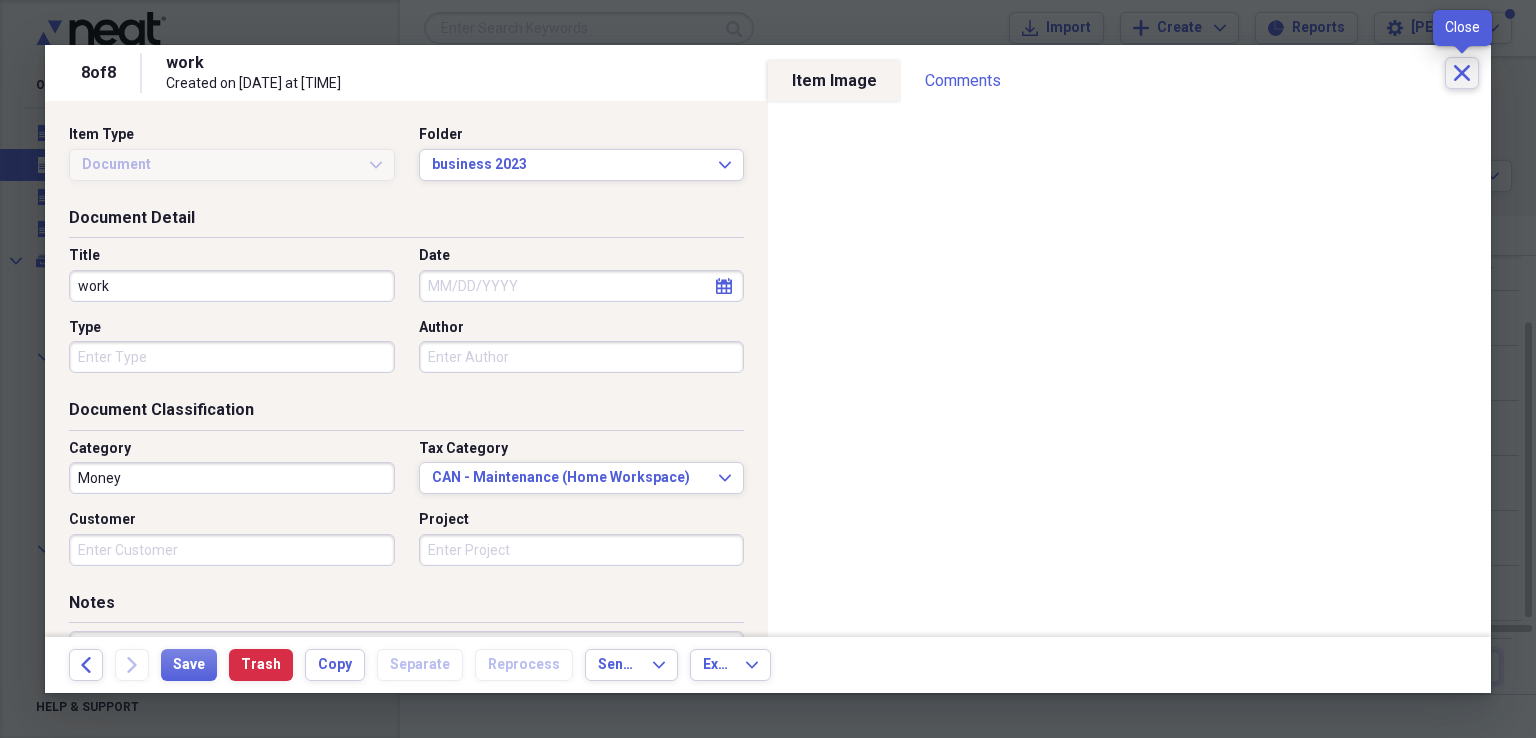 click 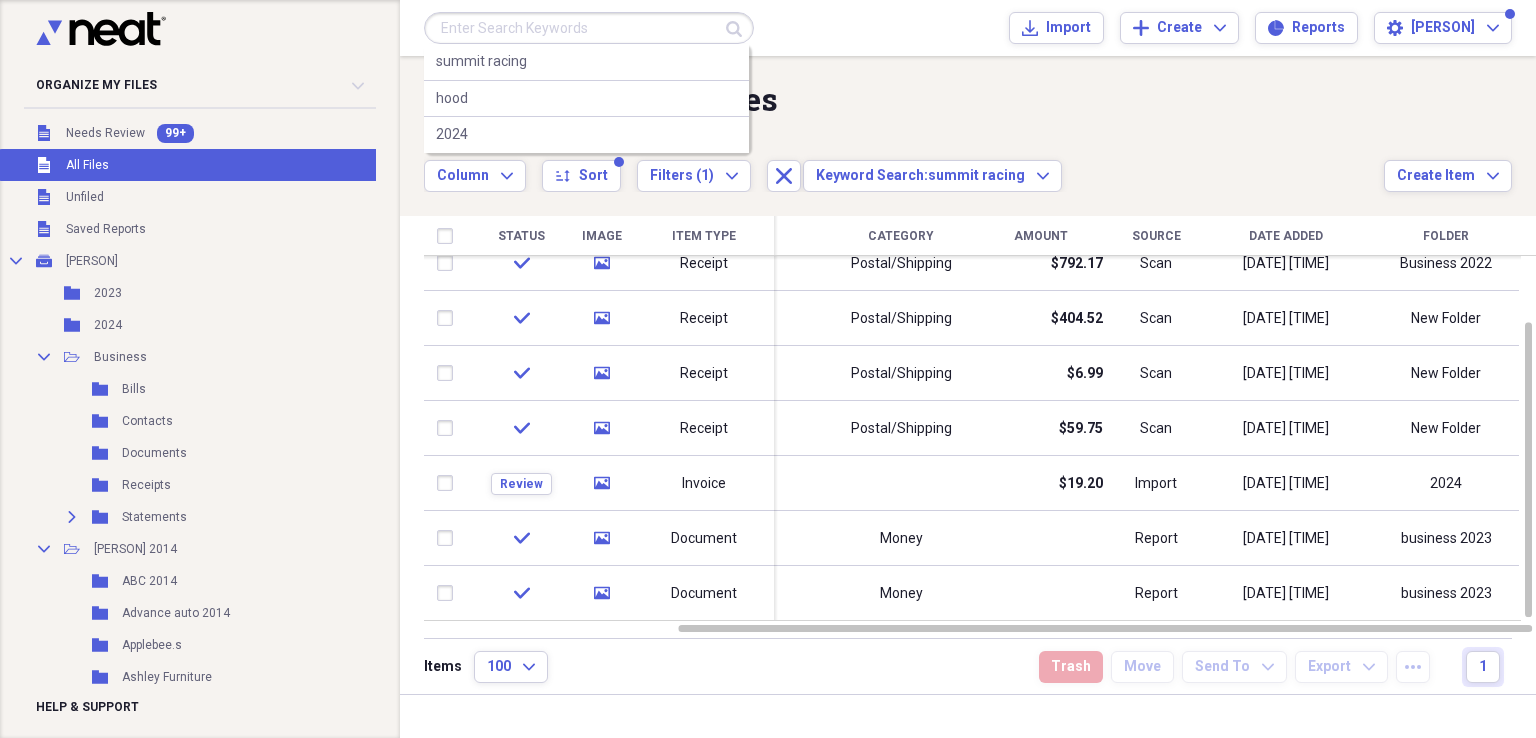click at bounding box center [589, 28] 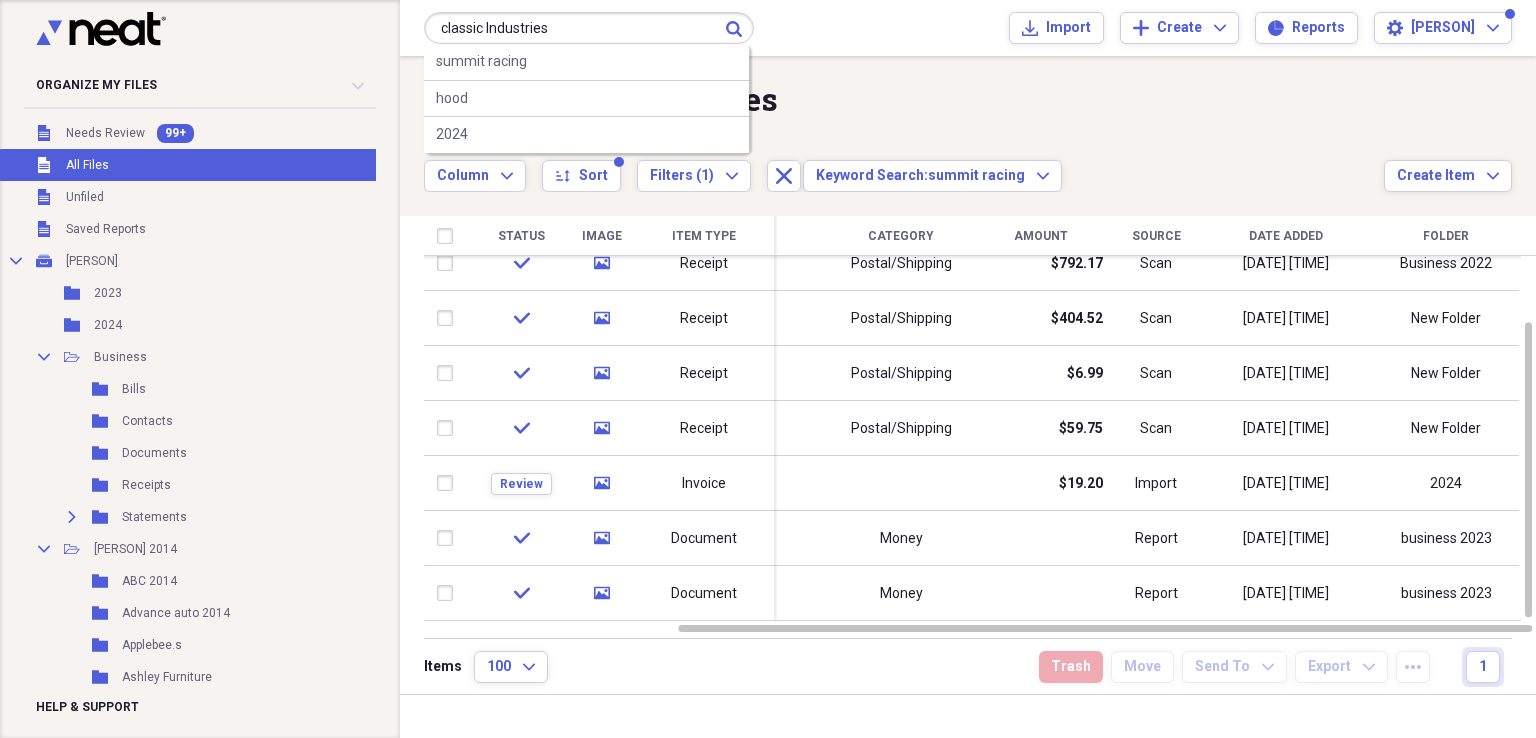 type on "classic Industries" 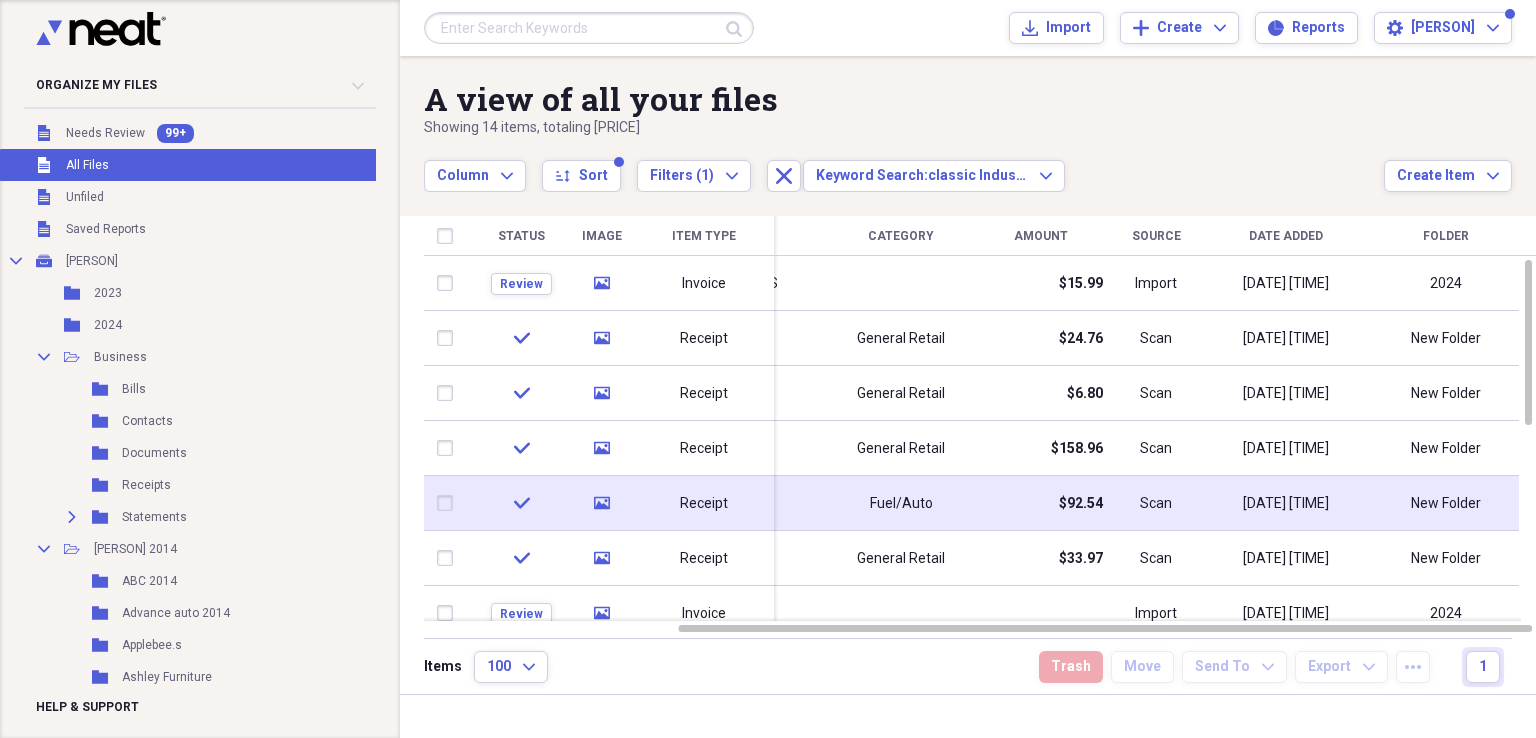 click on "$92.54" at bounding box center [1041, 503] 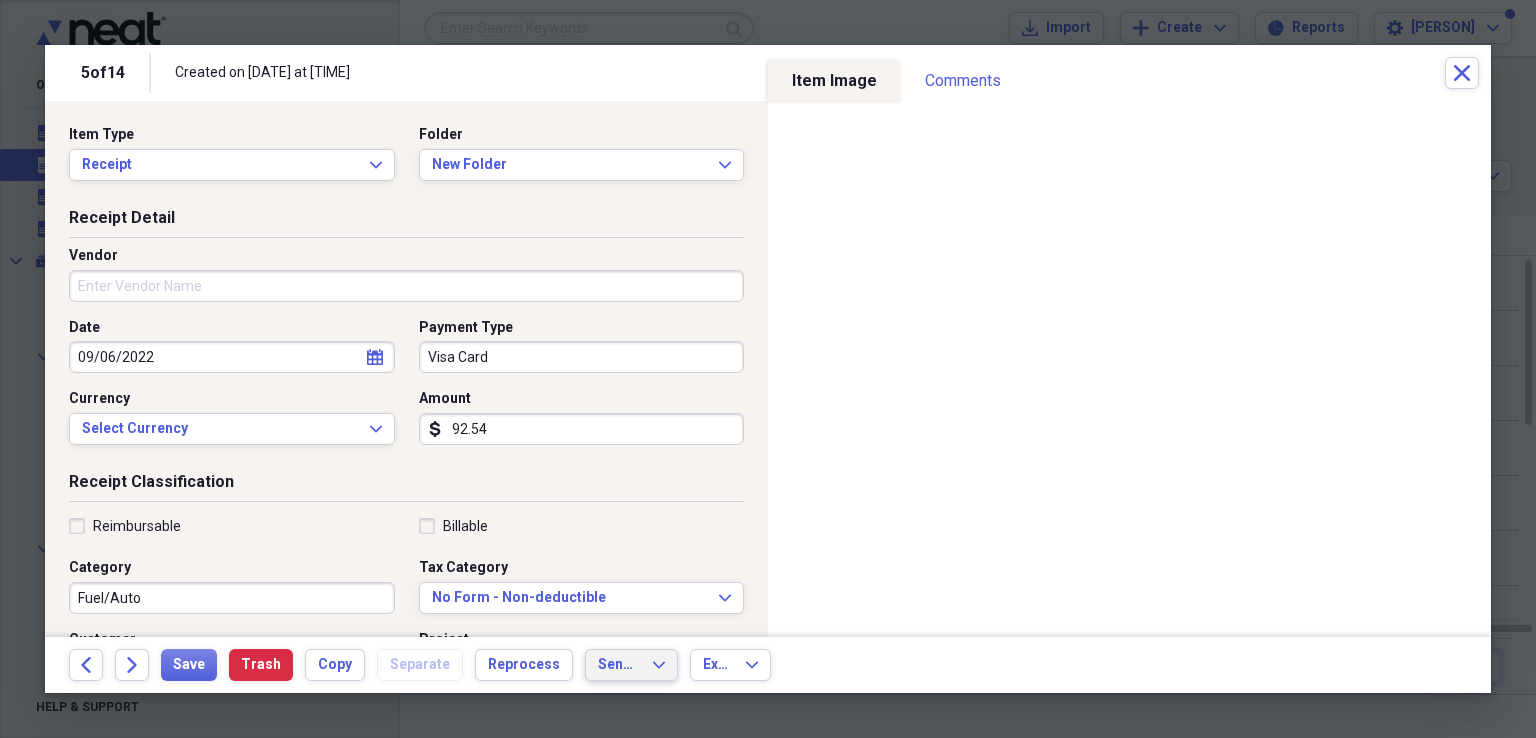 click on "Send To" at bounding box center (619, 665) 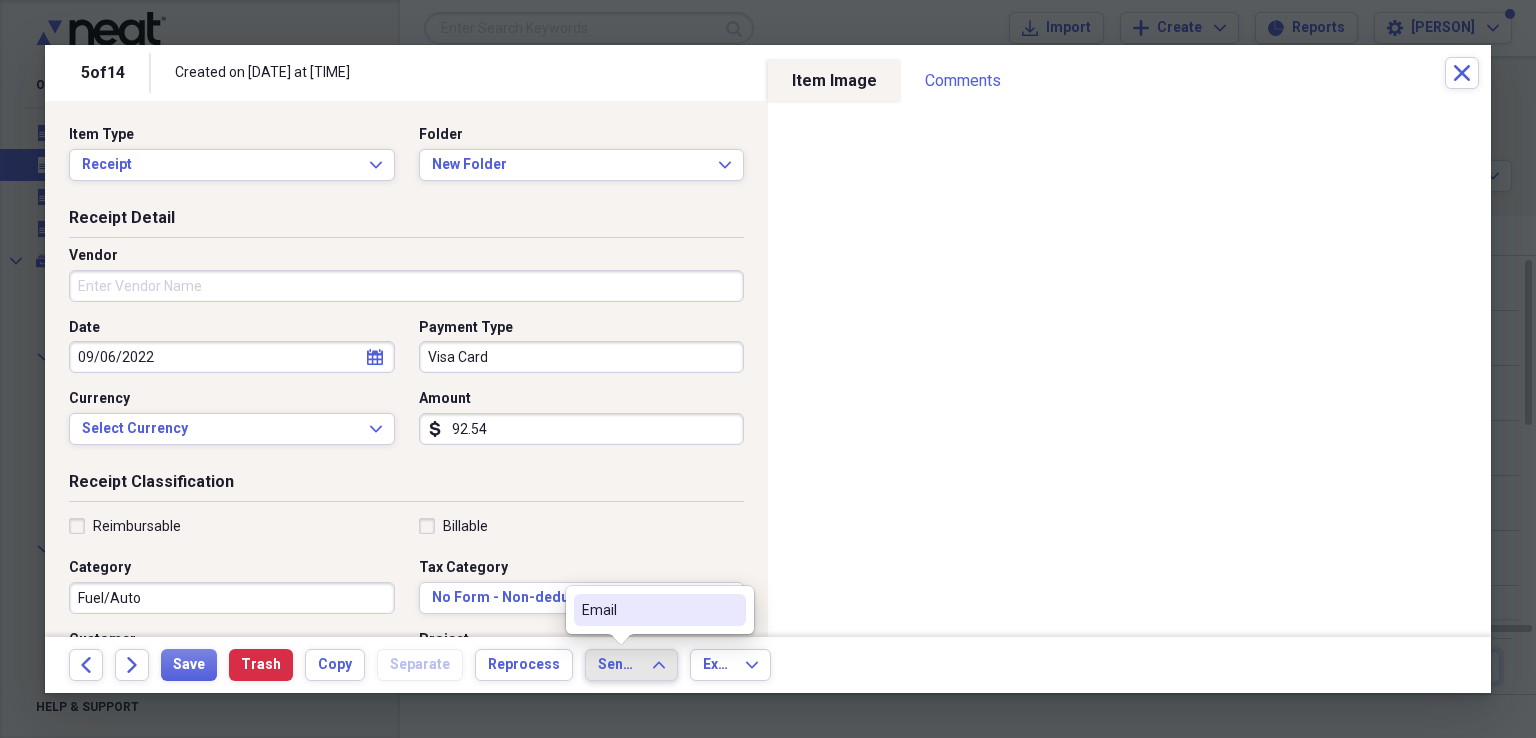 click on "Email" at bounding box center [648, 610] 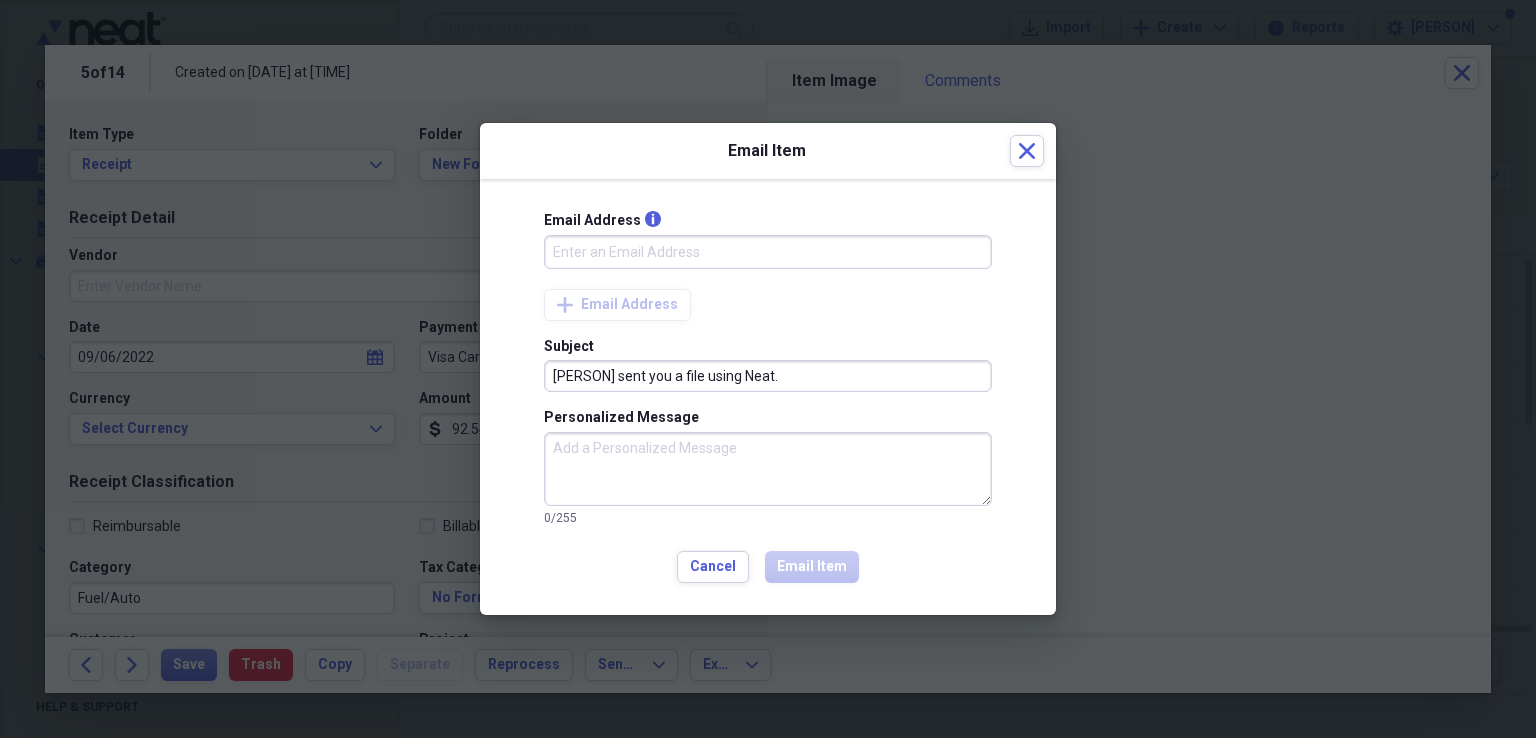 click on "Email Address info" at bounding box center [768, 252] 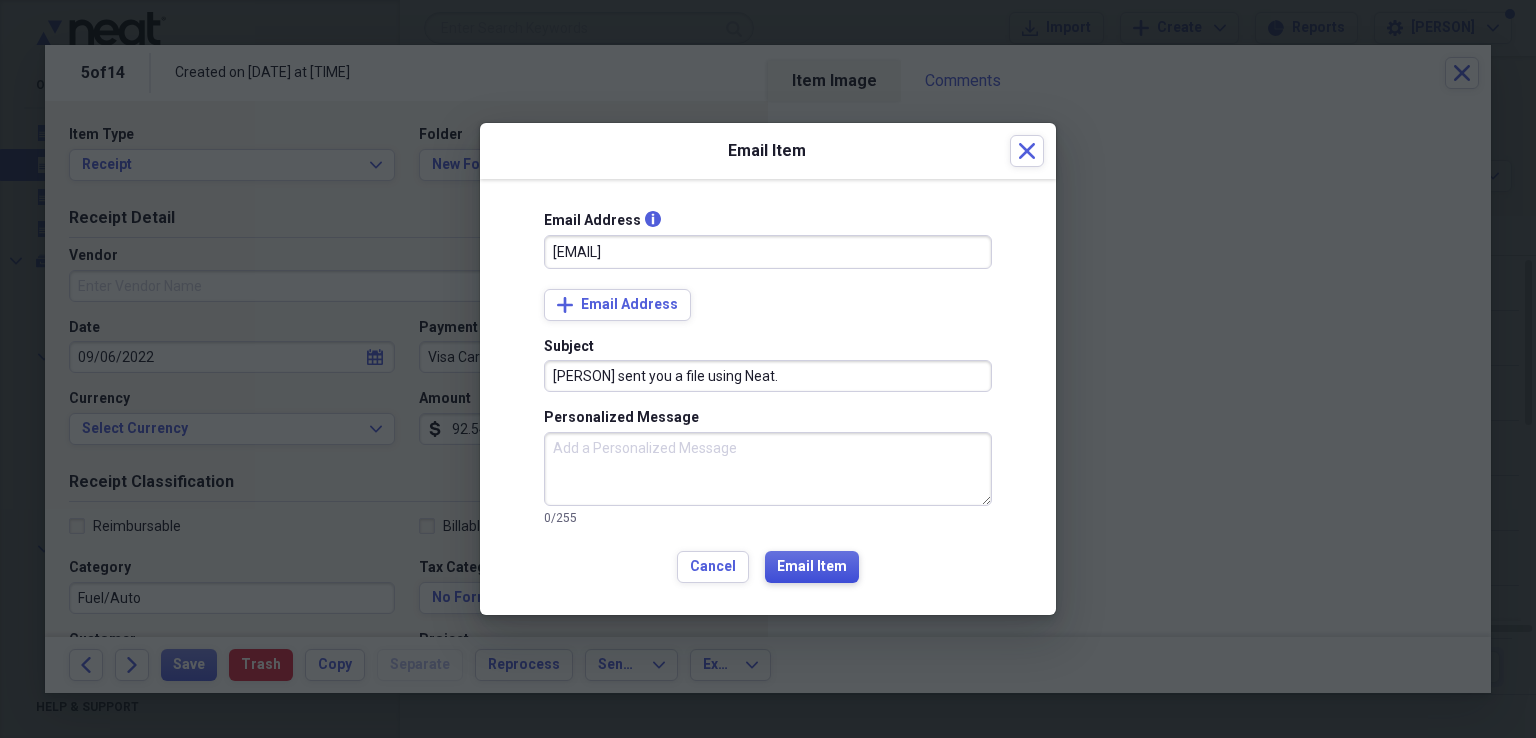 type on "[EMAIL]" 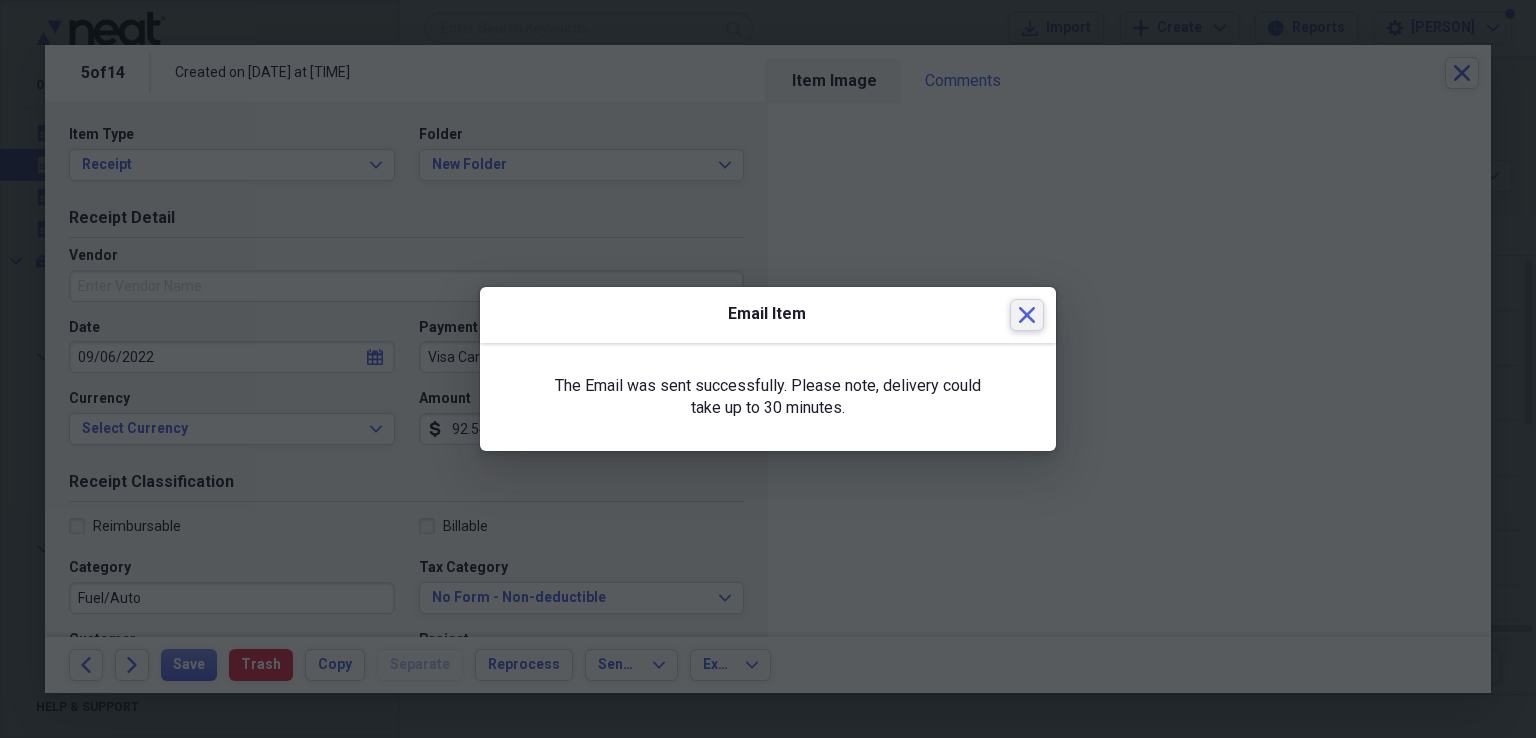 click 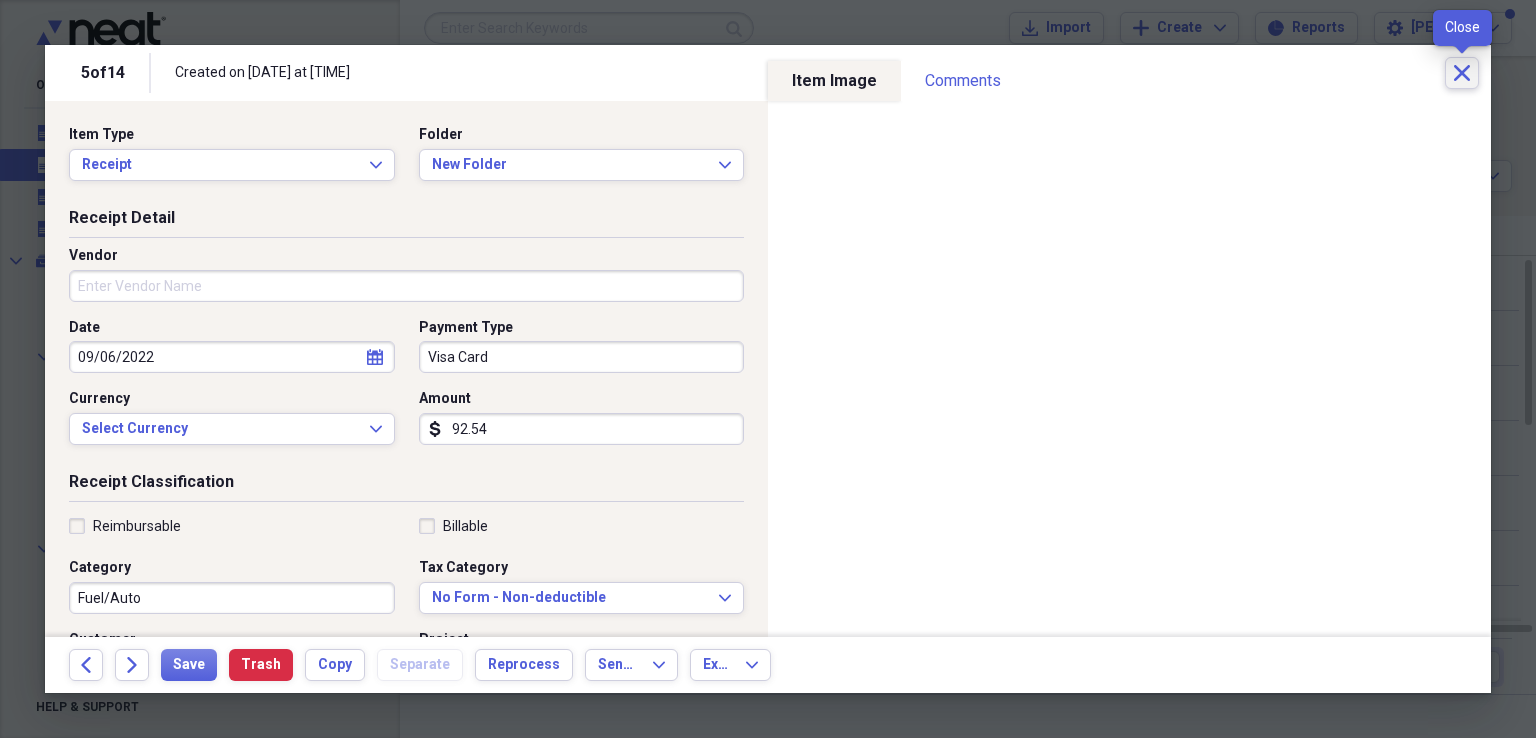 click on "Close" 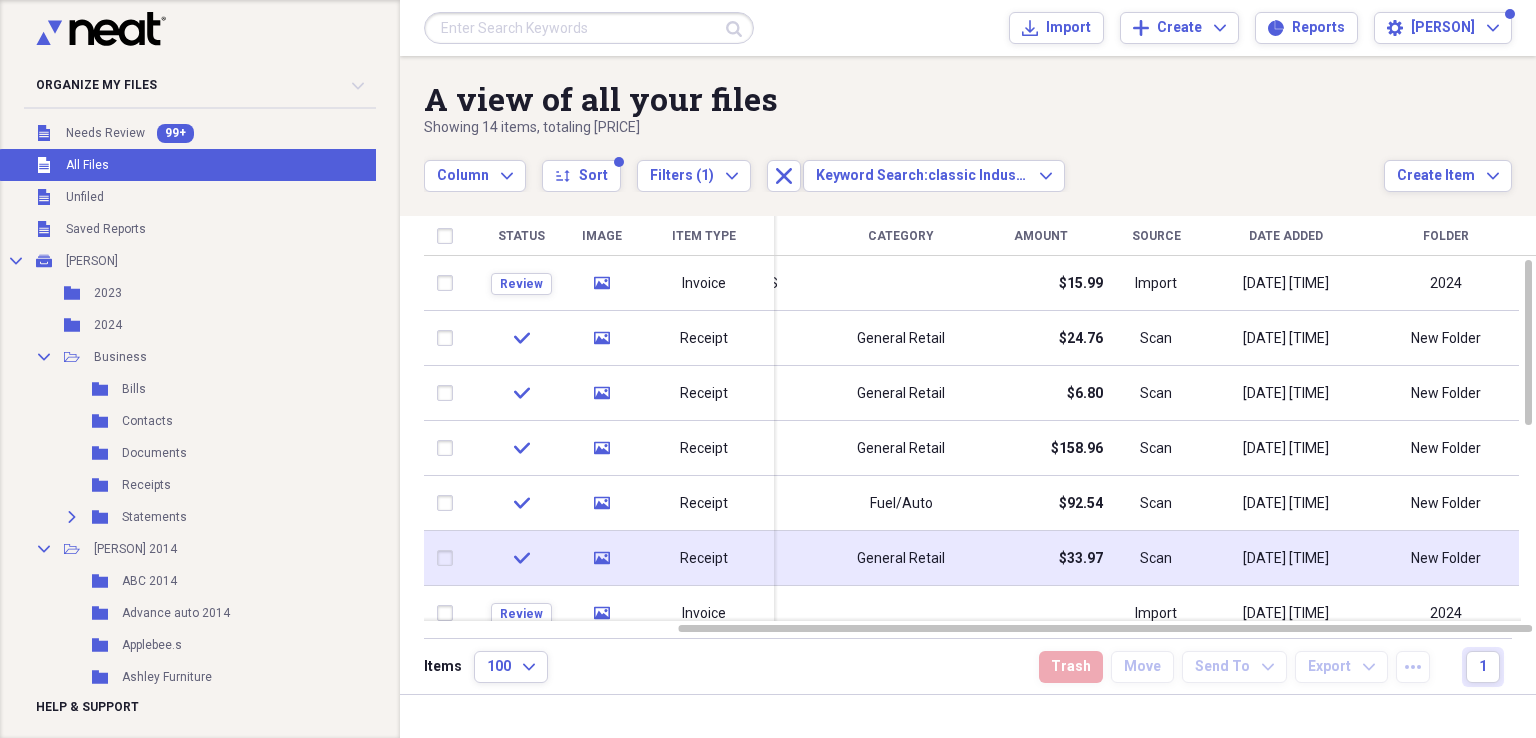 click on "Scan" at bounding box center (1156, 558) 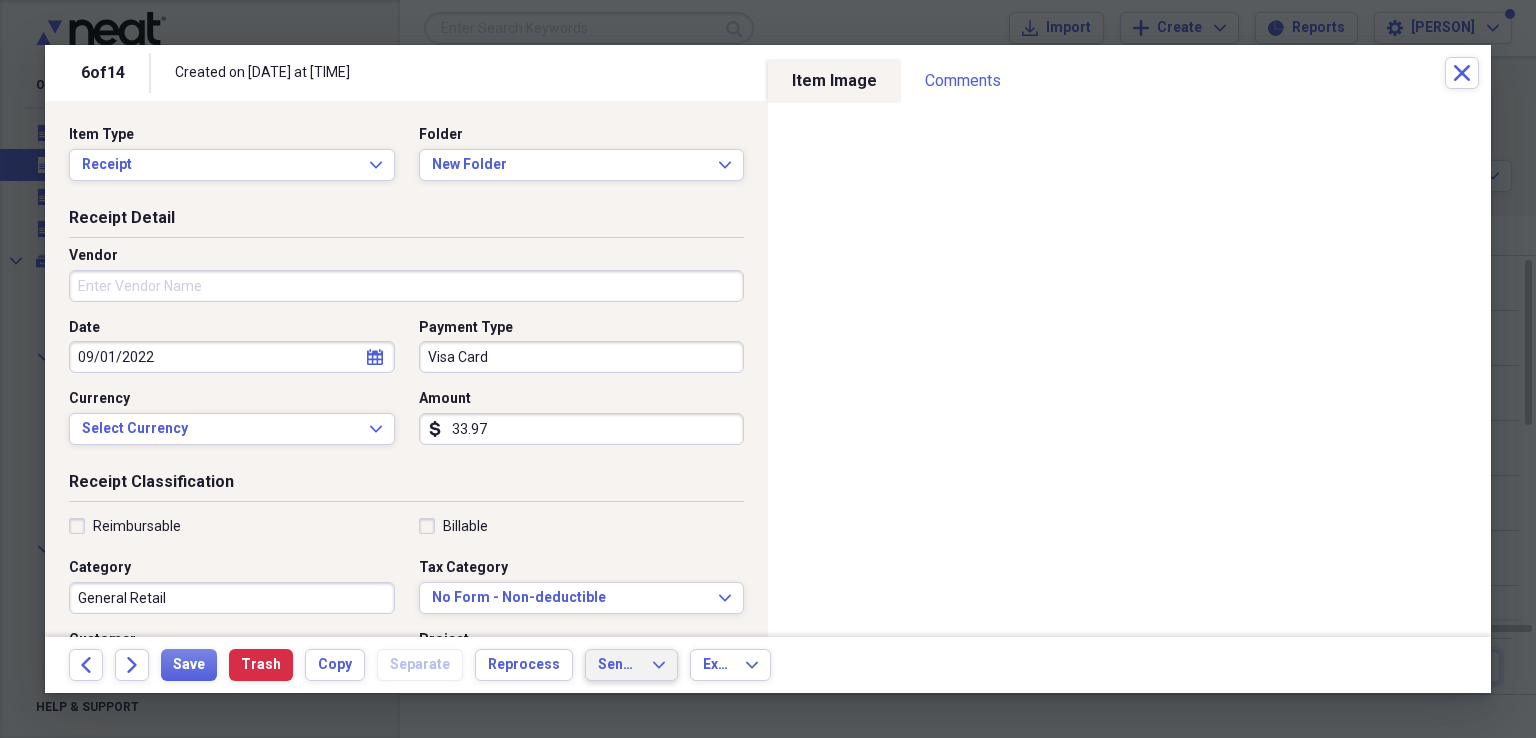 click on "Send To" at bounding box center [619, 665] 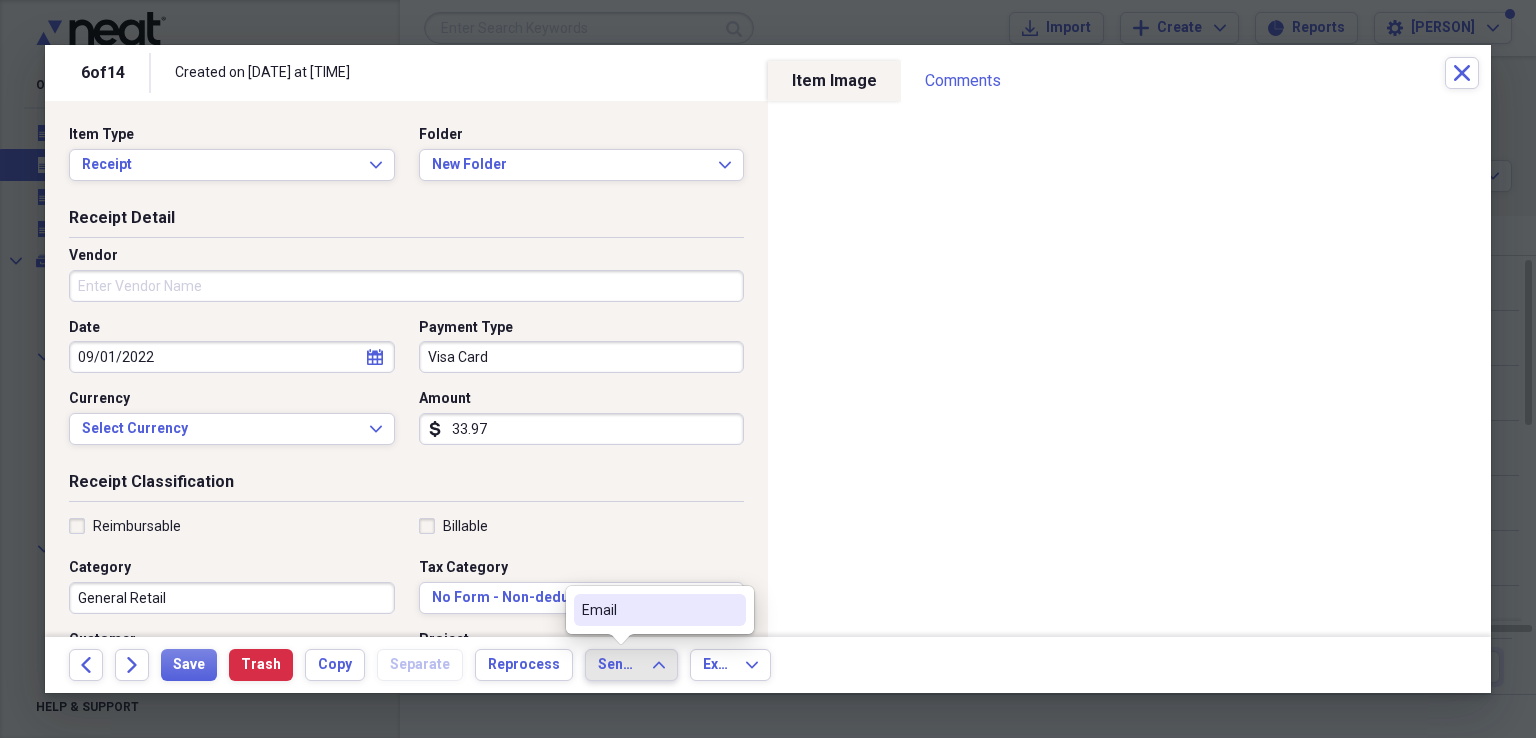 click on "Email" at bounding box center [648, 610] 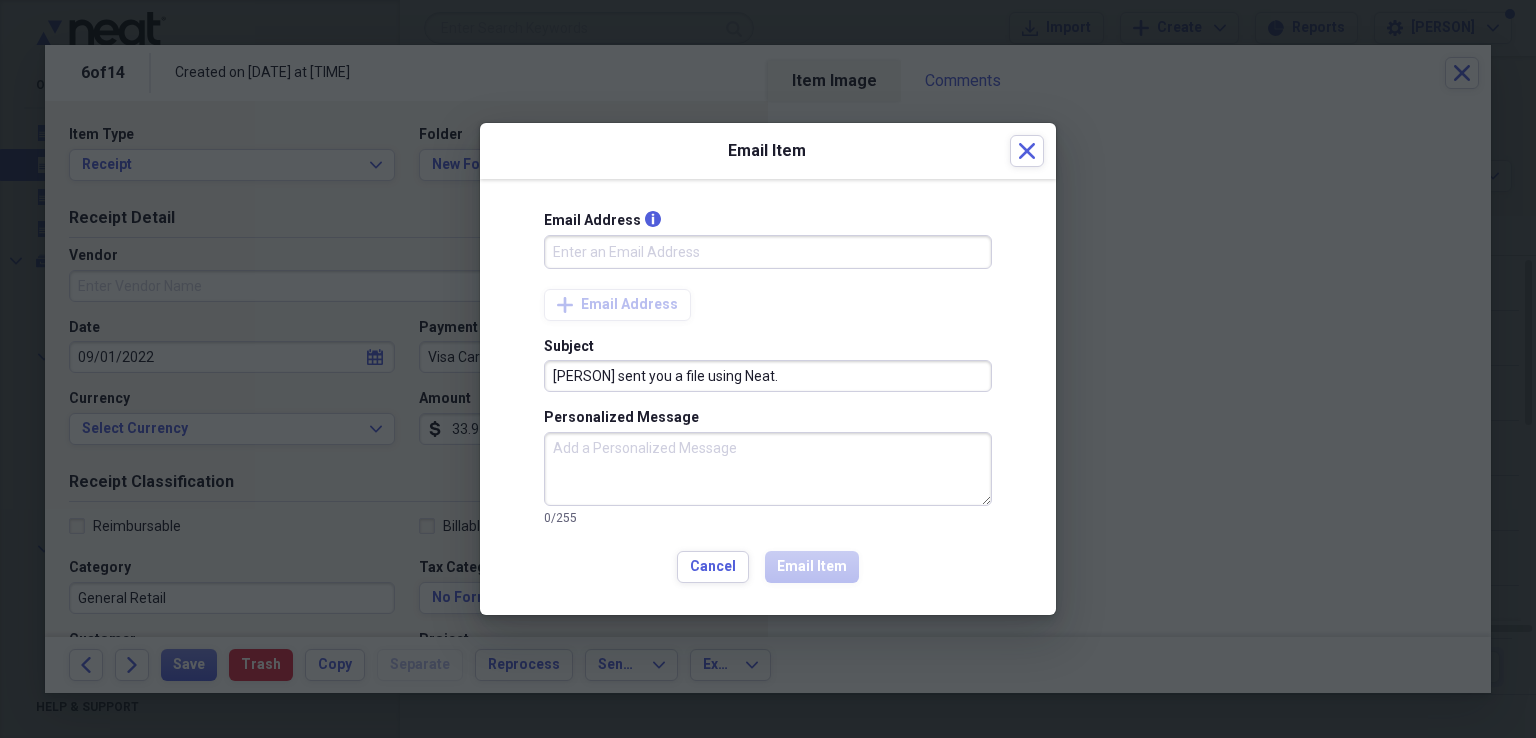 click on "Email Address info" at bounding box center [768, 252] 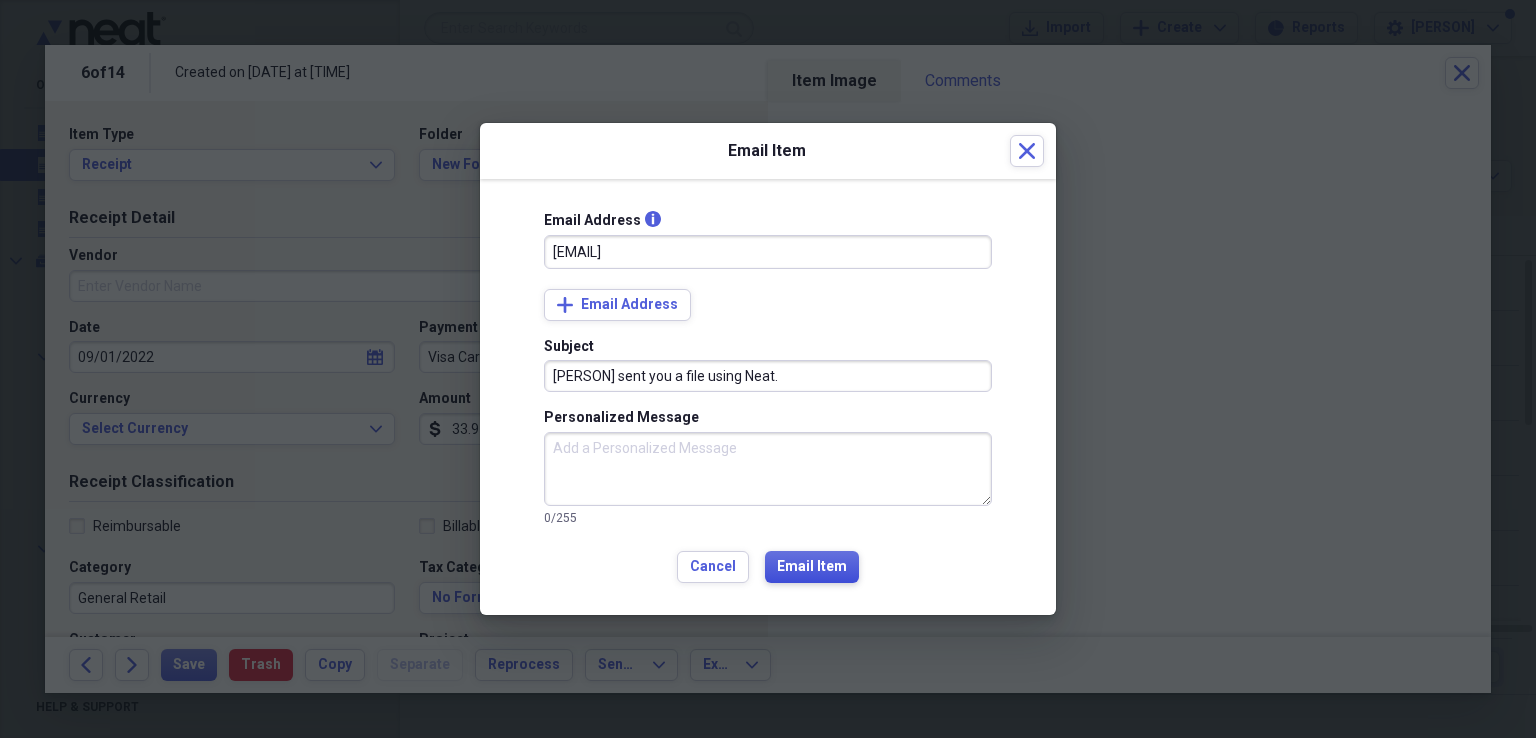 type on "[EMAIL]" 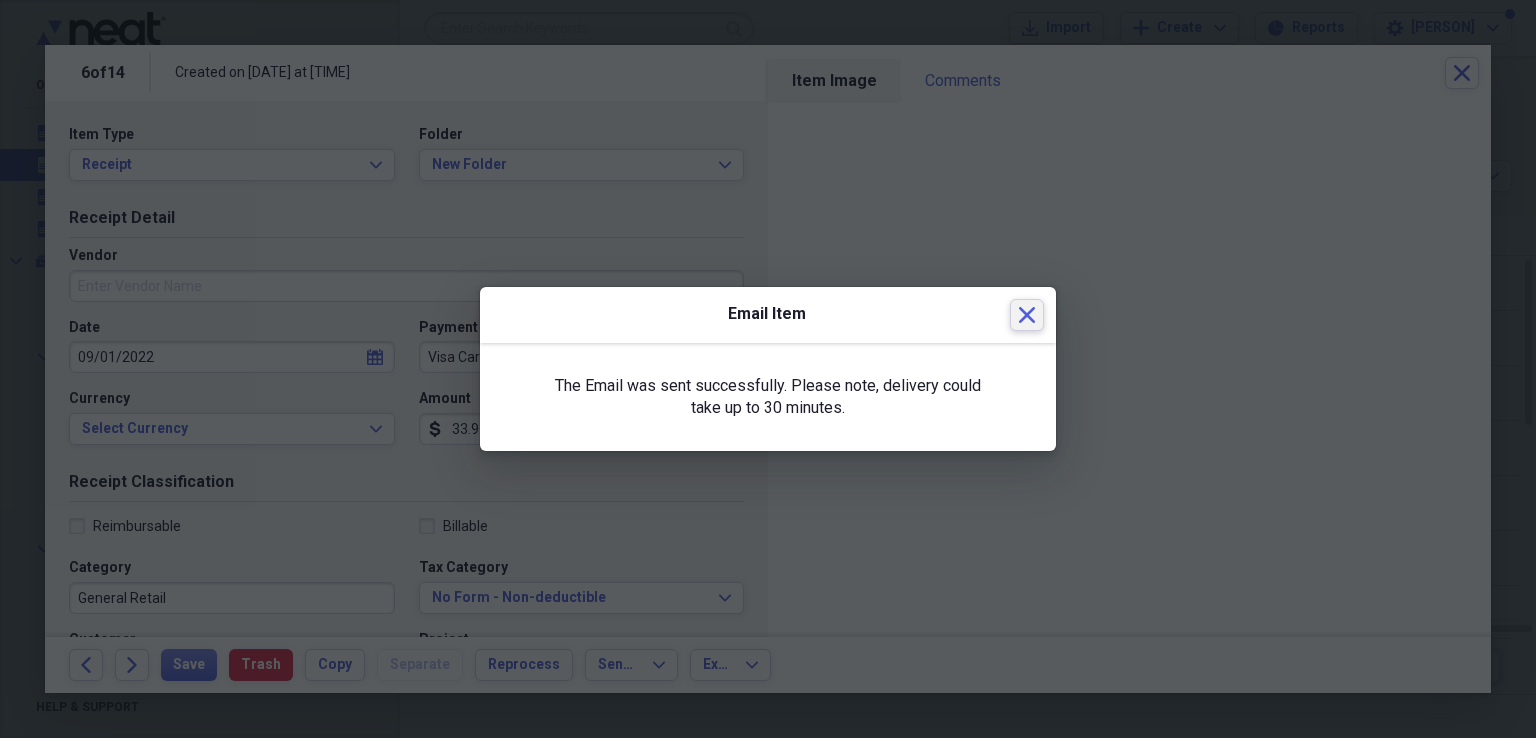 click 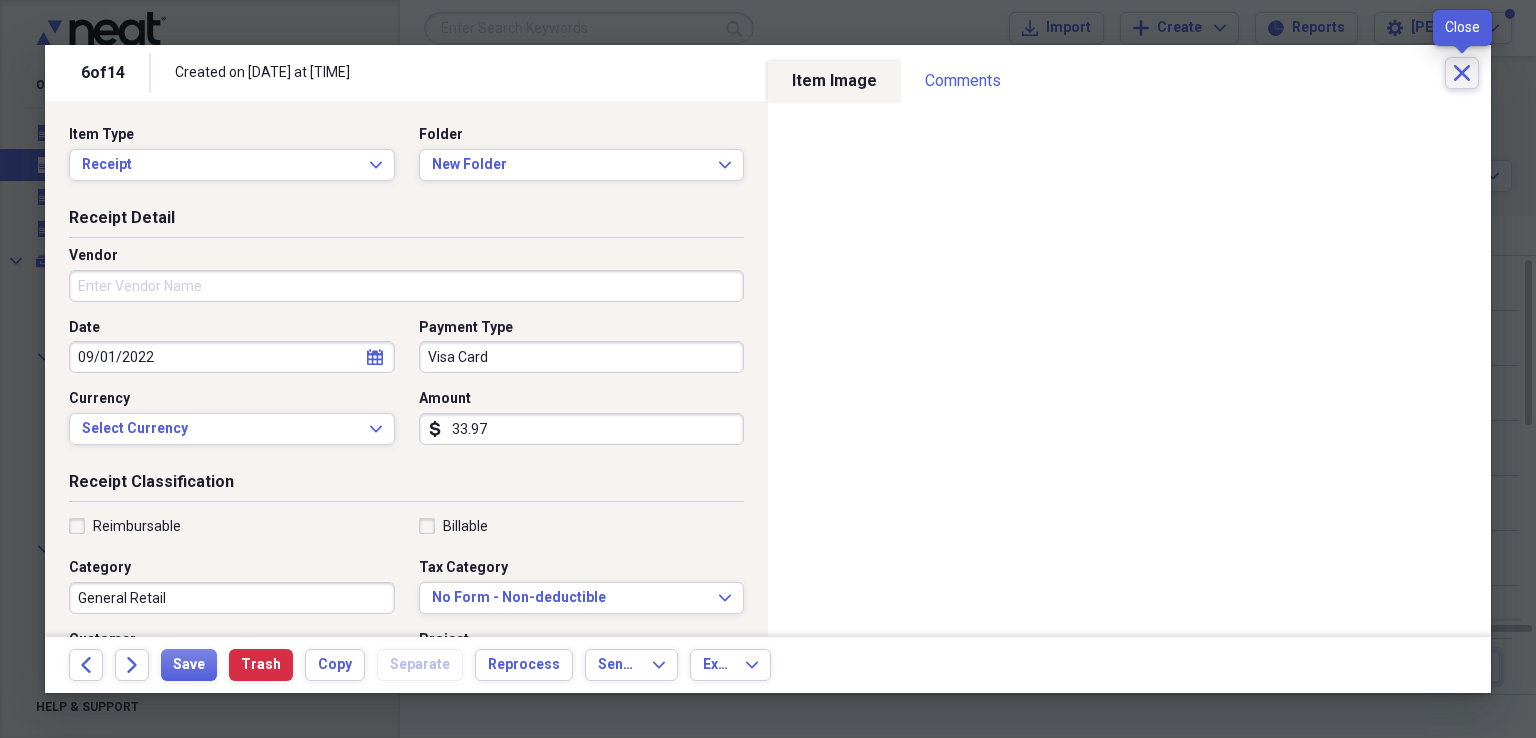 click on "Close" 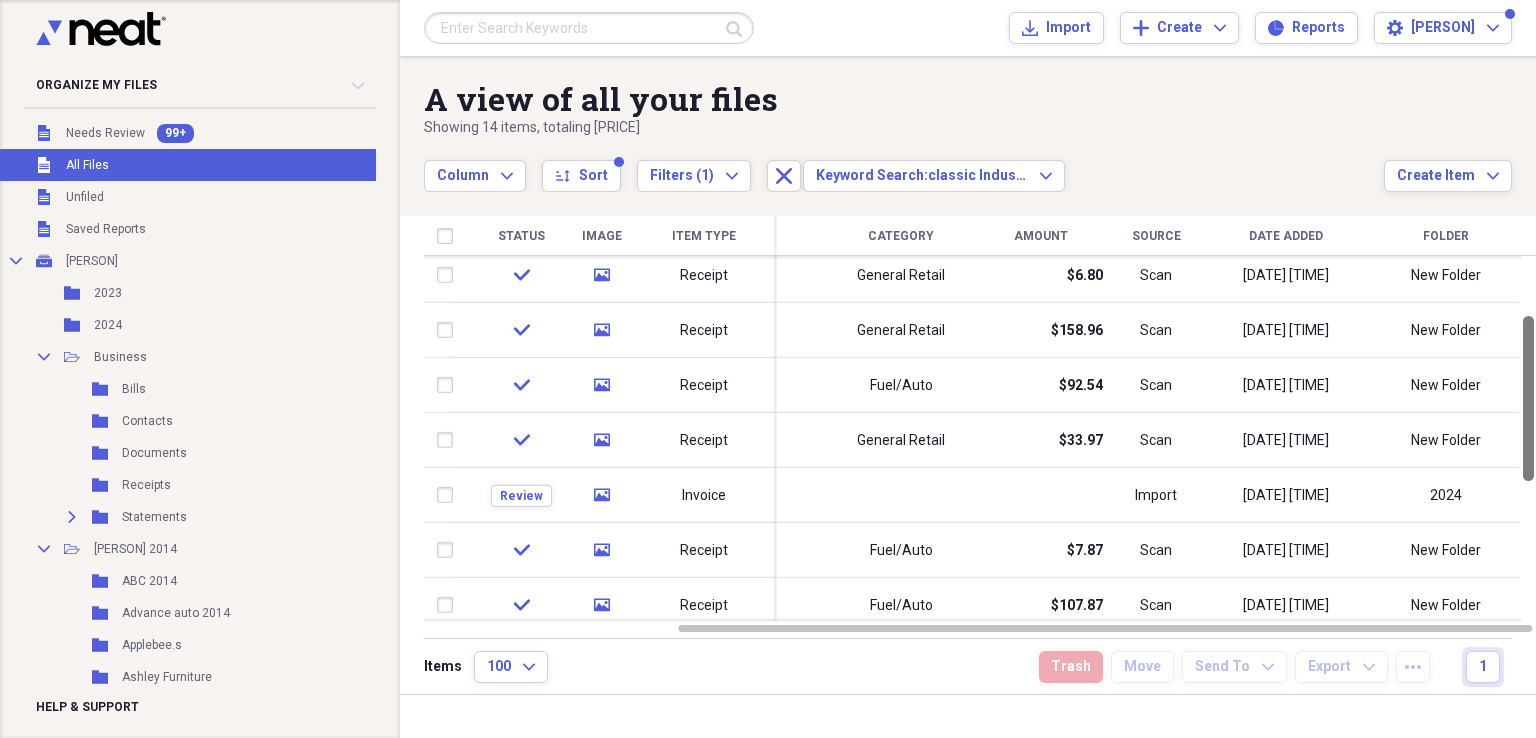 drag, startPoint x: 1527, startPoint y: 413, endPoint x: 1535, endPoint y: 469, distance: 56.568542 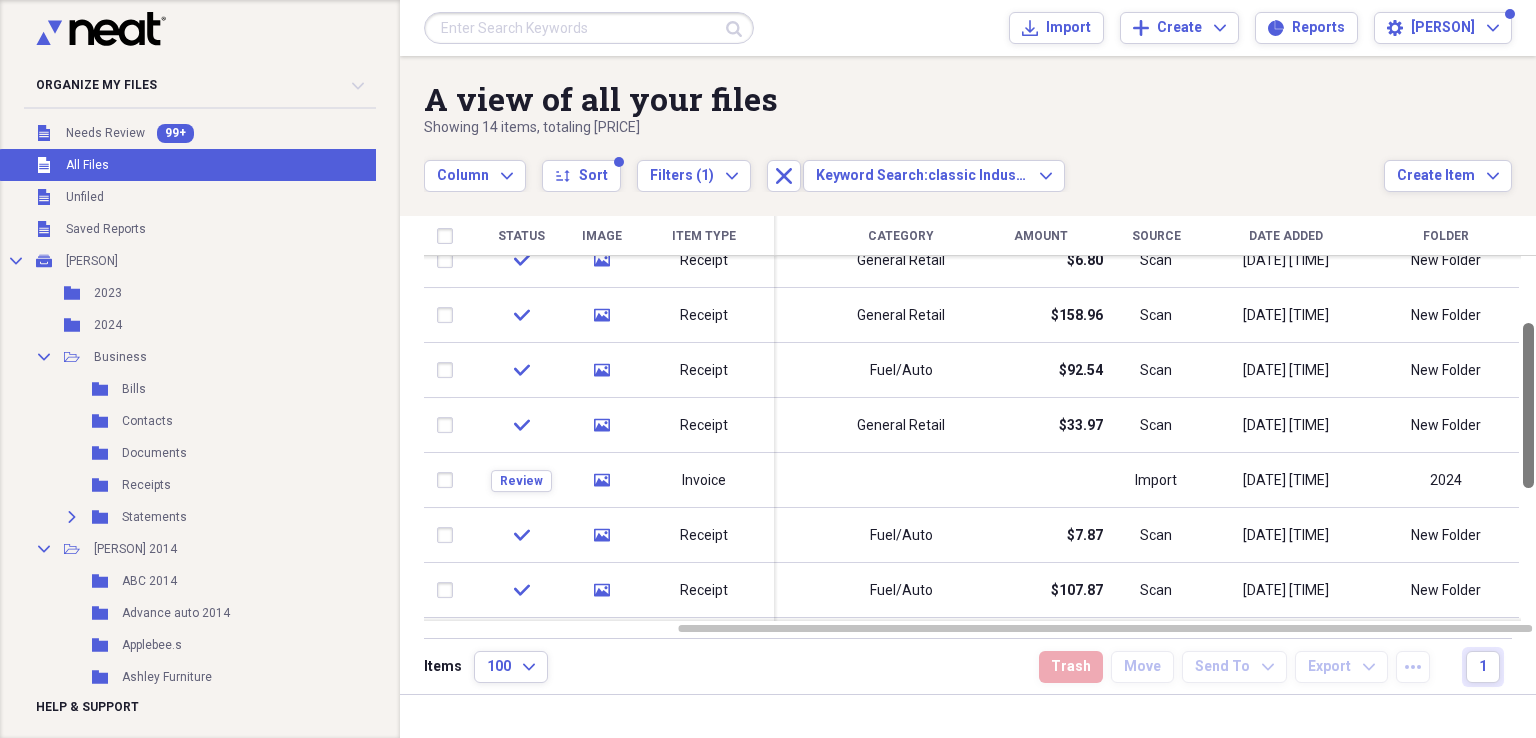 drag, startPoint x: 1535, startPoint y: 473, endPoint x: 1535, endPoint y: 485, distance: 12 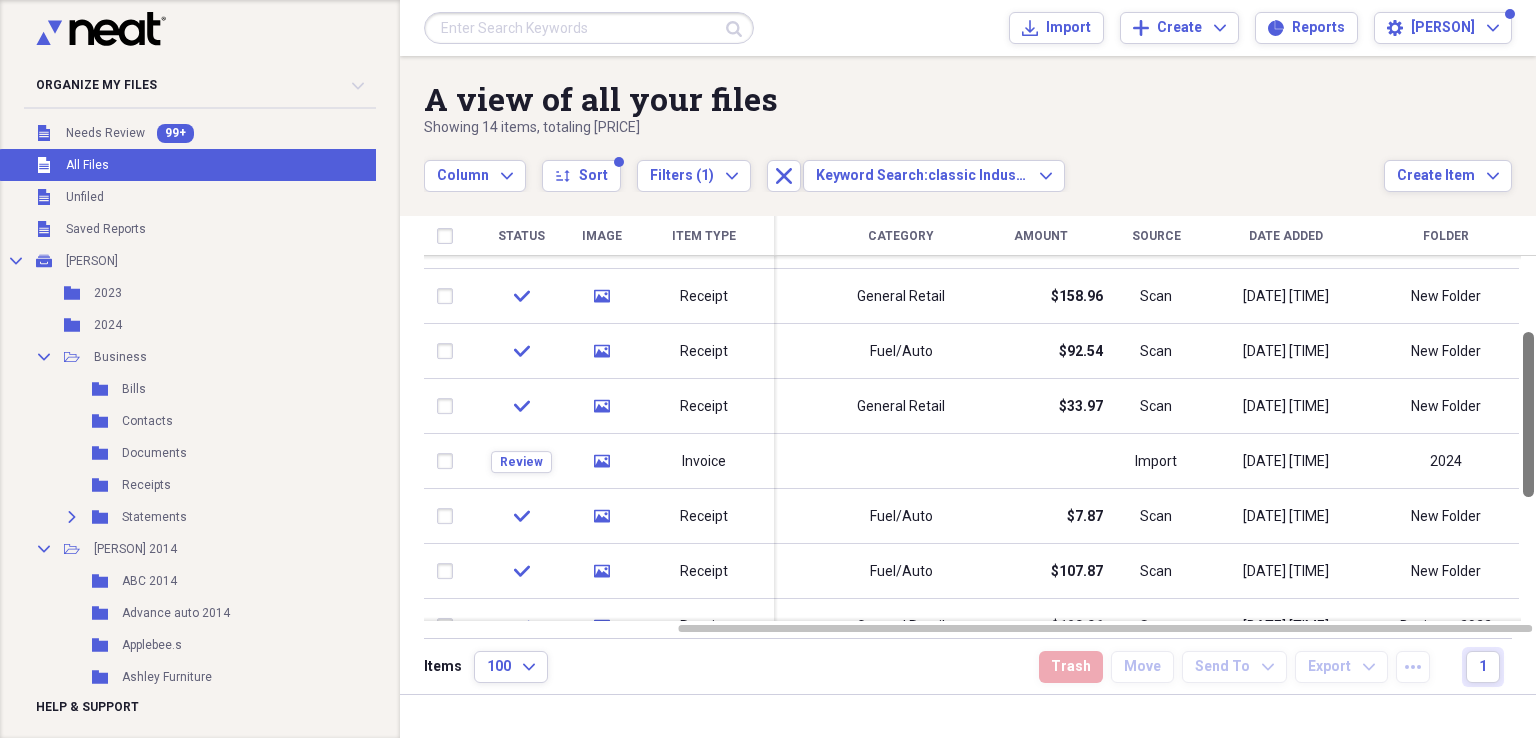 click at bounding box center [1528, 414] 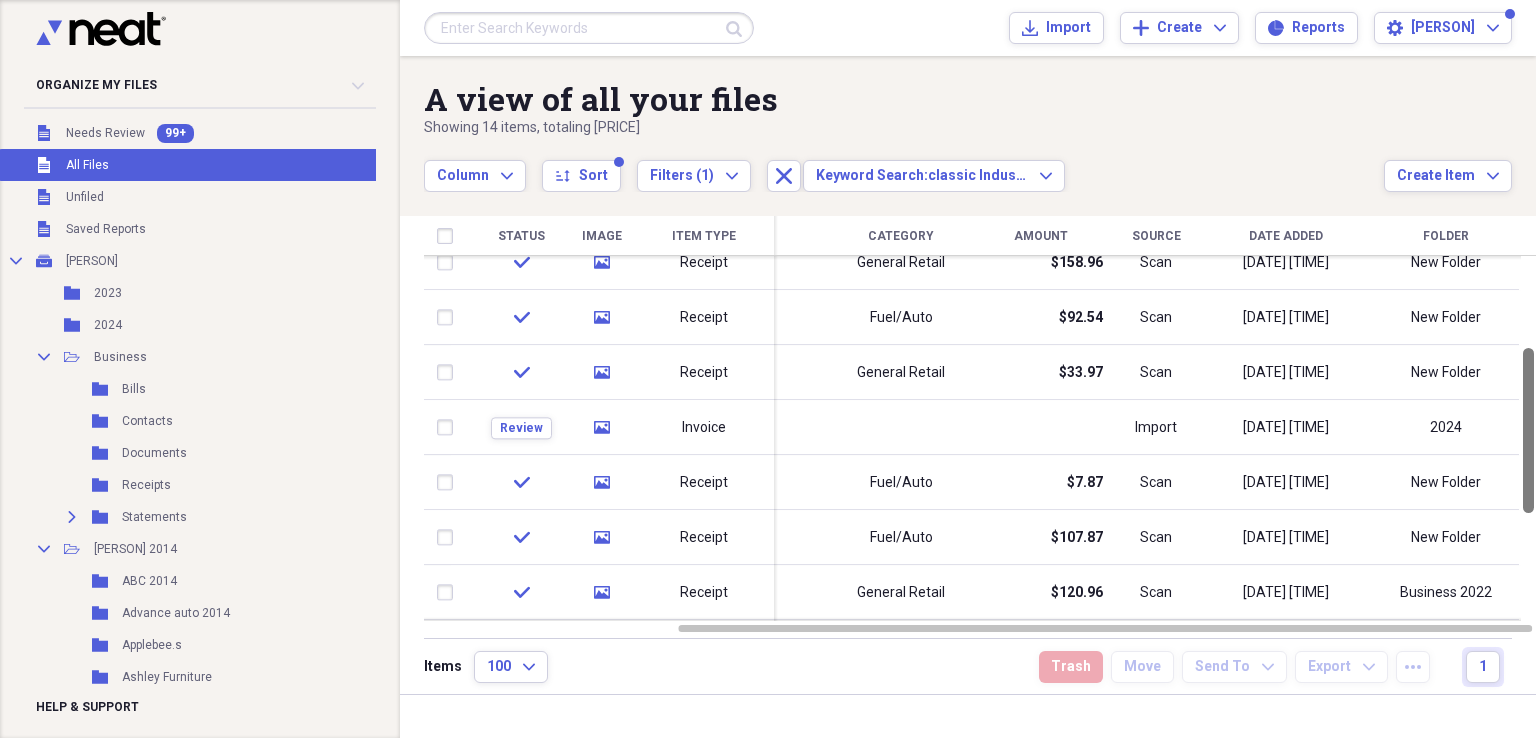 drag, startPoint x: 1535, startPoint y: 487, endPoint x: 1535, endPoint y: 505, distance: 18 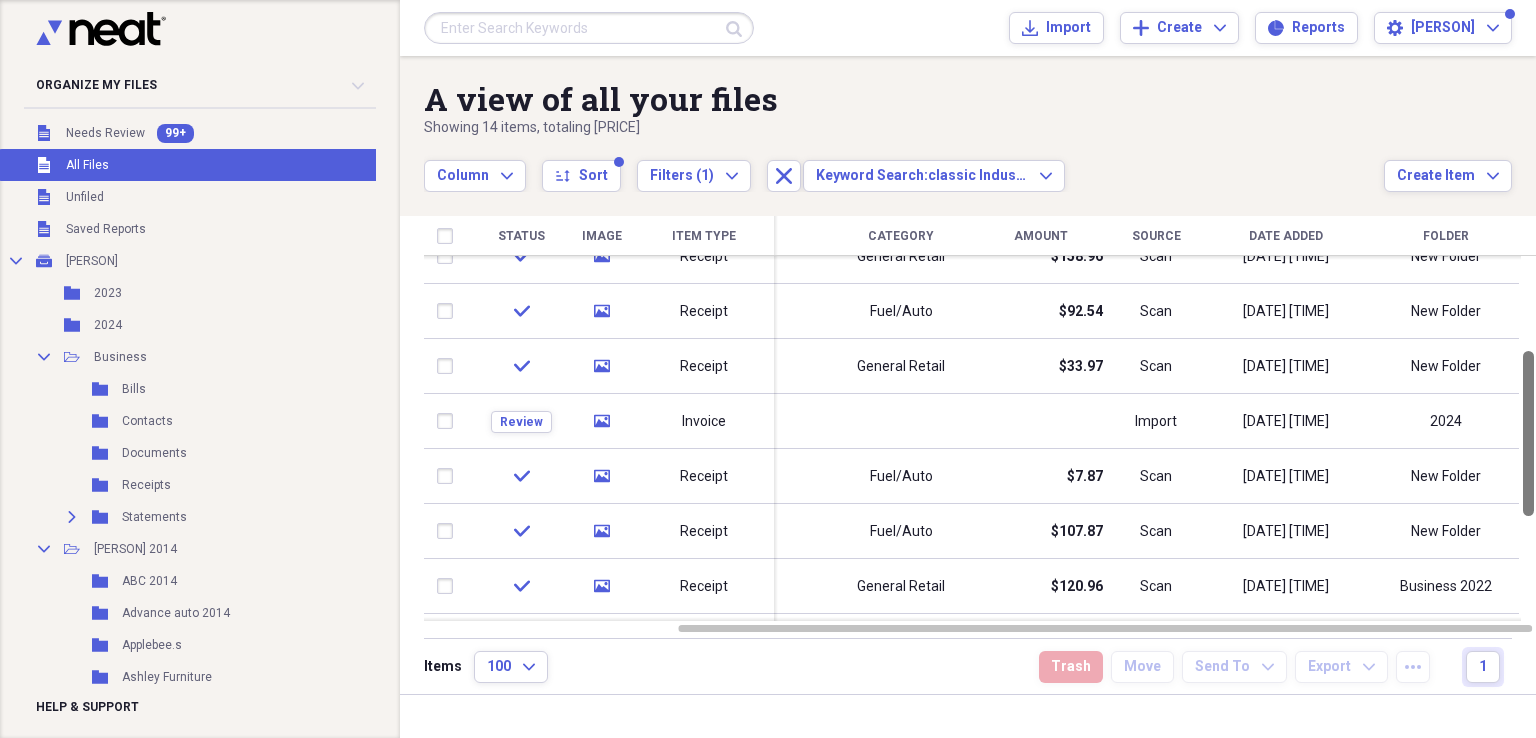 click at bounding box center [1528, 433] 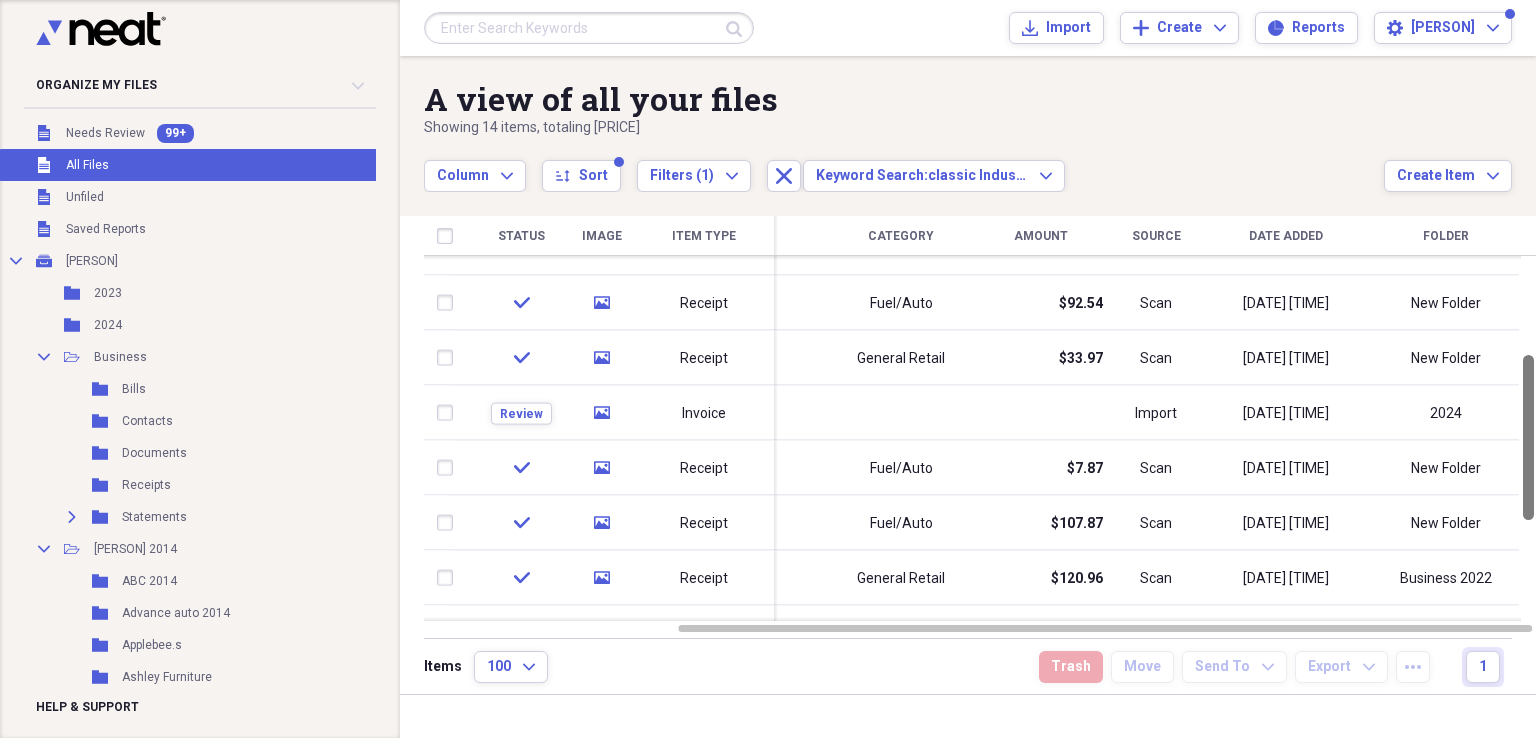 drag, startPoint x: 1535, startPoint y: 505, endPoint x: 1535, endPoint y: 517, distance: 12 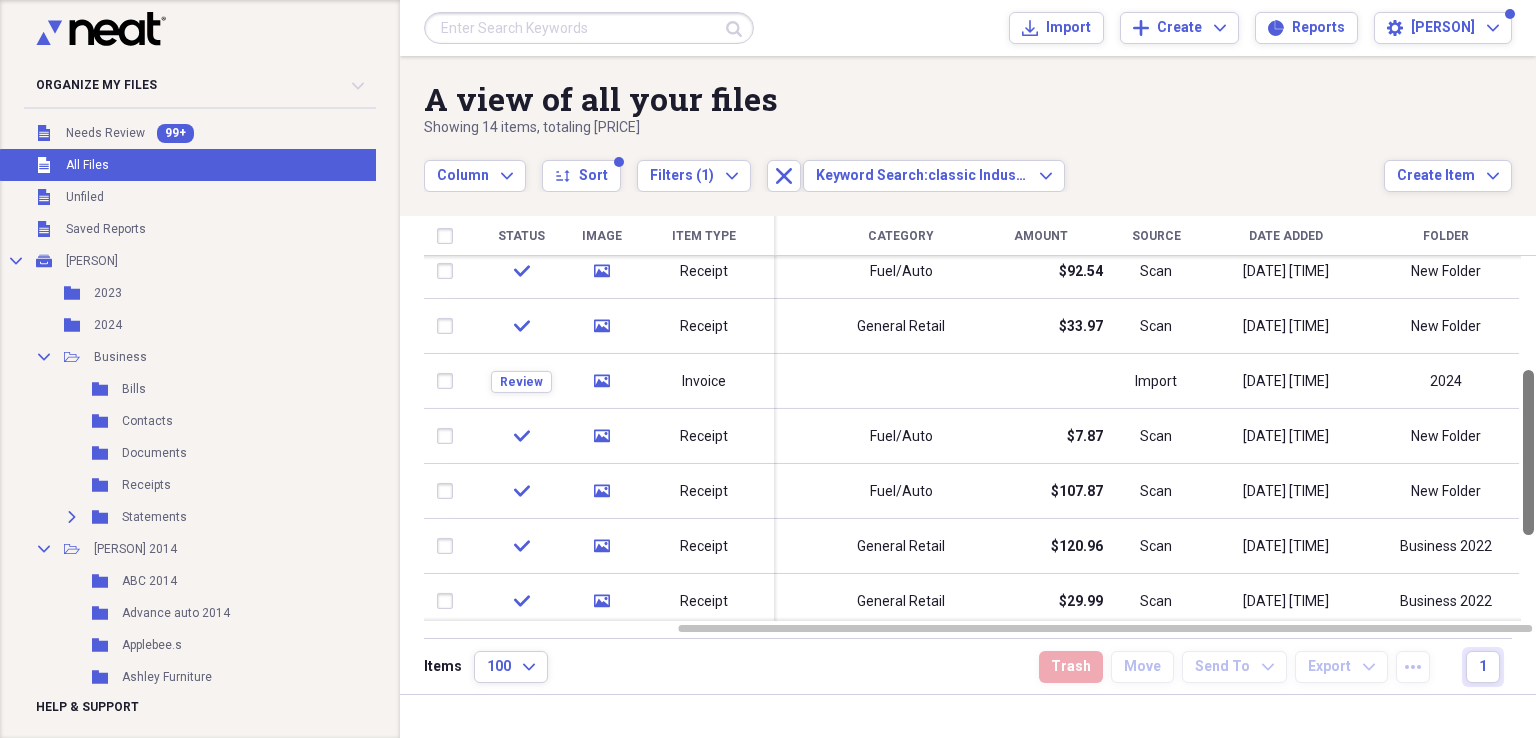 click at bounding box center [1528, 452] 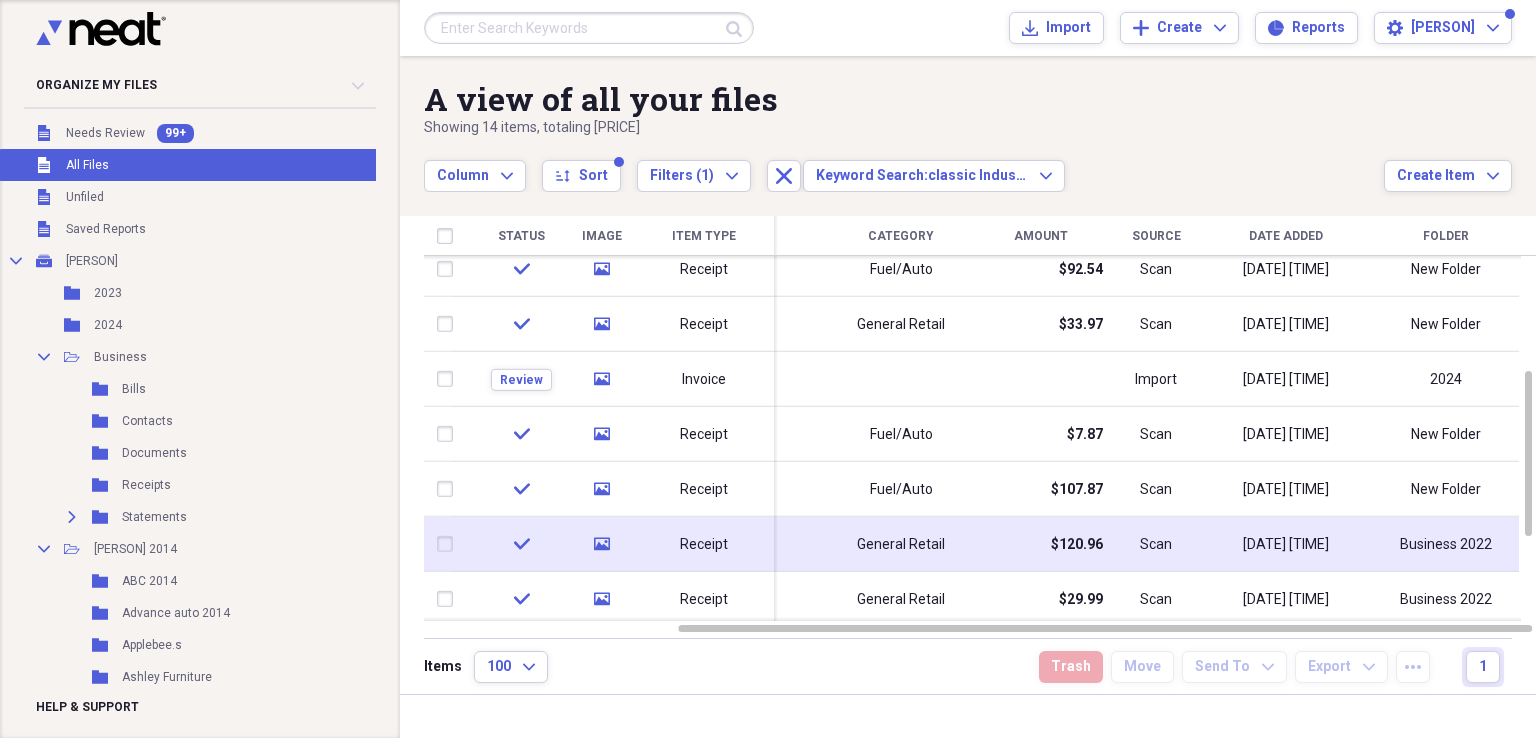 click on "Scan" at bounding box center [1156, 545] 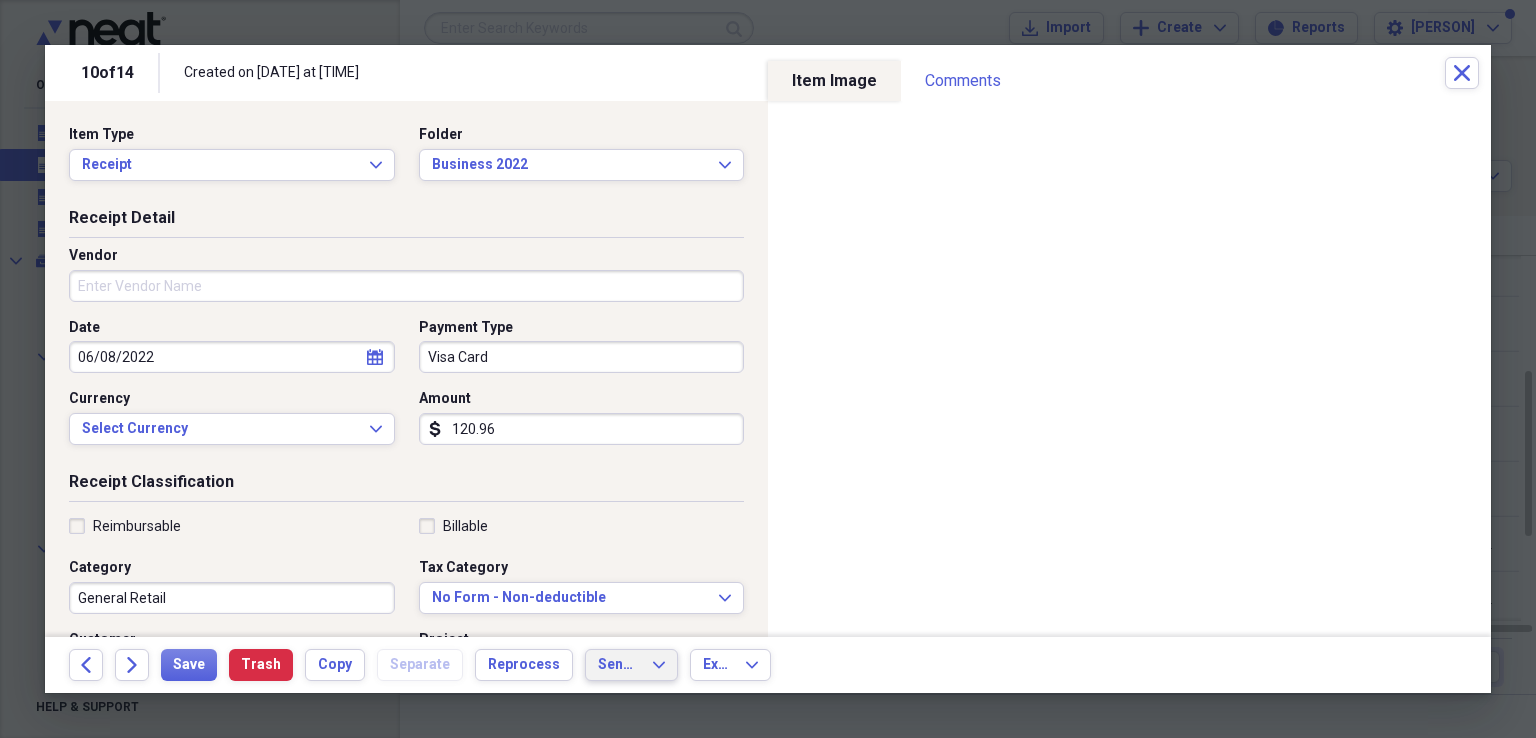 click on "Send To" at bounding box center (619, 665) 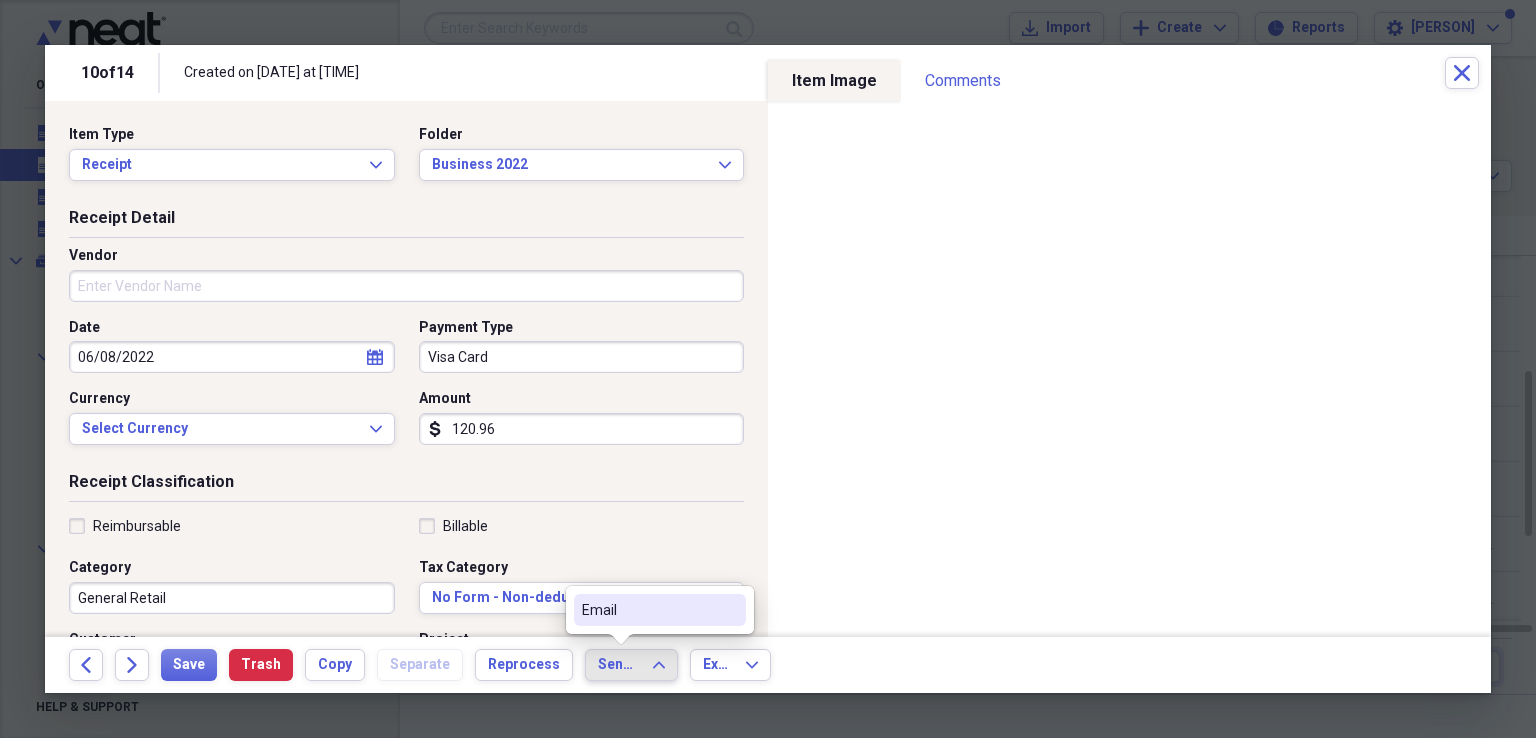 click on "Email" at bounding box center (648, 610) 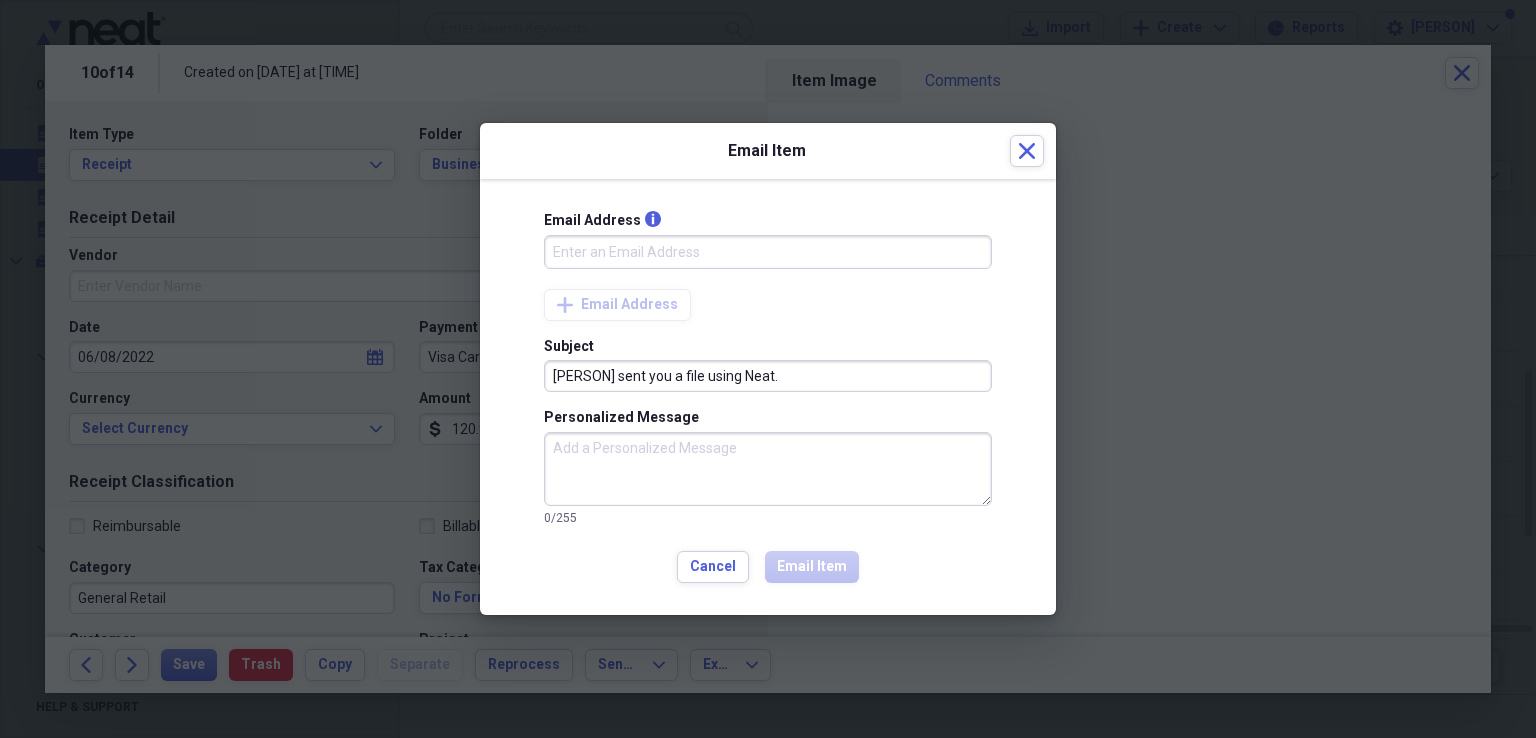 drag, startPoint x: 656, startPoint y: 245, endPoint x: 639, endPoint y: 255, distance: 19.723083 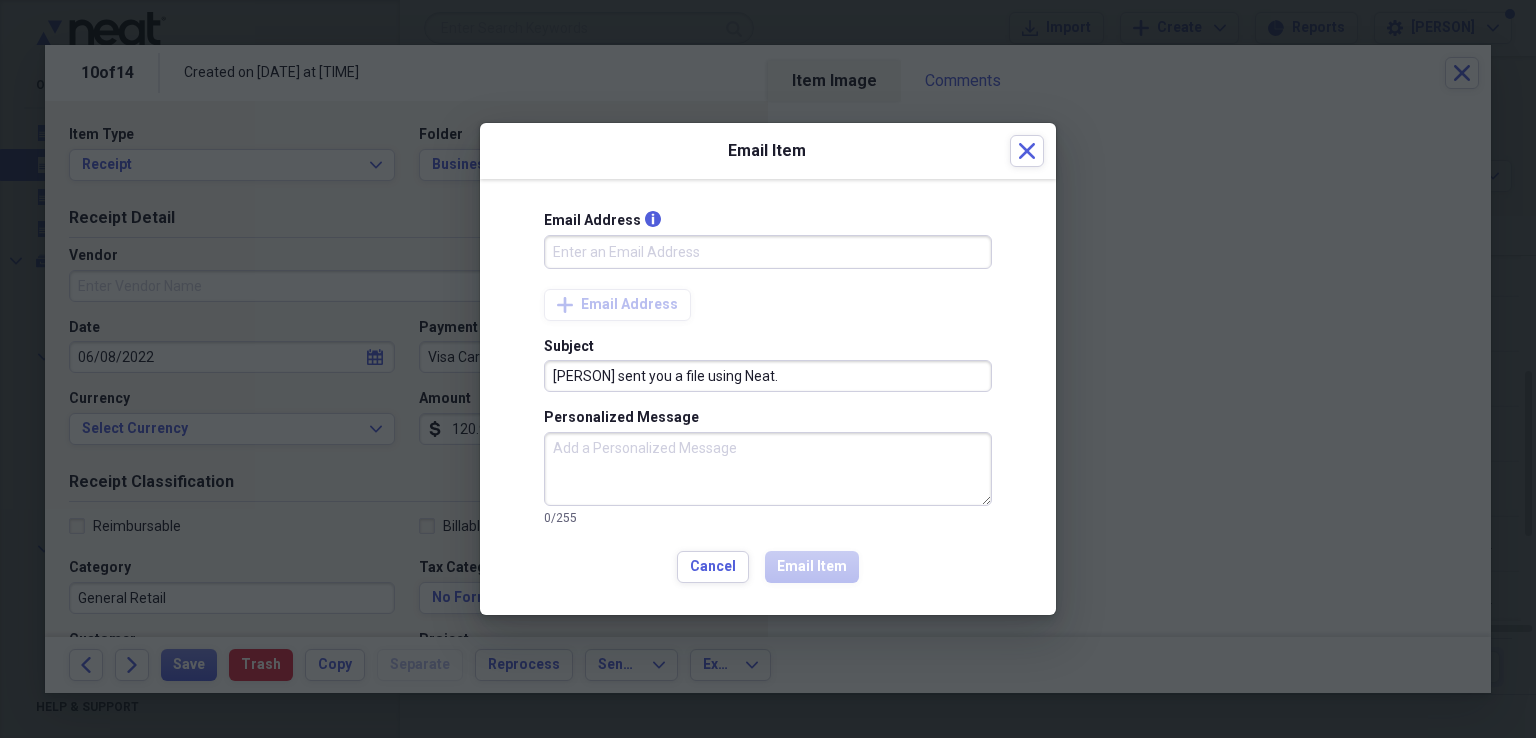 click on "Email Address info" at bounding box center (768, 252) 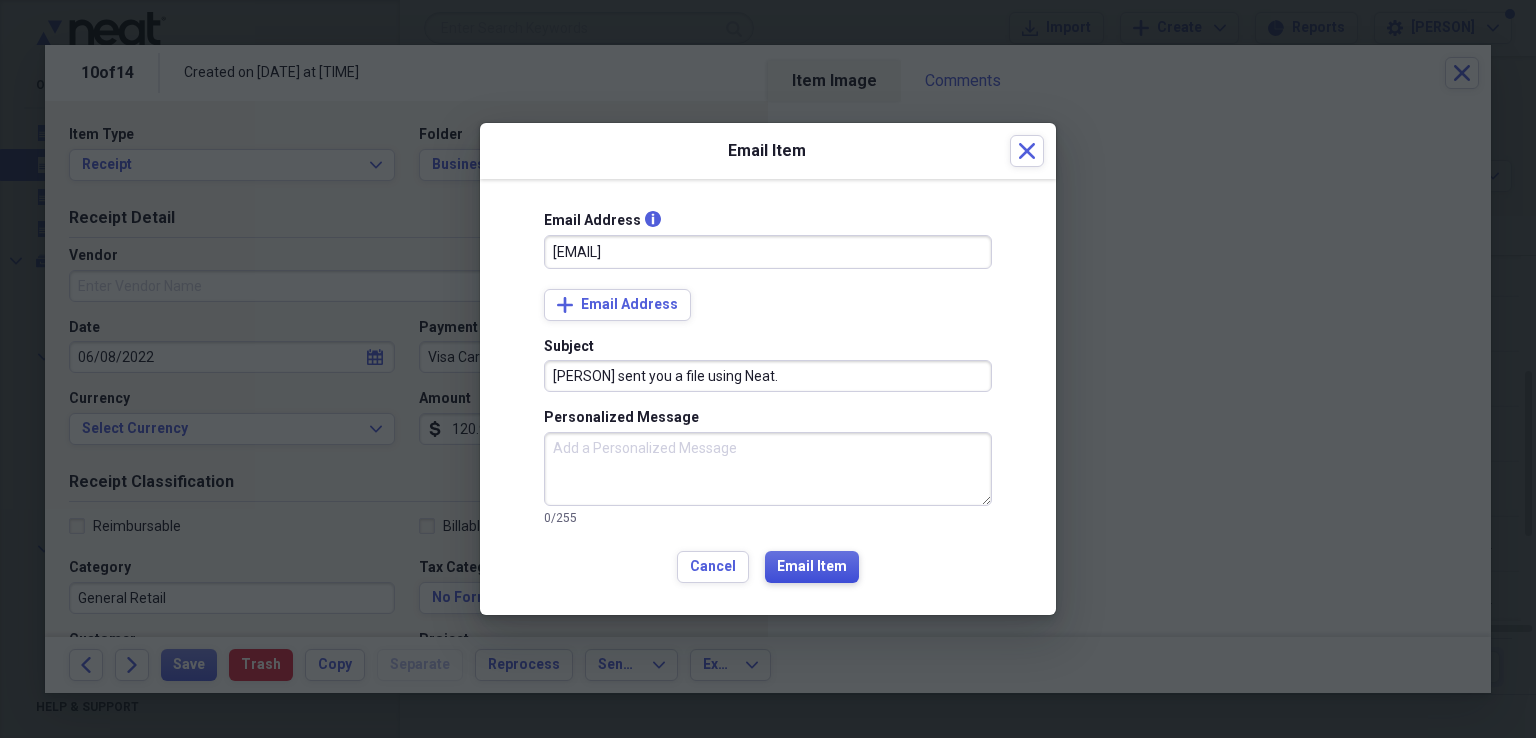 type on "[EMAIL]" 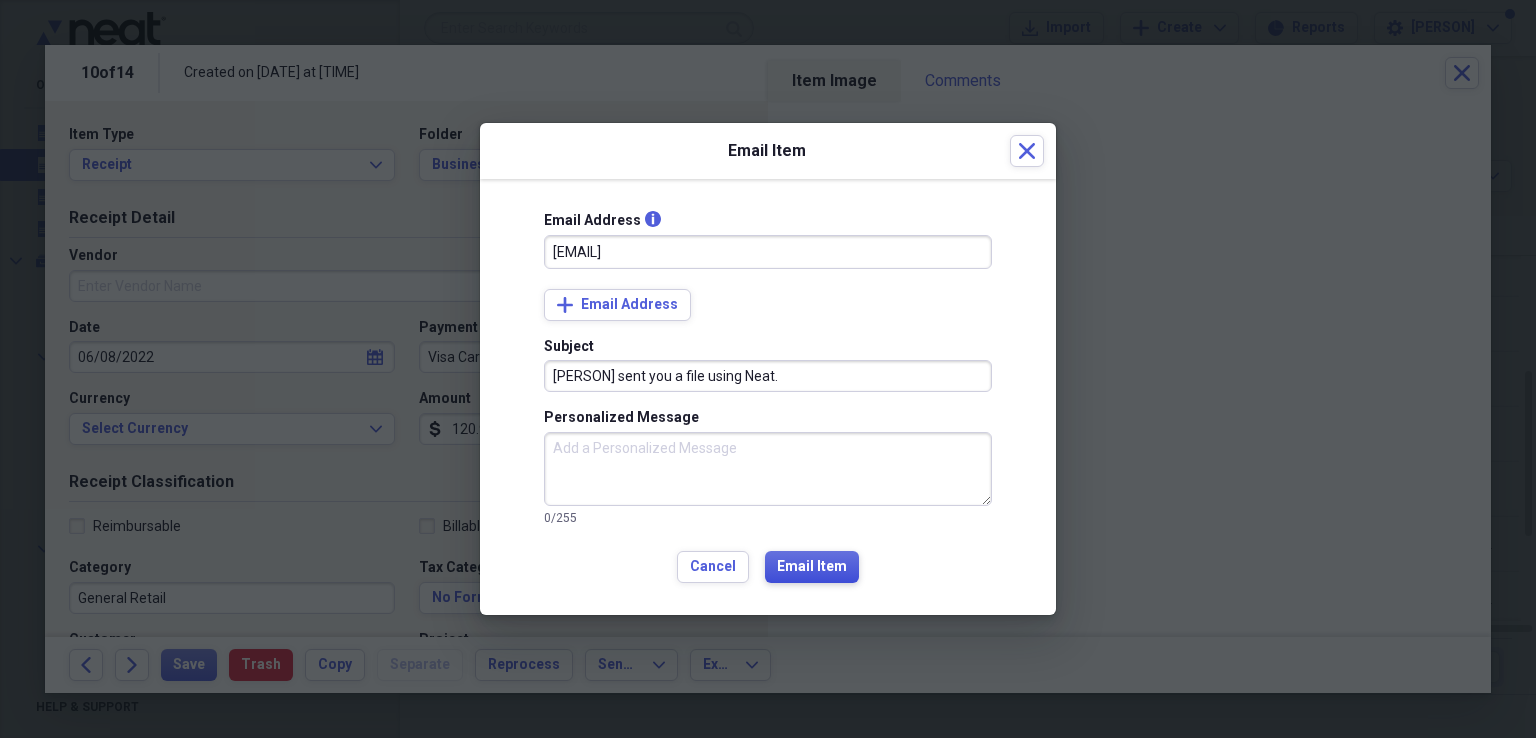 click on "Email Item" at bounding box center [812, 567] 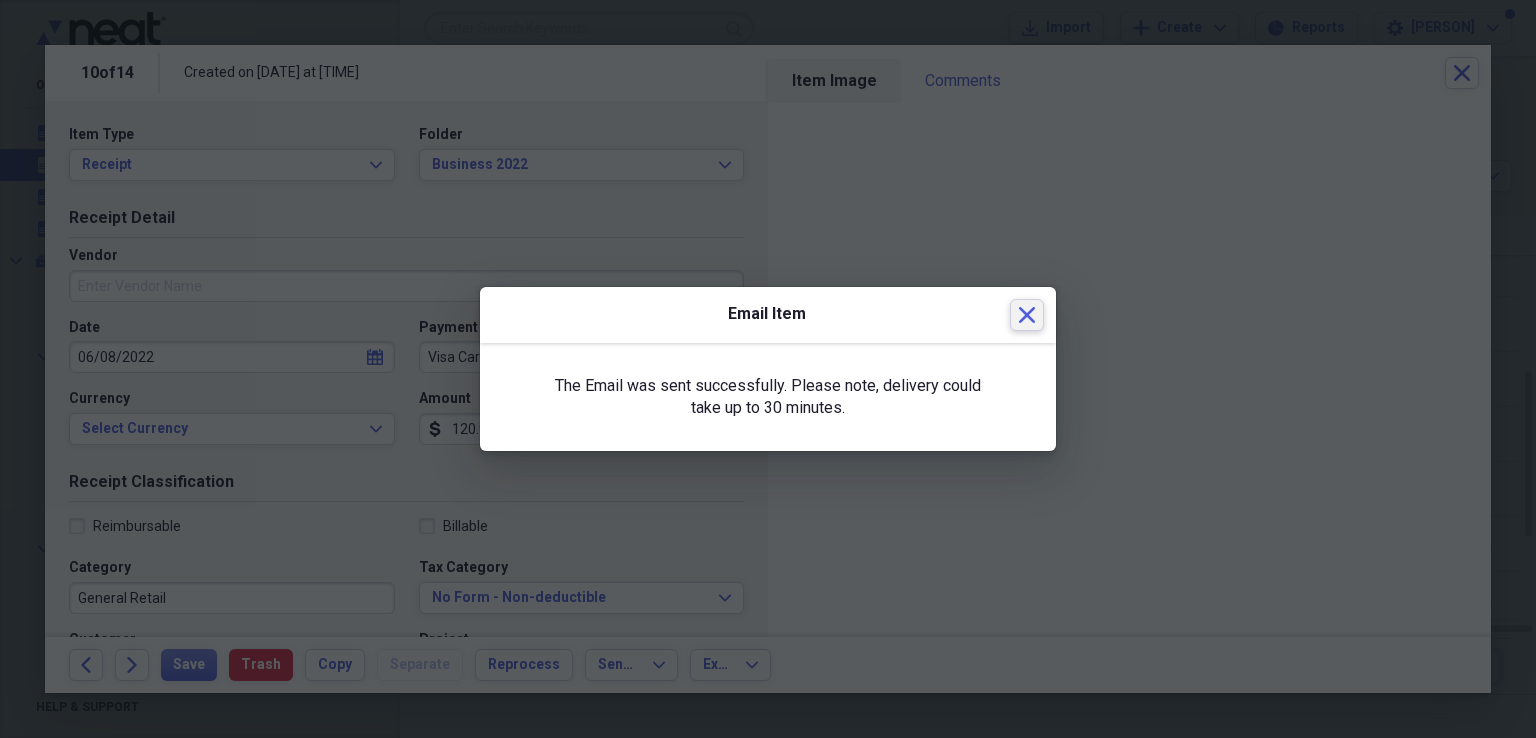 click 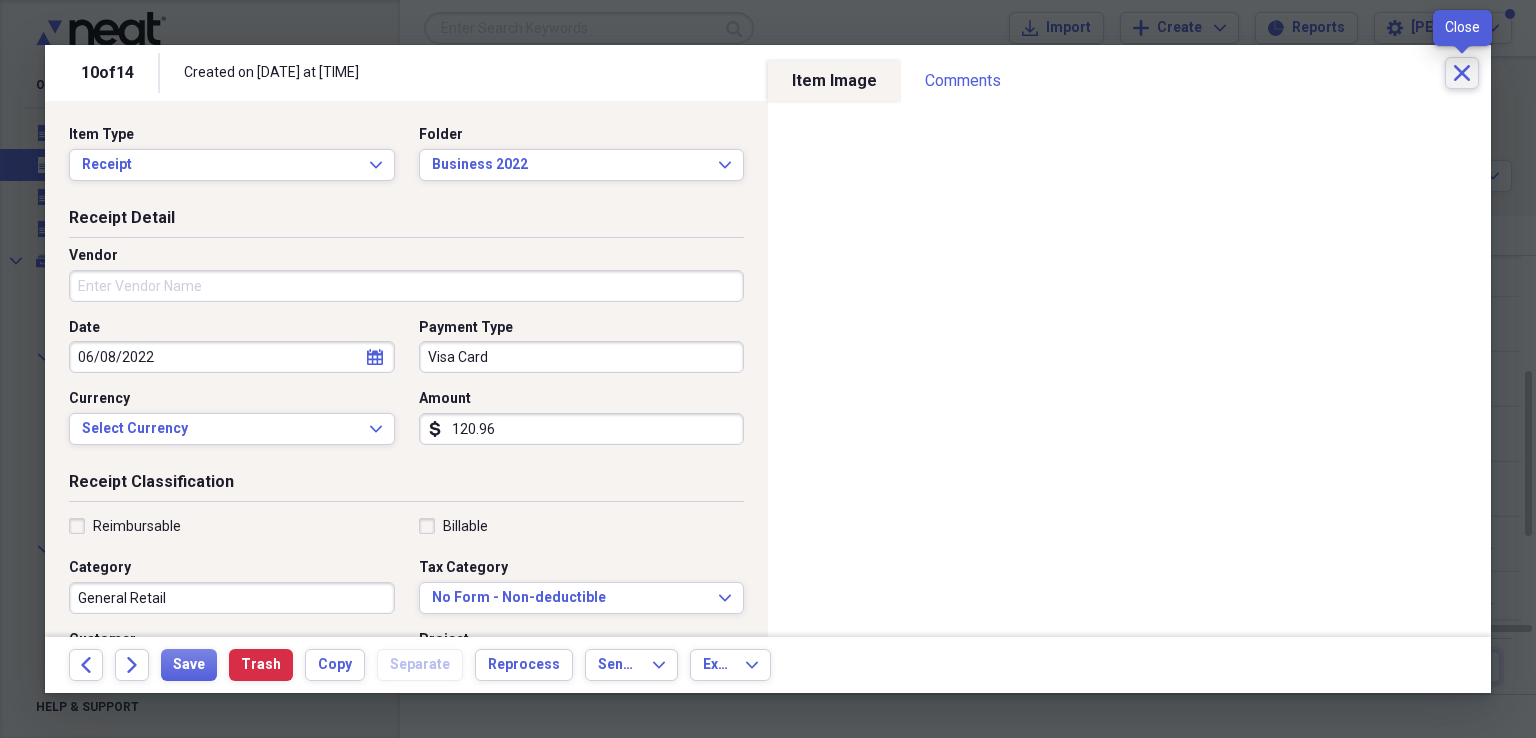 click 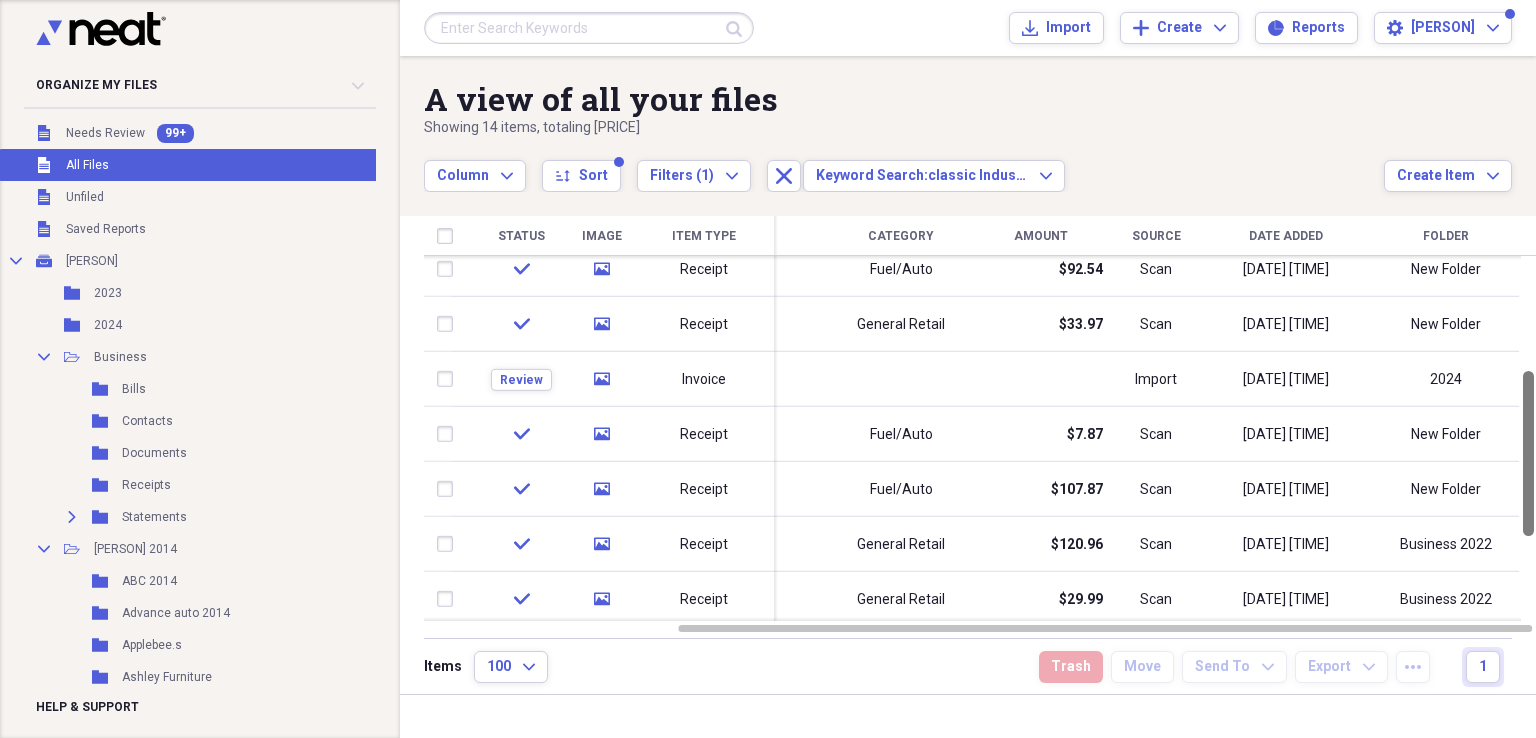 click at bounding box center [1528, 453] 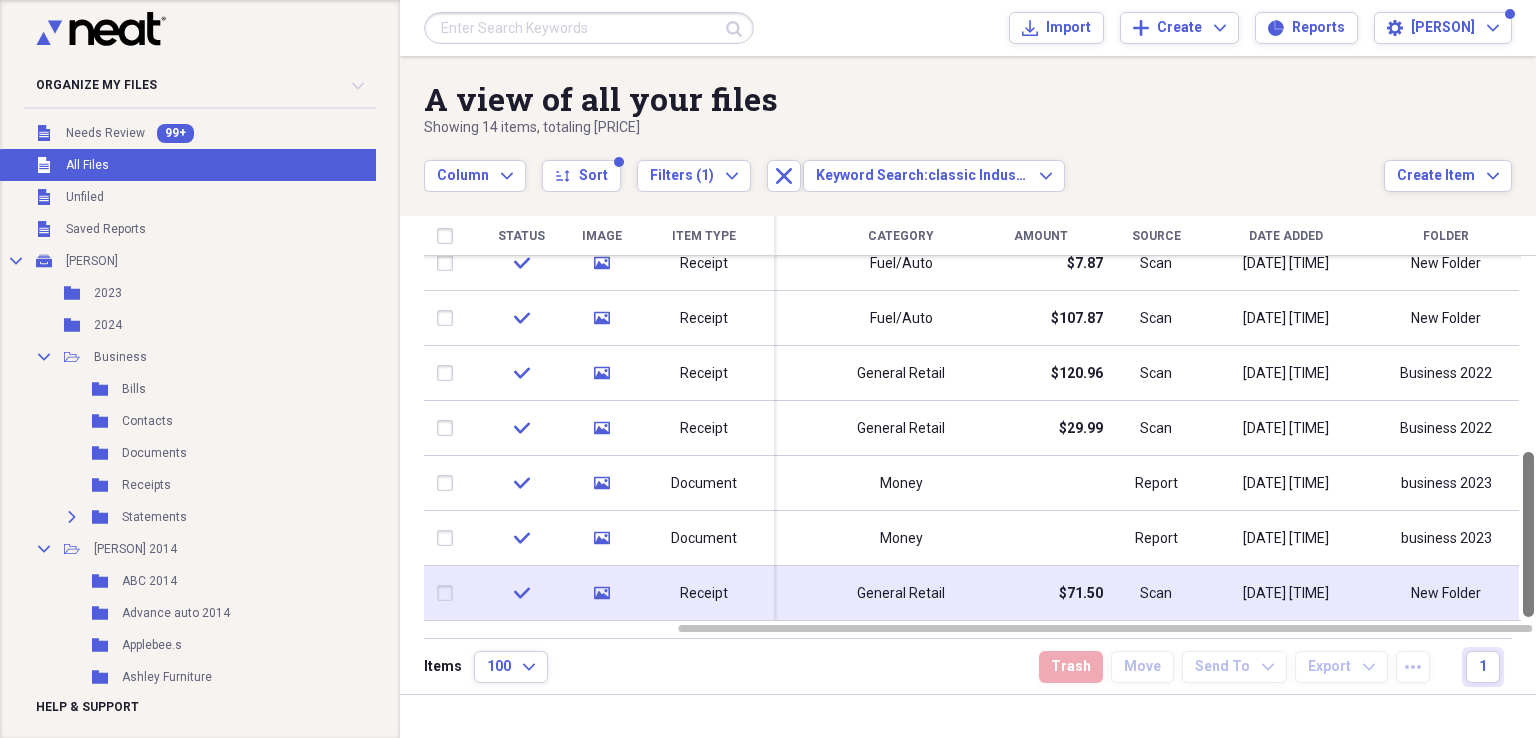drag, startPoint x: 1529, startPoint y: 501, endPoint x: 1517, endPoint y: 601, distance: 100.71743 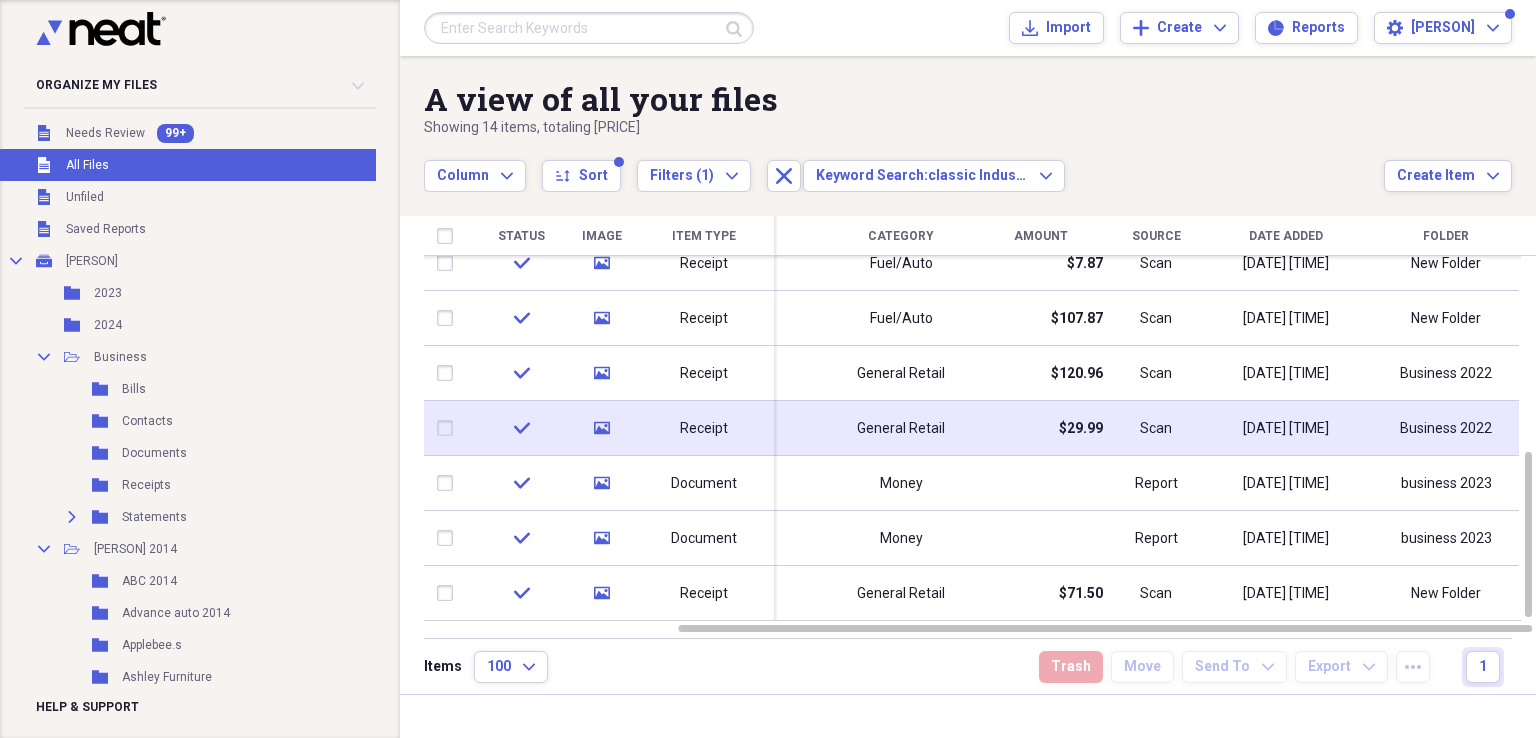 click on "Scan" at bounding box center [1156, 428] 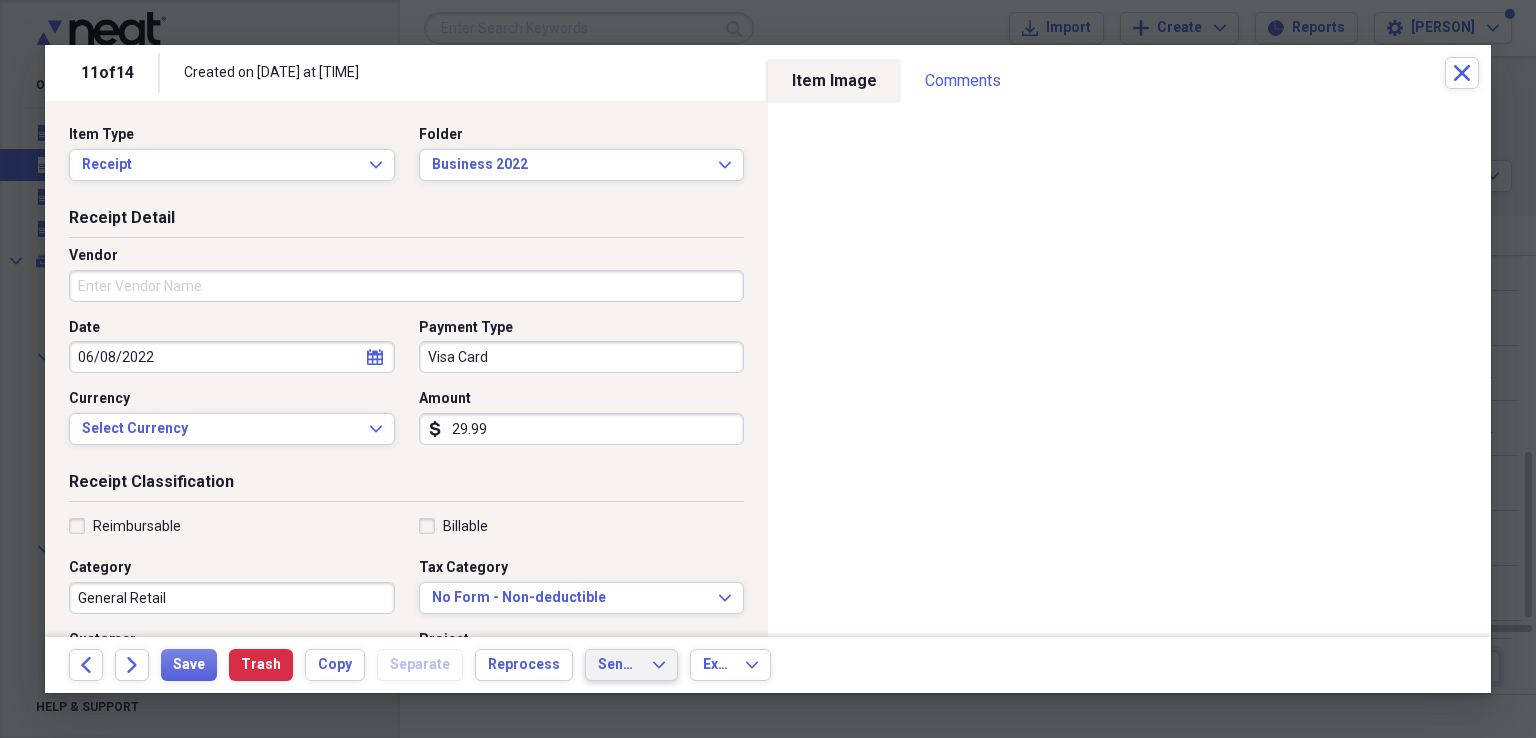 click on "Send To" at bounding box center [619, 665] 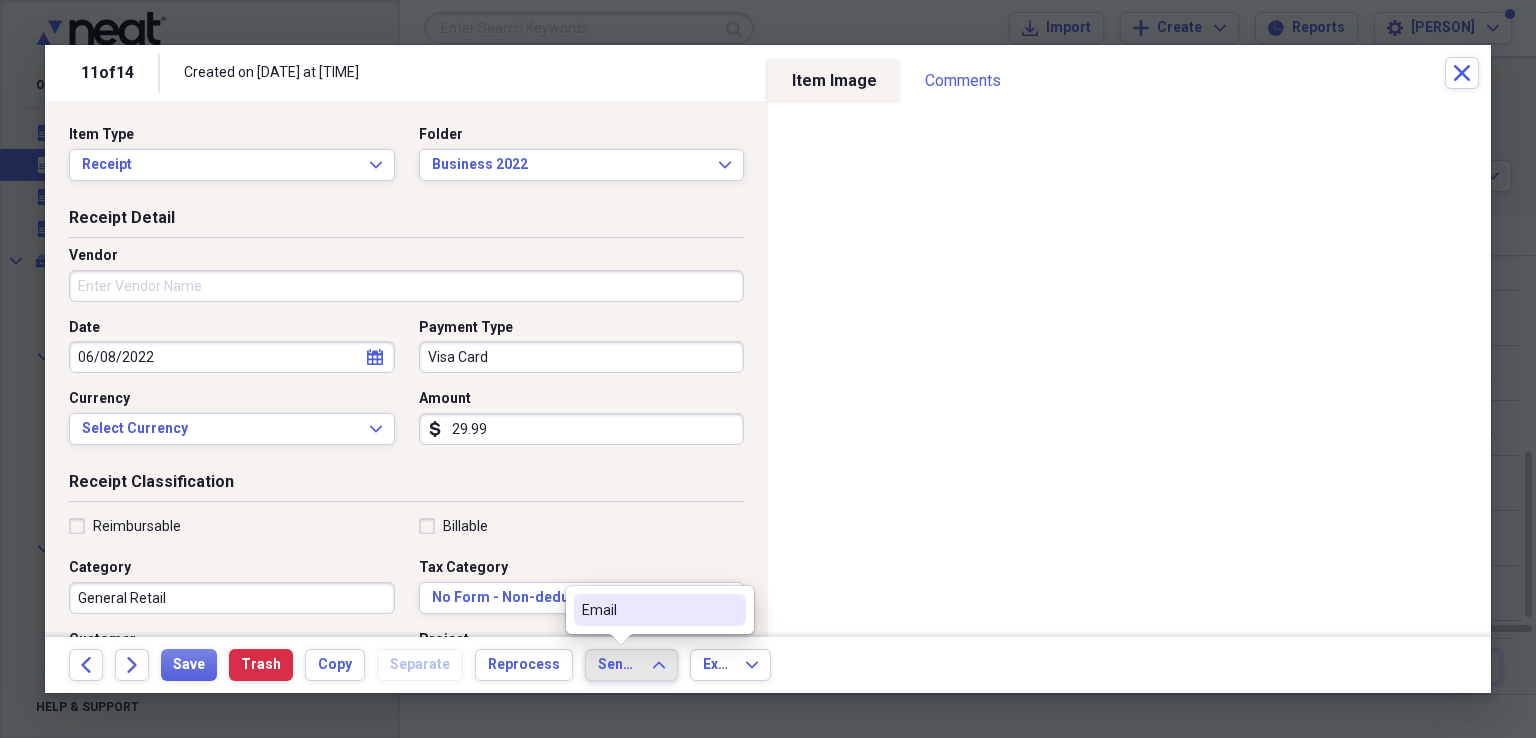 click on "Email" at bounding box center [648, 610] 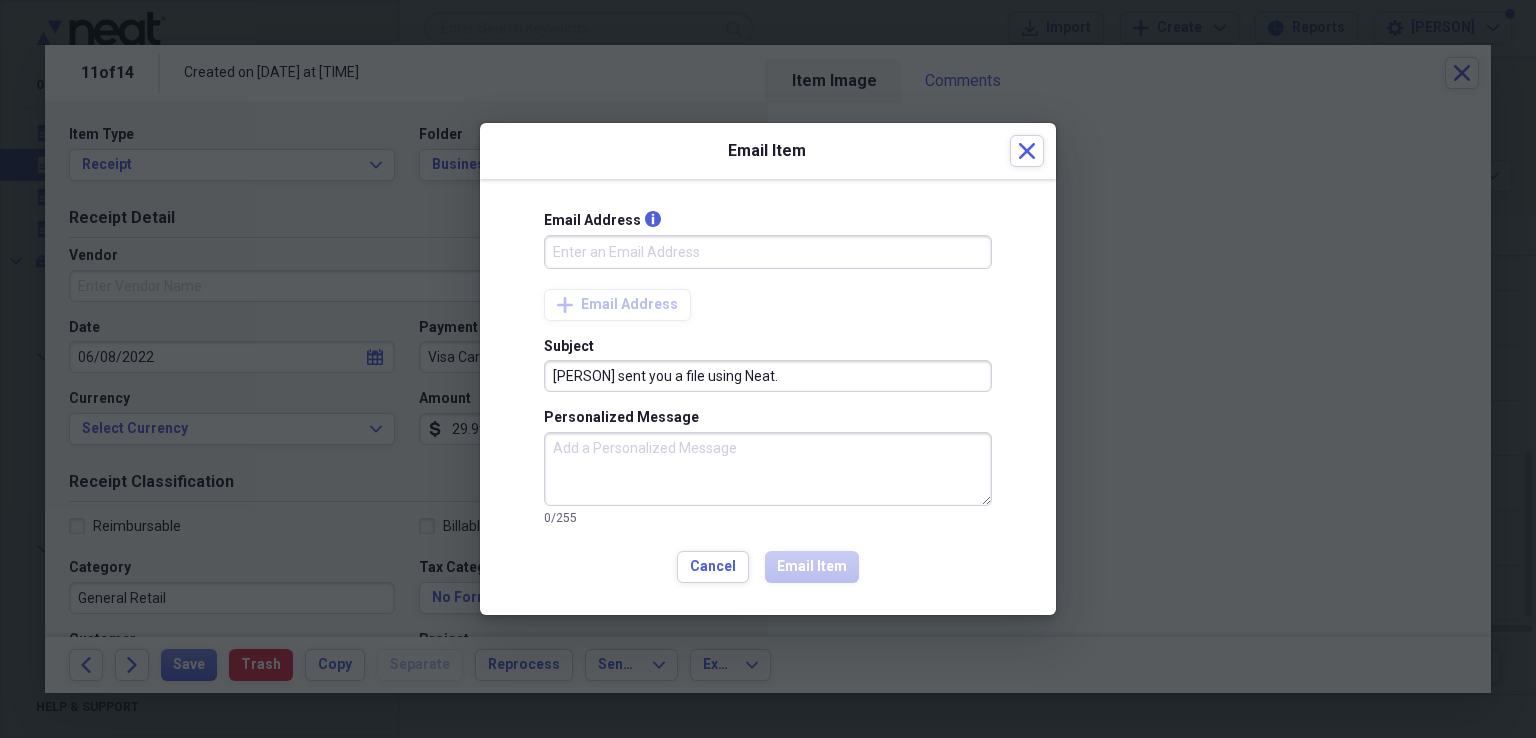 click on "Email Address info" at bounding box center (768, 252) 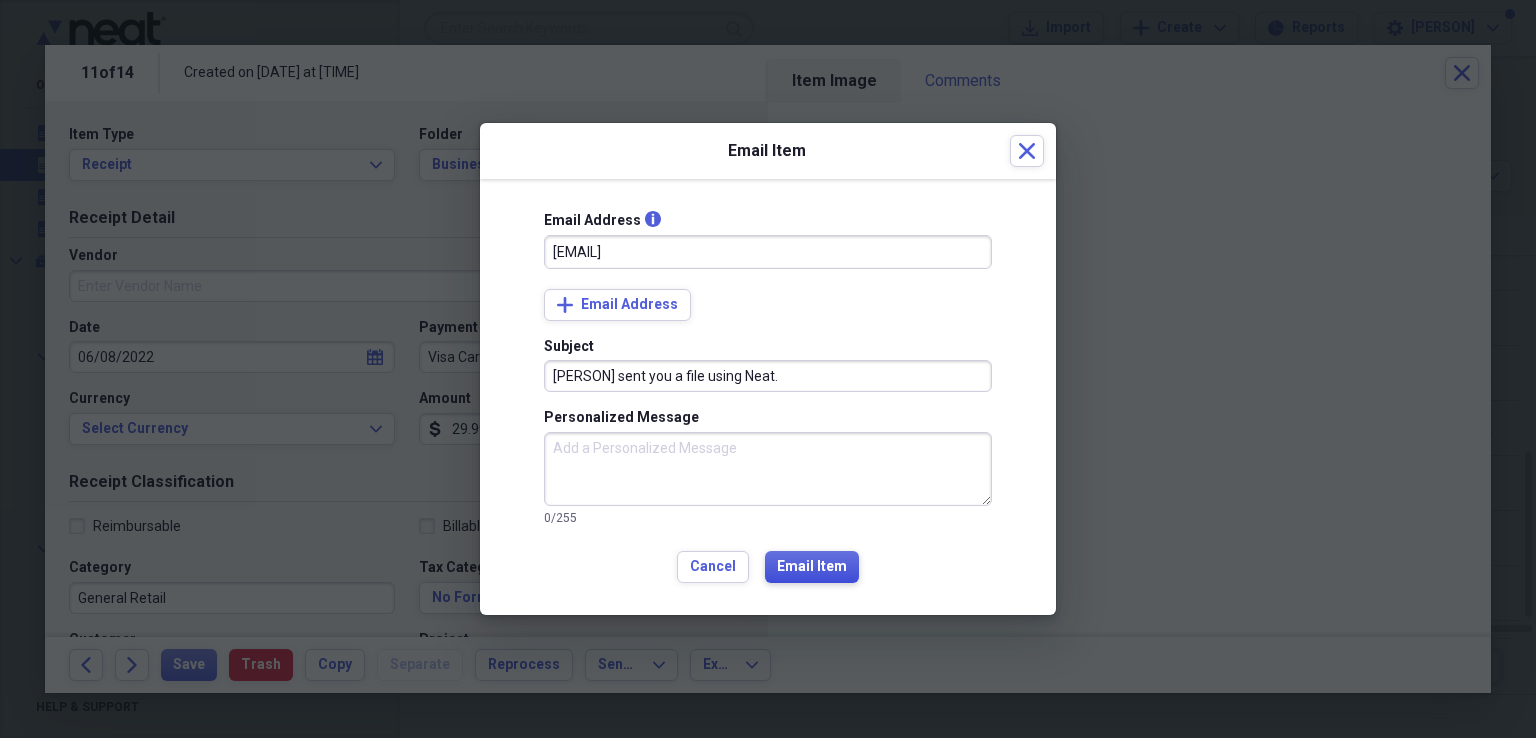 type on "[EMAIL]" 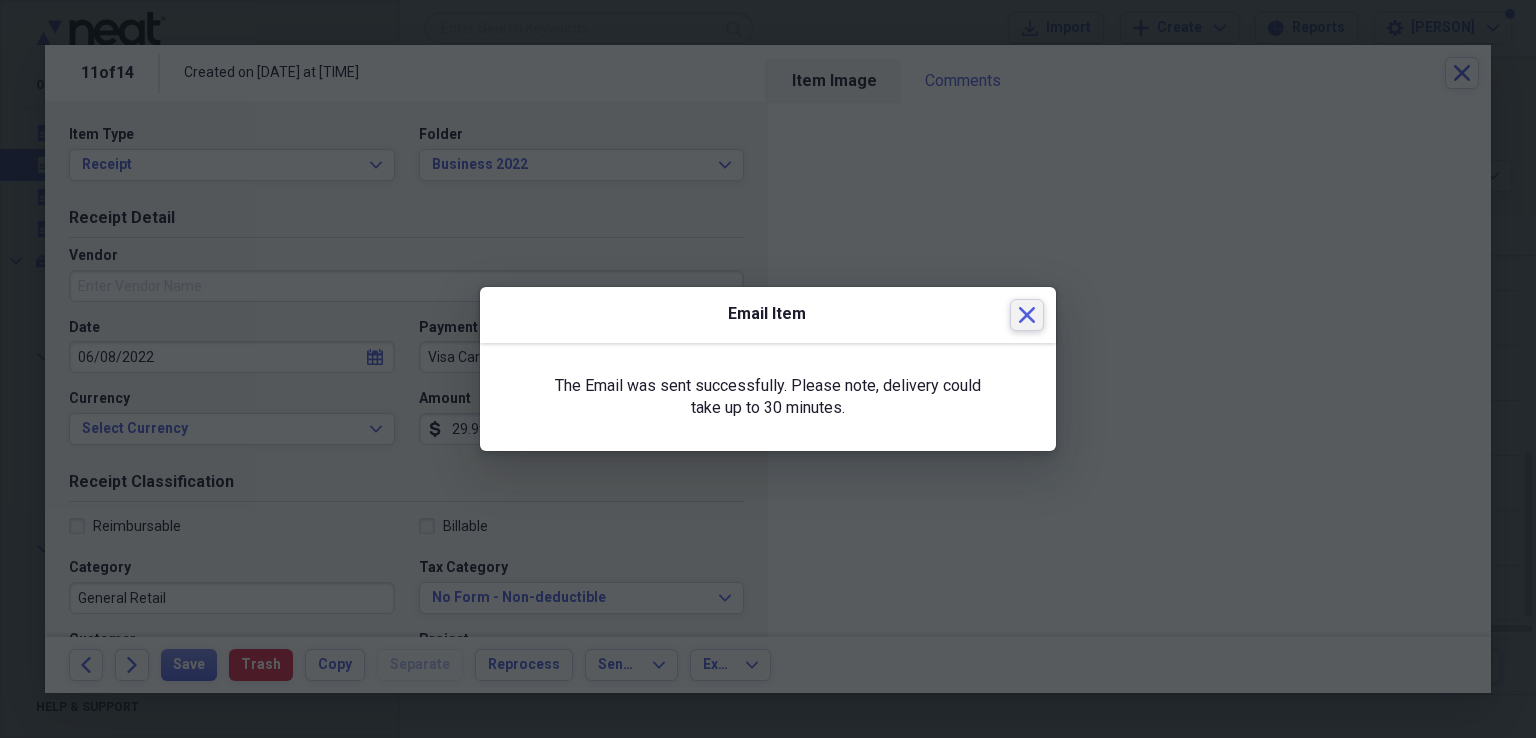 click 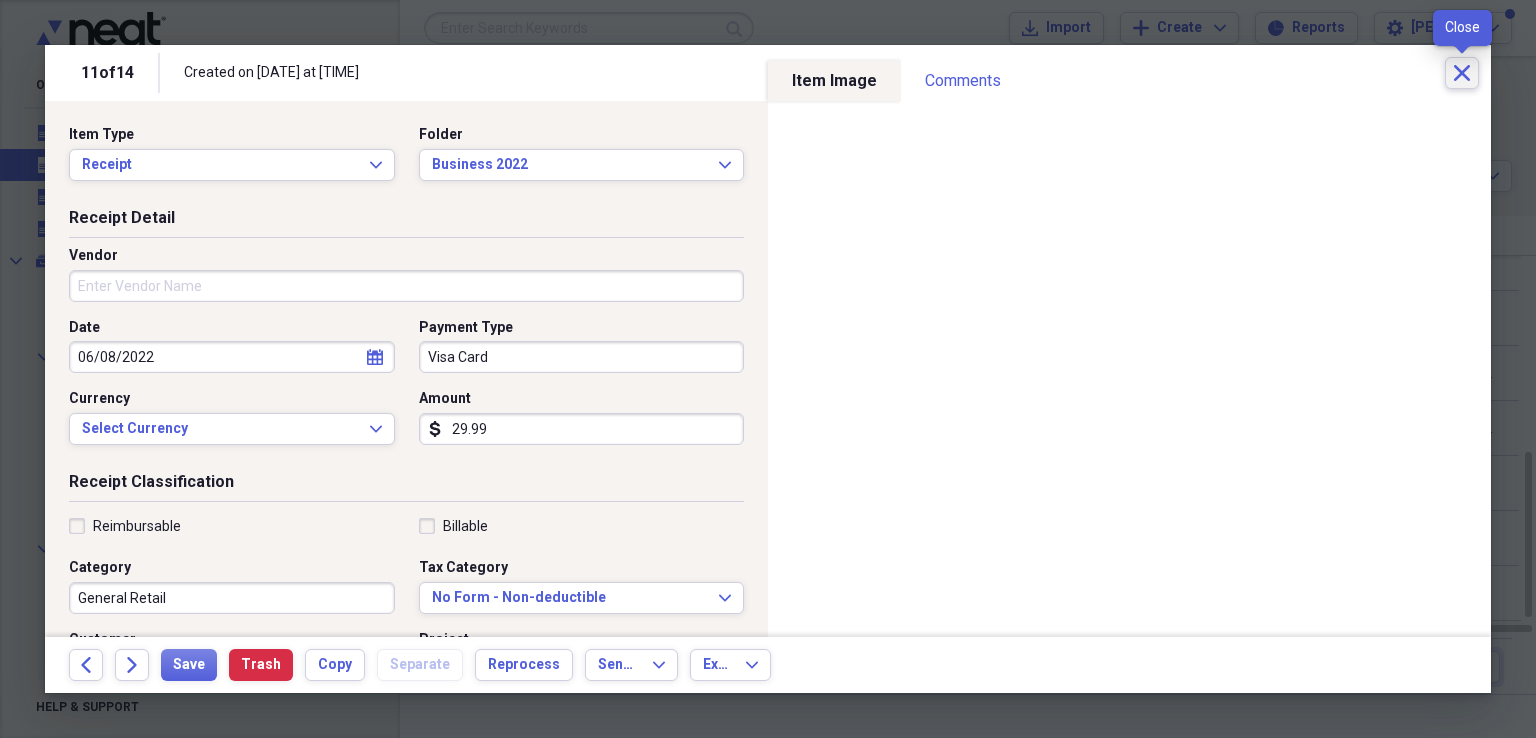click 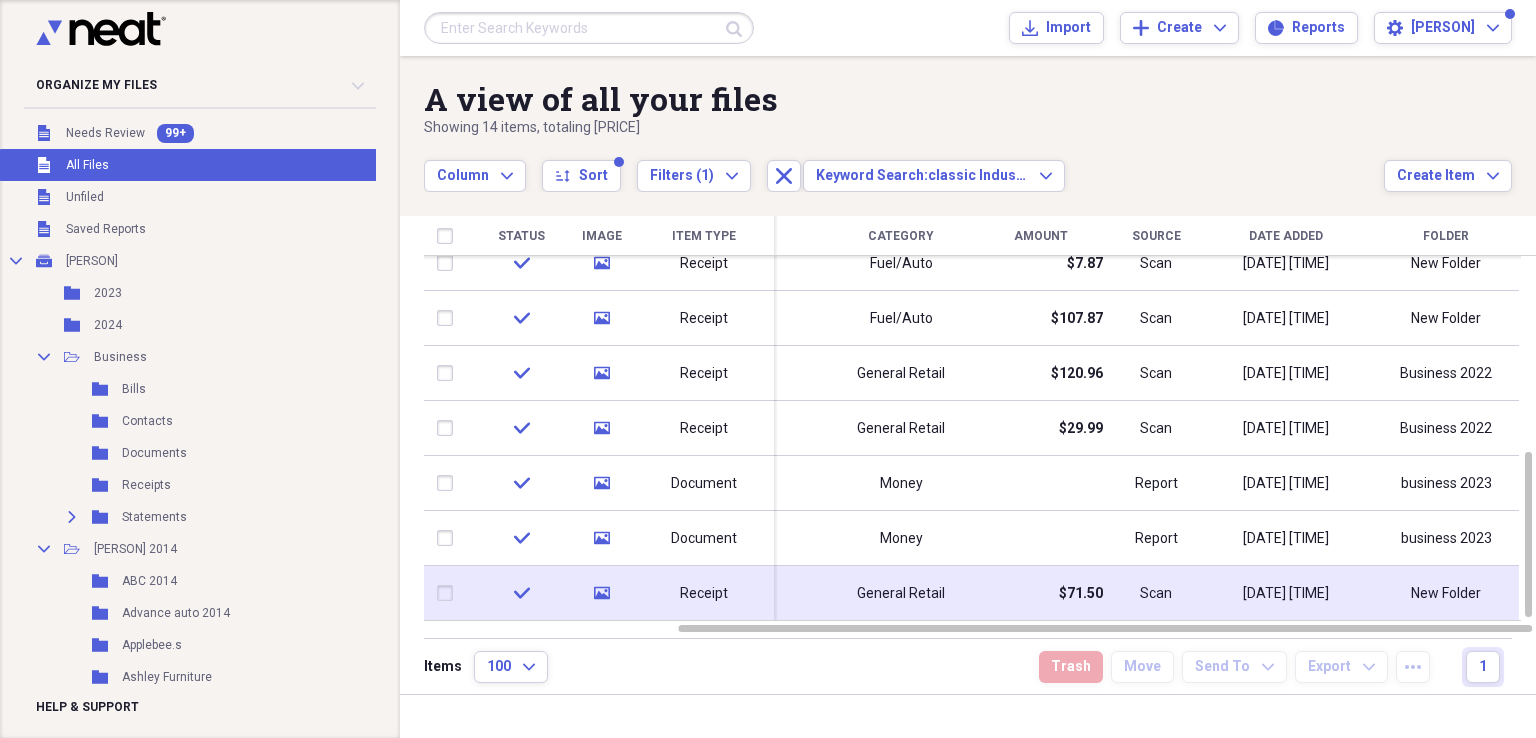 click on "Scan" at bounding box center (1156, 593) 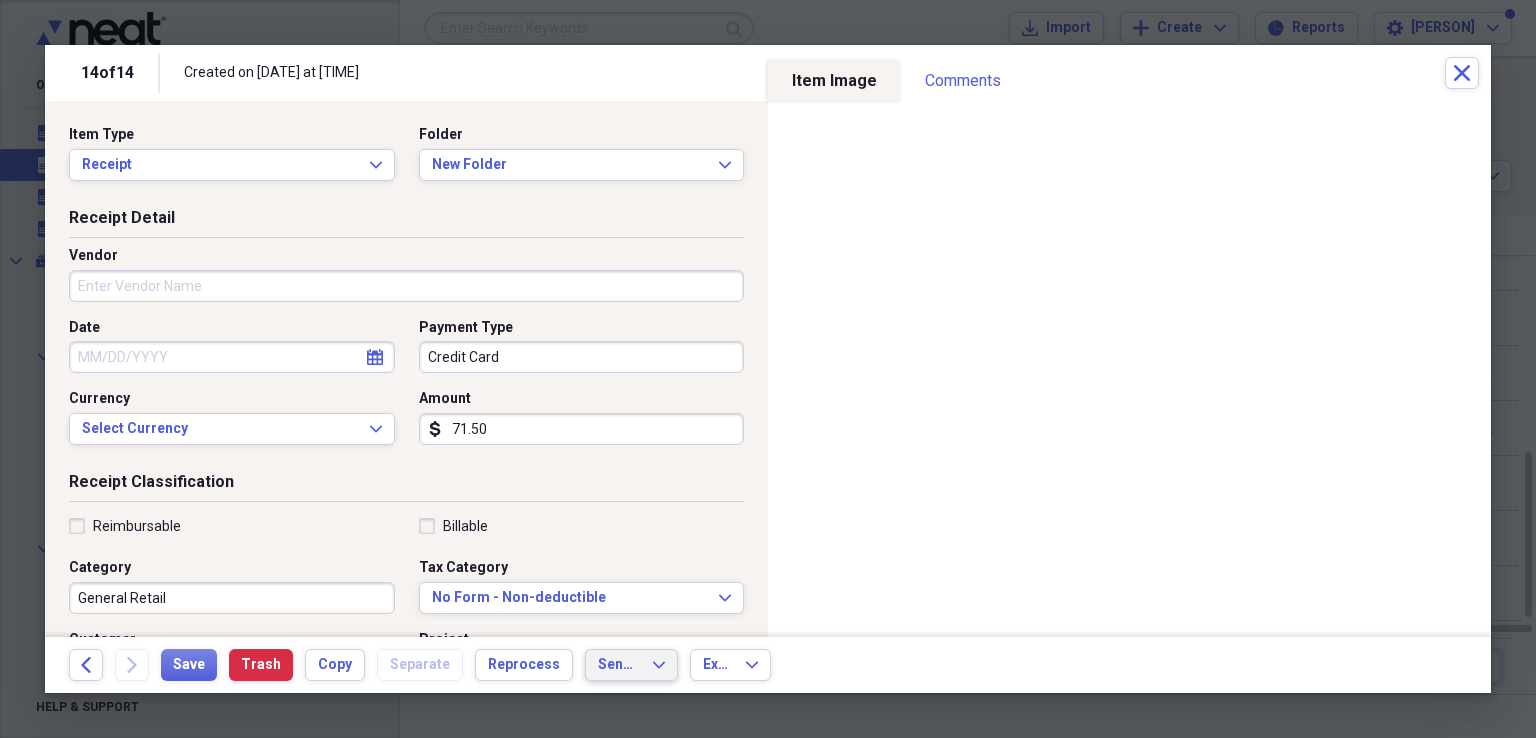 click on "Send To Expand" at bounding box center [631, 665] 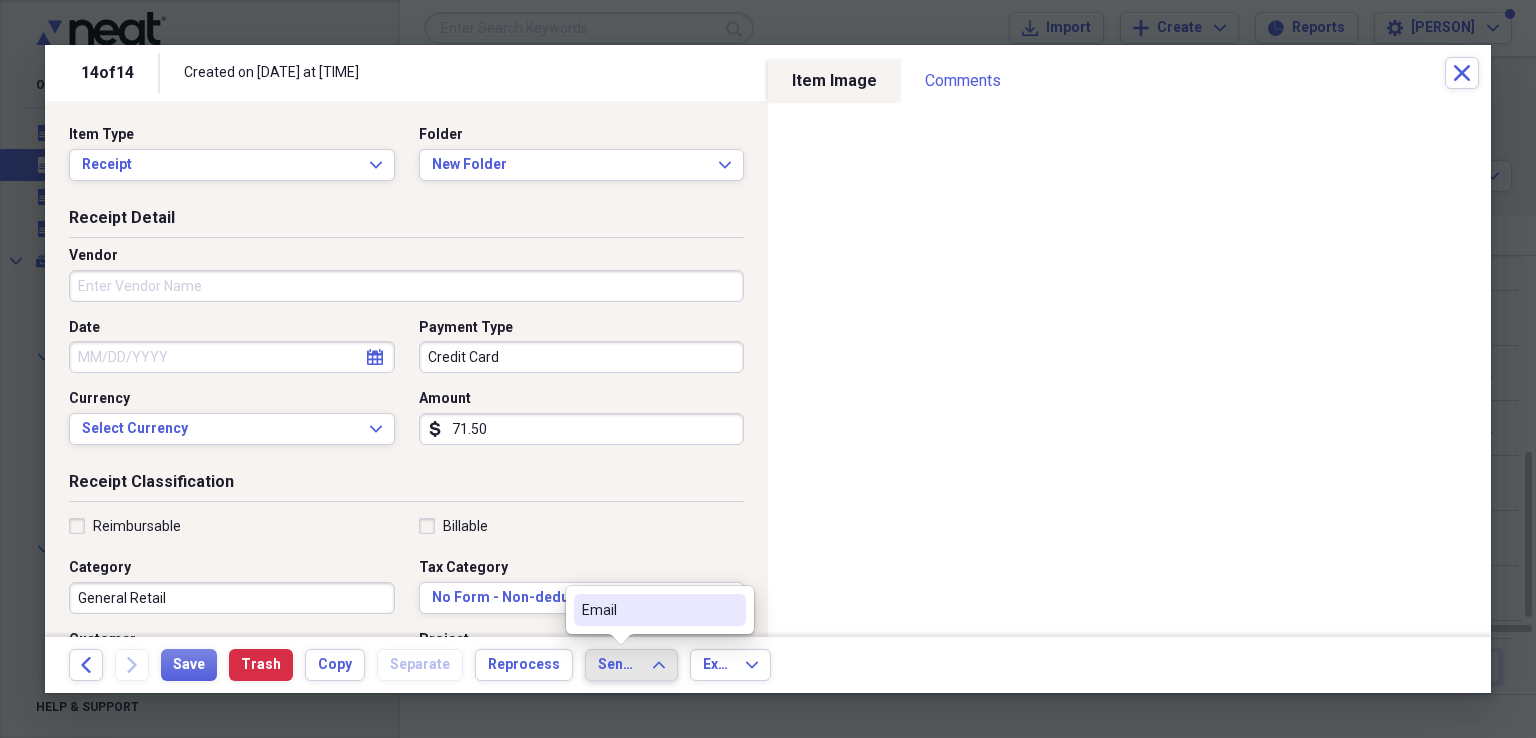click on "Email" at bounding box center [648, 610] 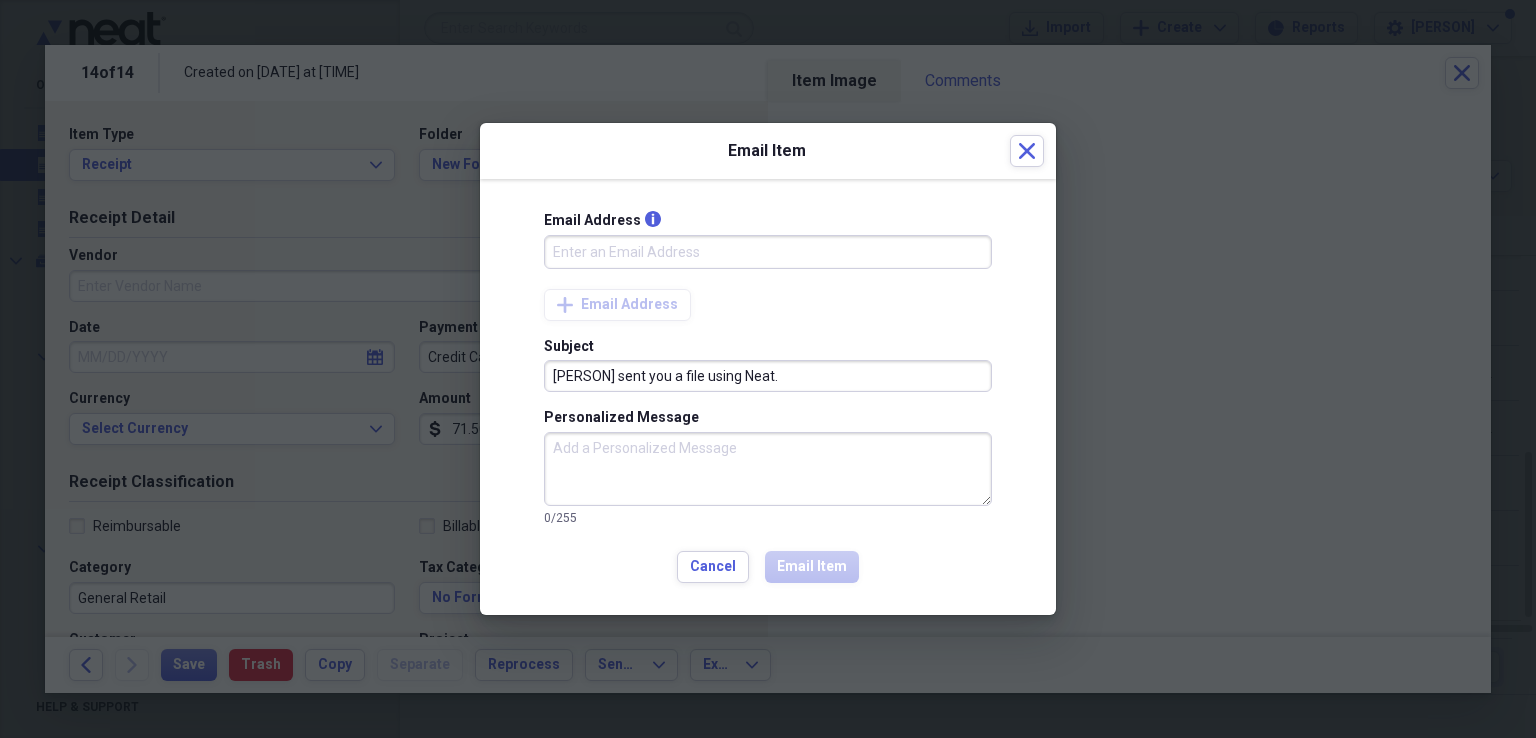click on "Email Address info" at bounding box center [768, 252] 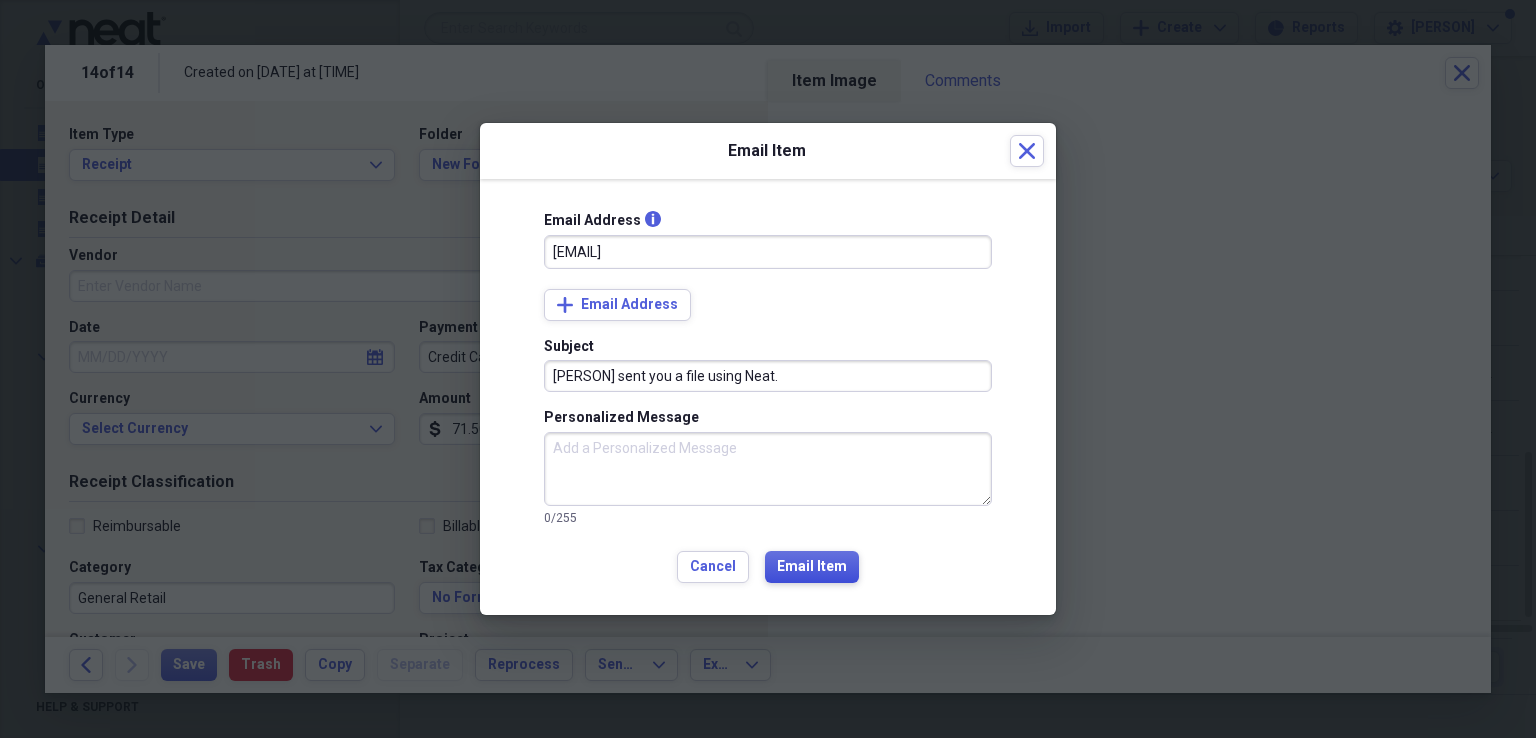 type on "[EMAIL]" 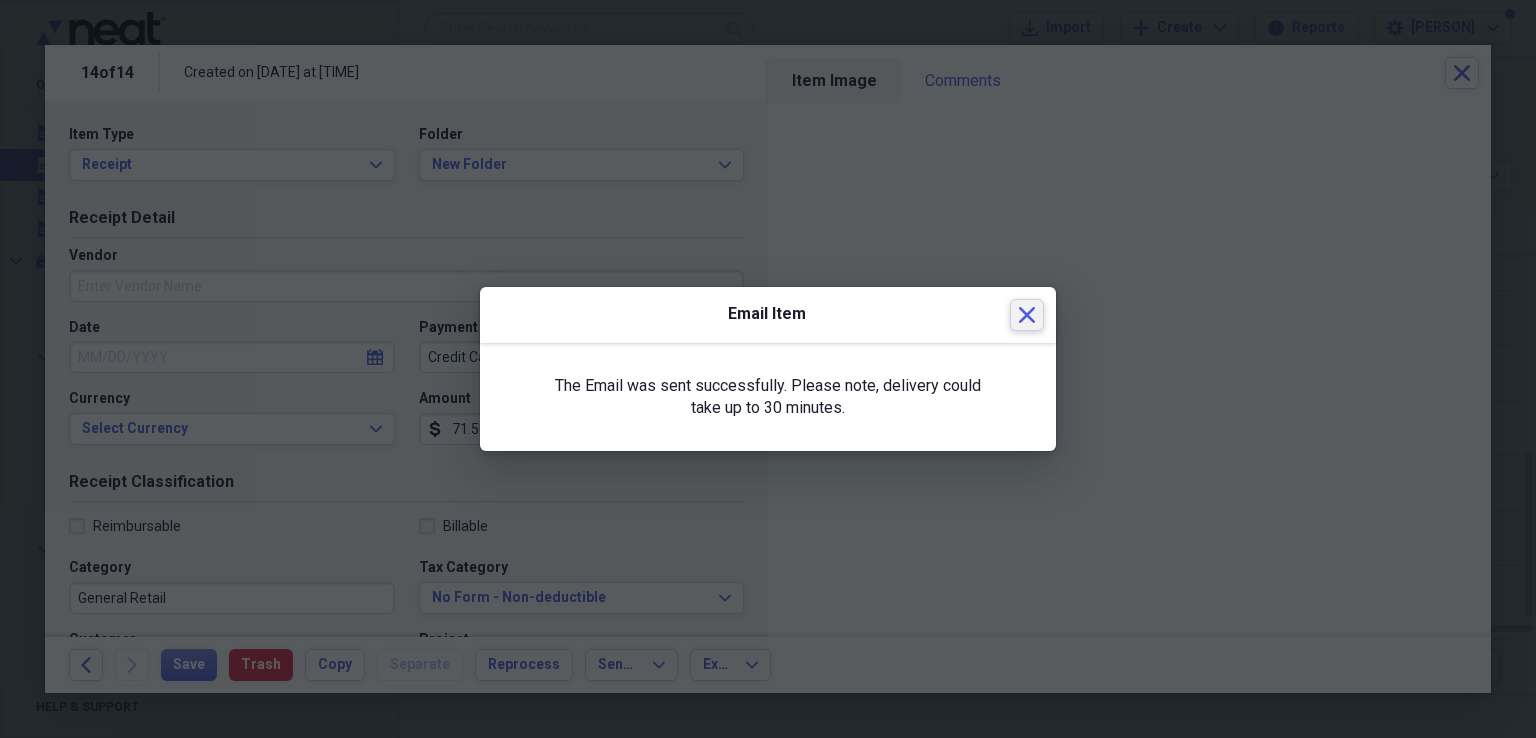 click on "Close" 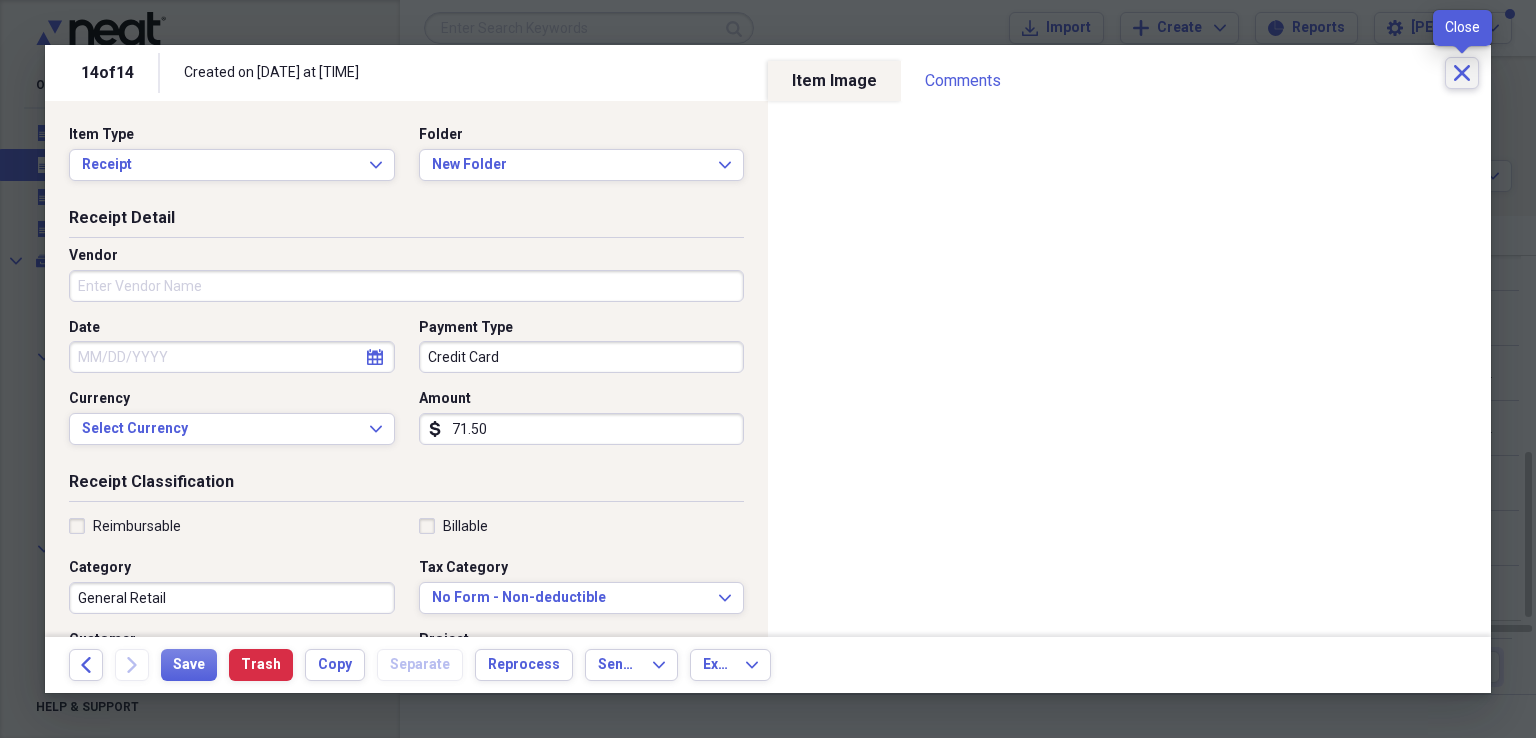 click on "Close" 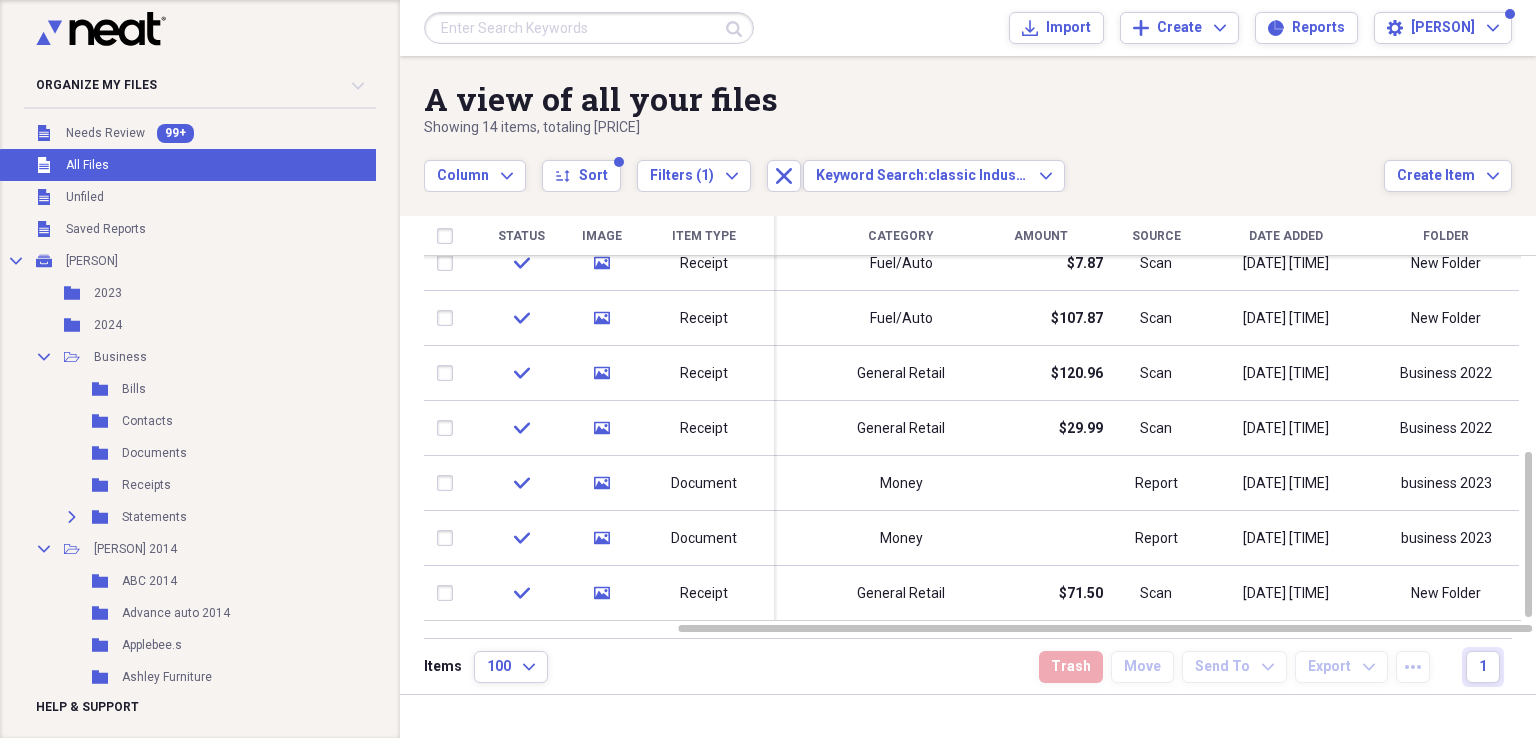 click at bounding box center [589, 28] 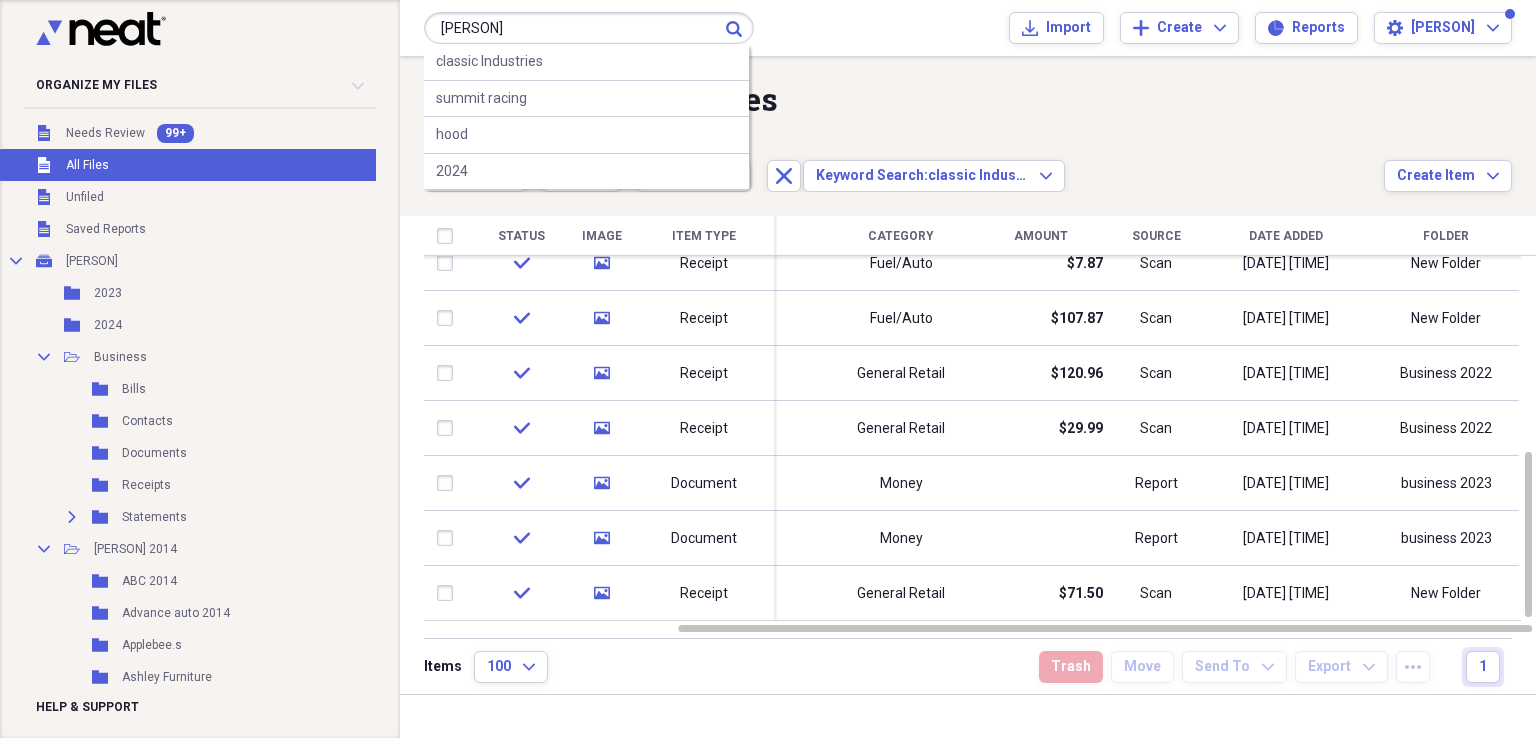 type on "[PERSON]" 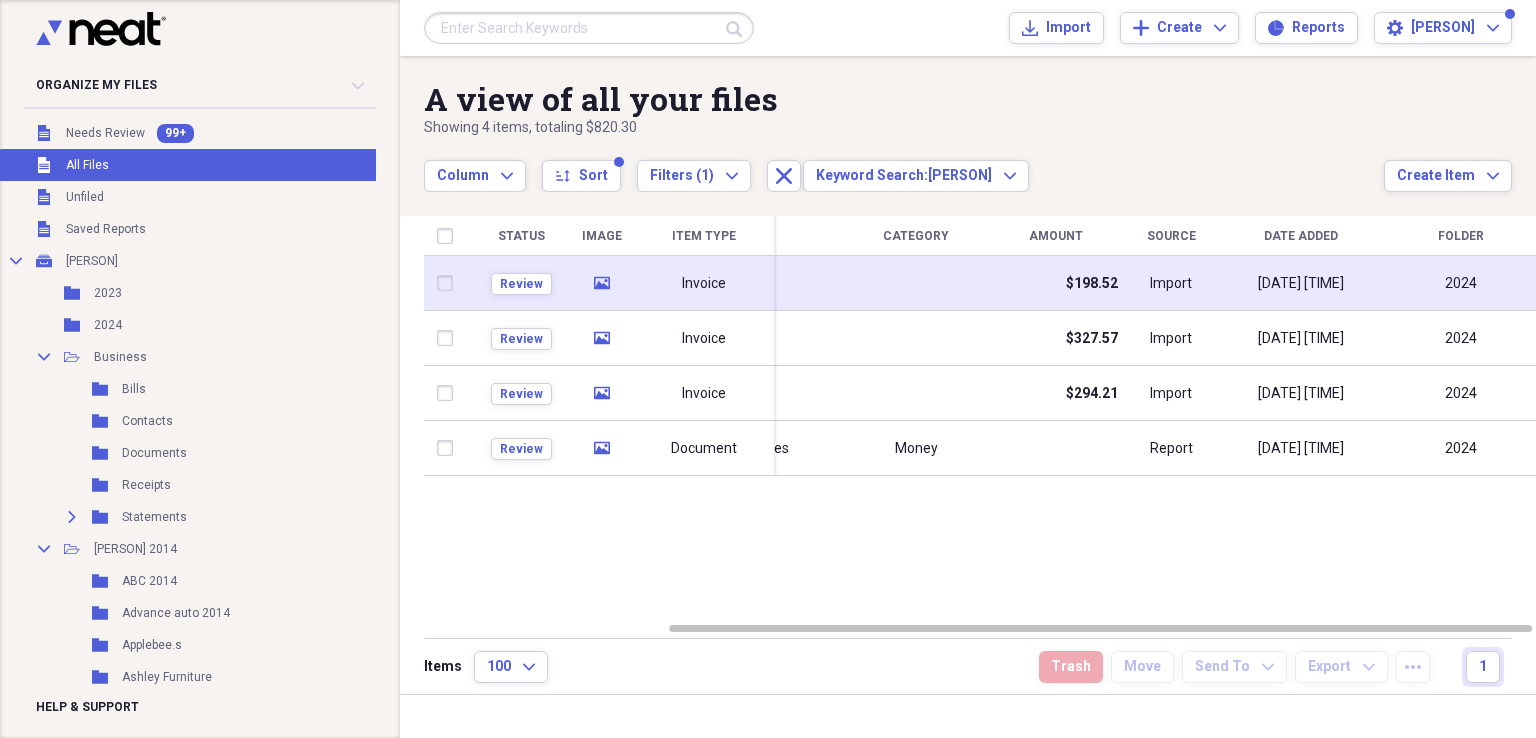 click on "Import" at bounding box center (1171, 283) 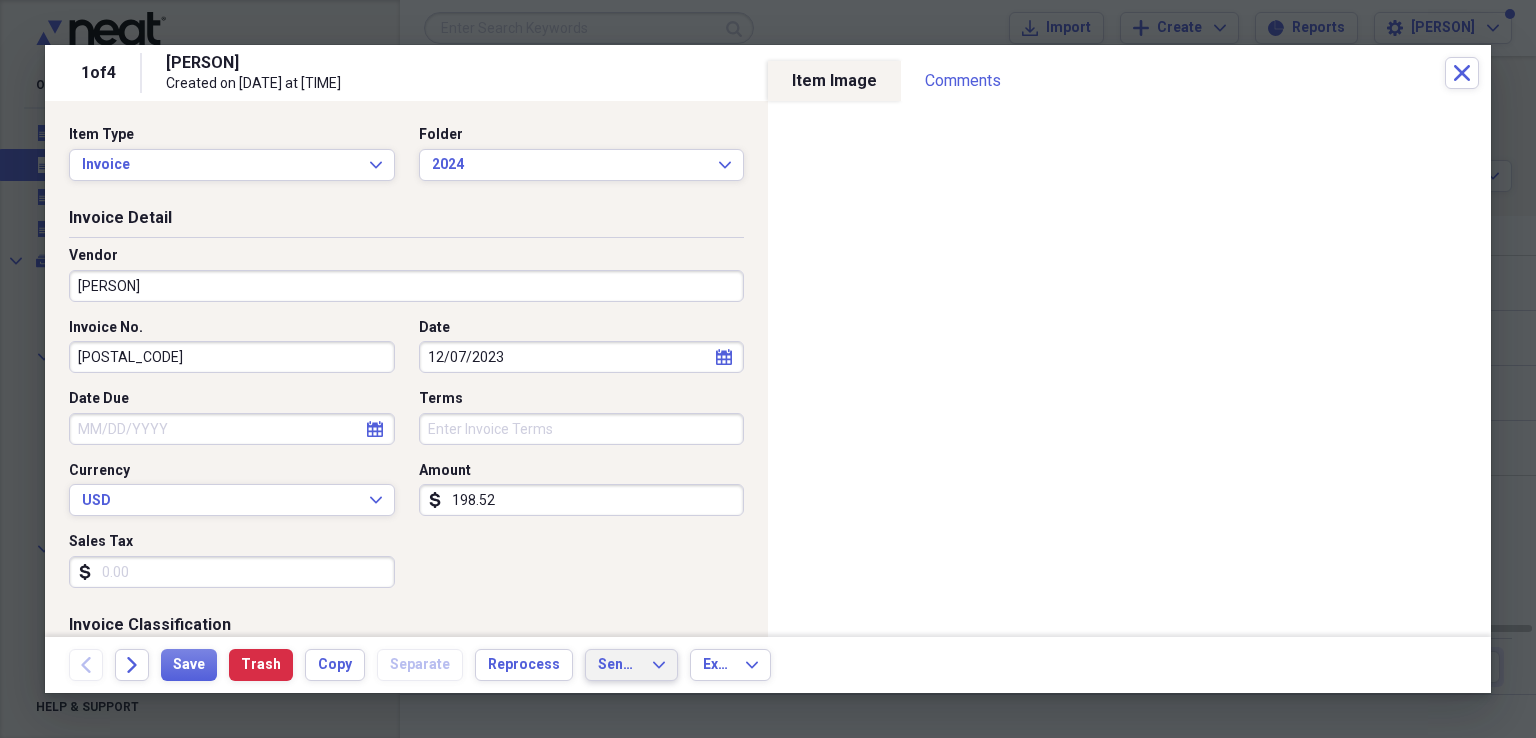 click on "Send To" at bounding box center [619, 665] 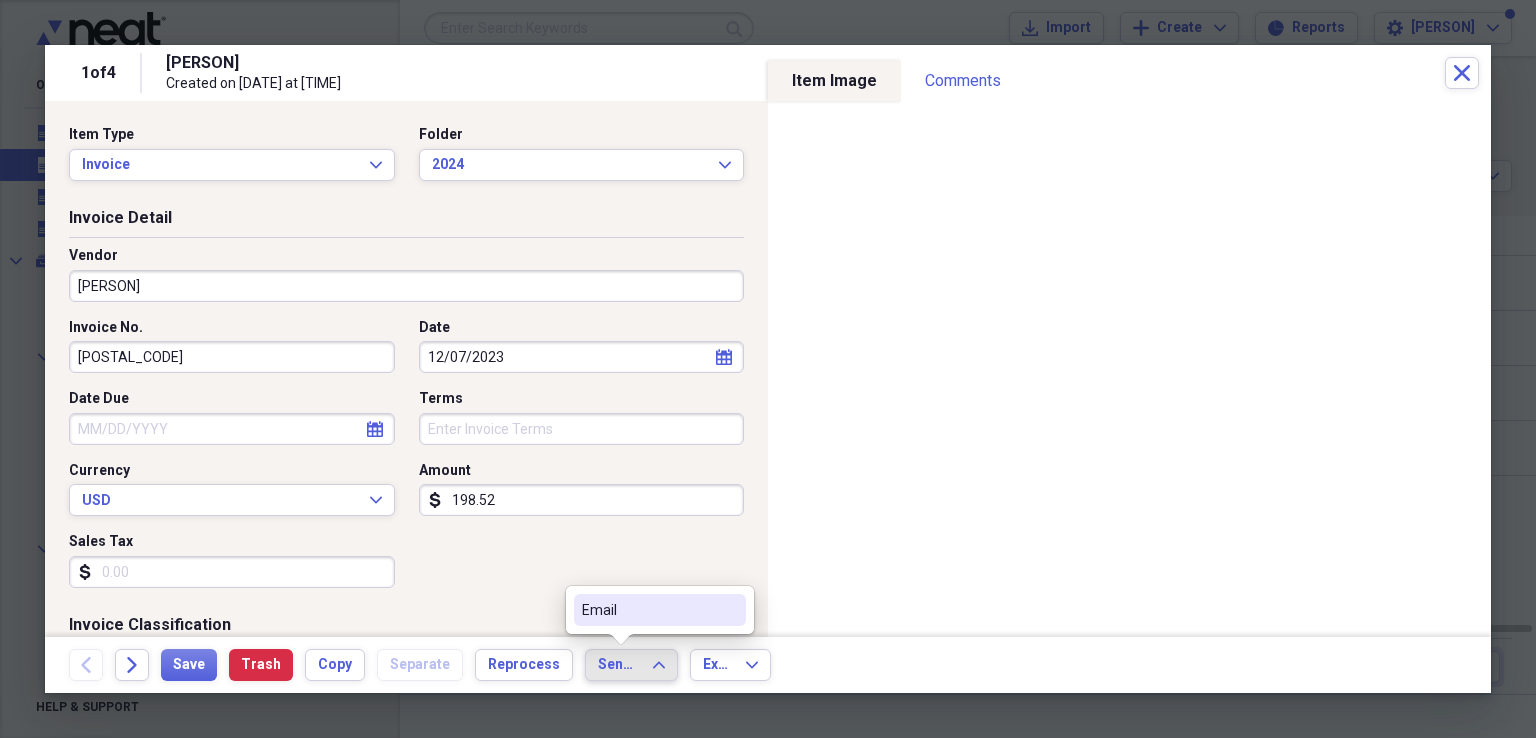 click 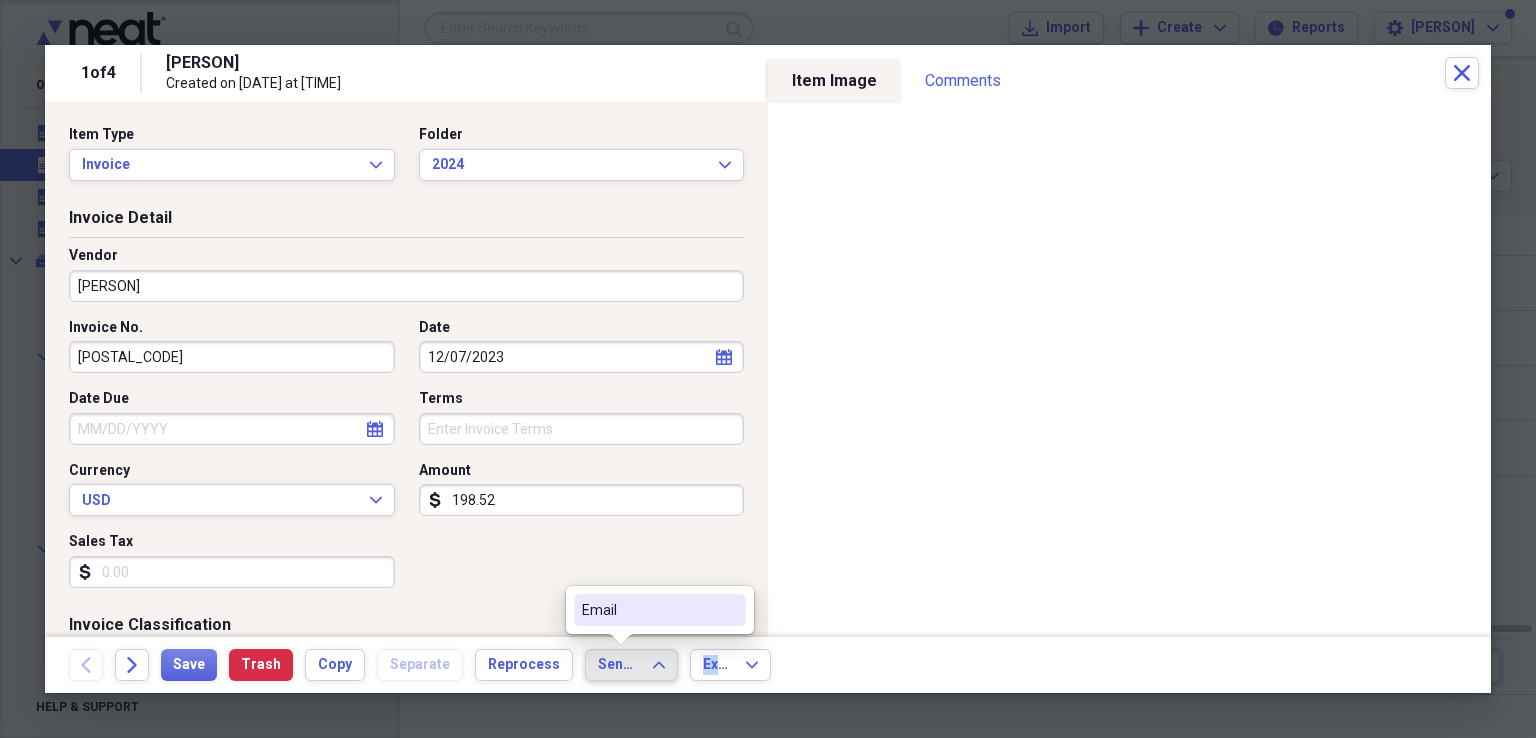 click 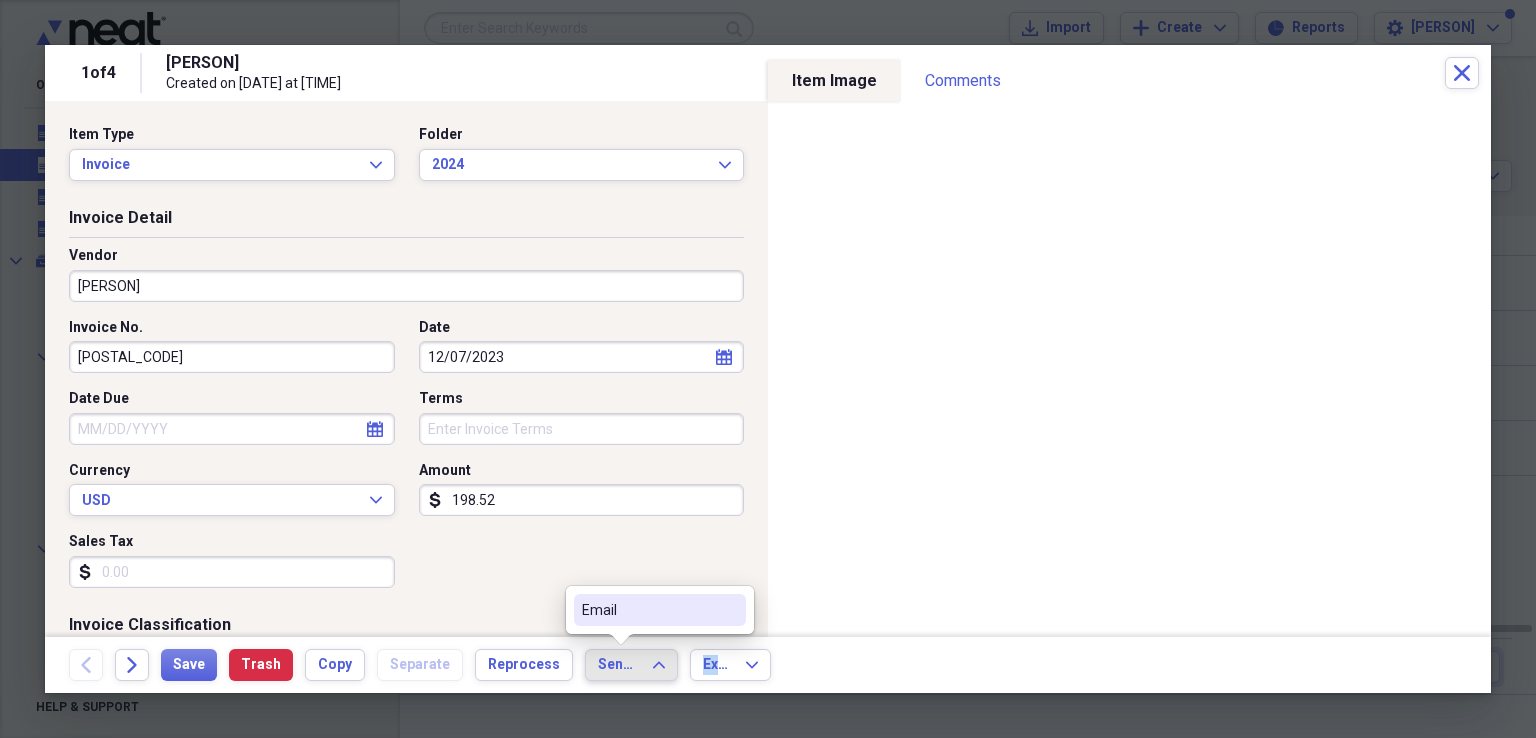 click on "Email" at bounding box center (648, 610) 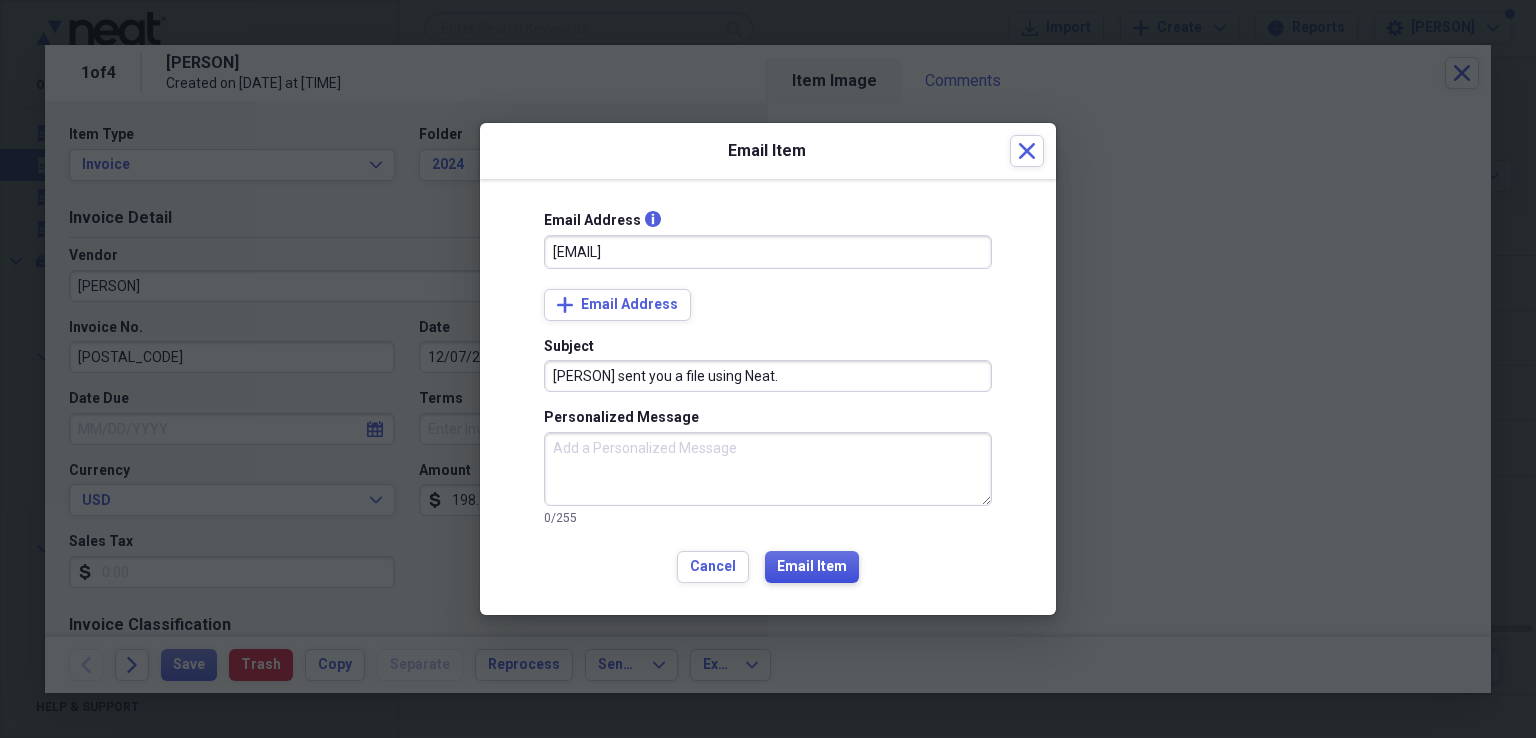 type on "[EMAIL]" 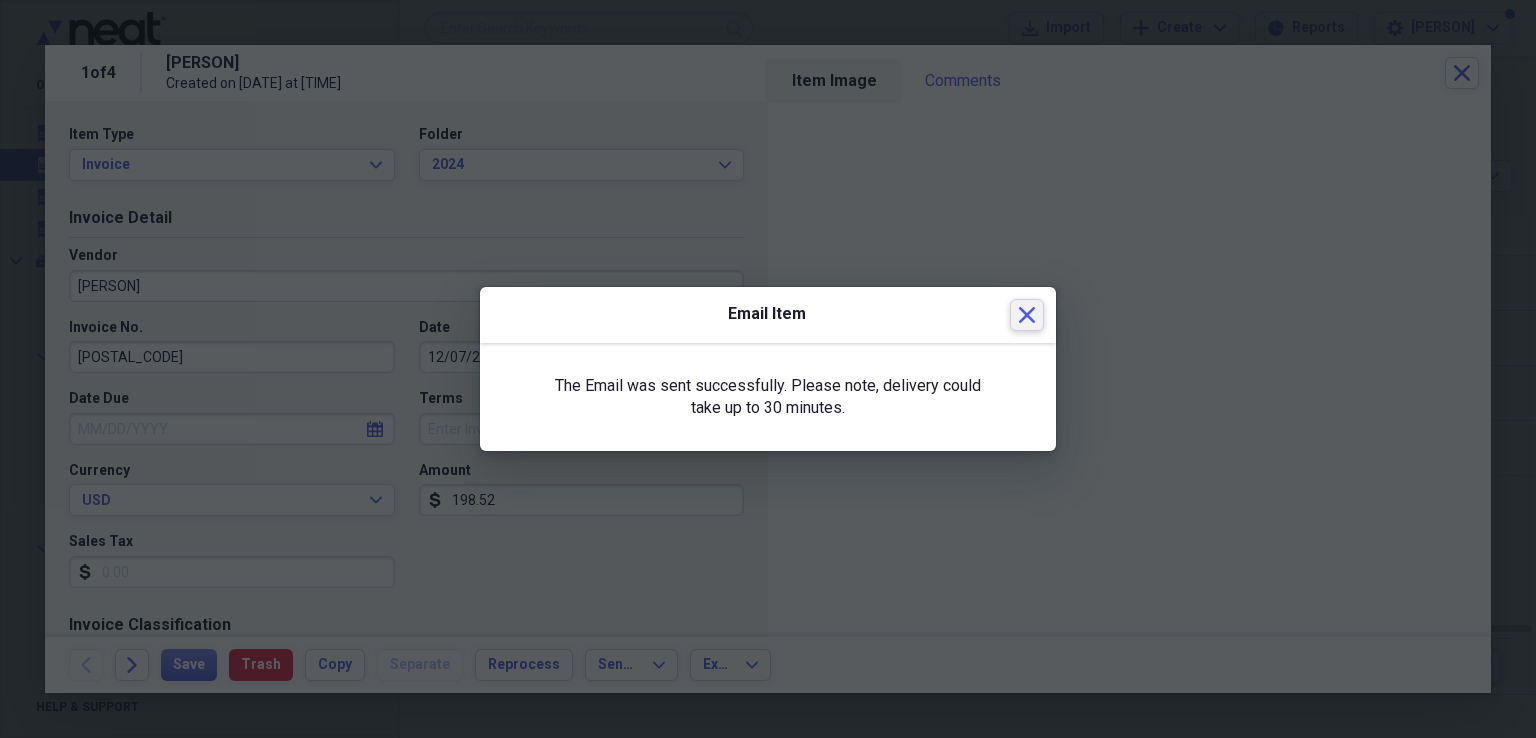 click 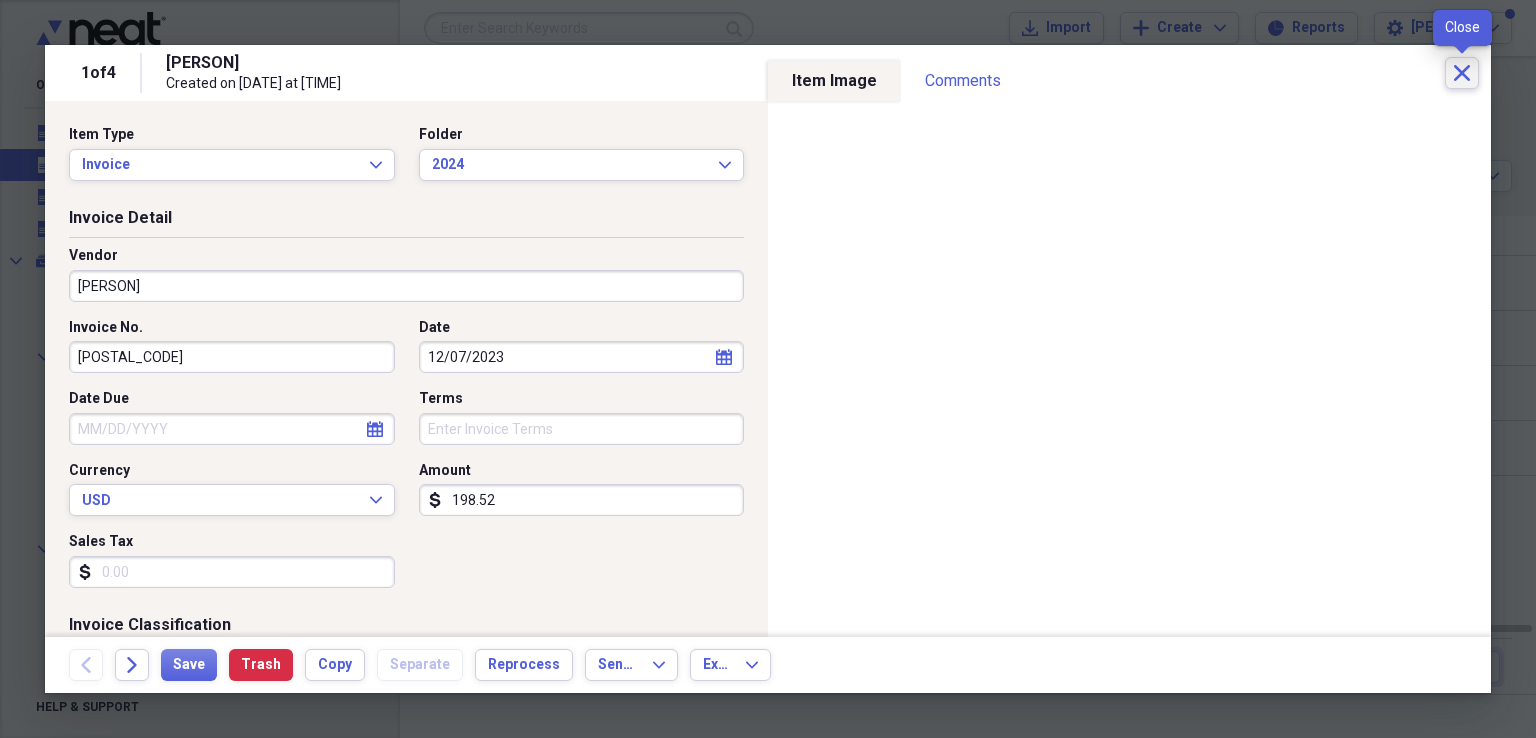 click 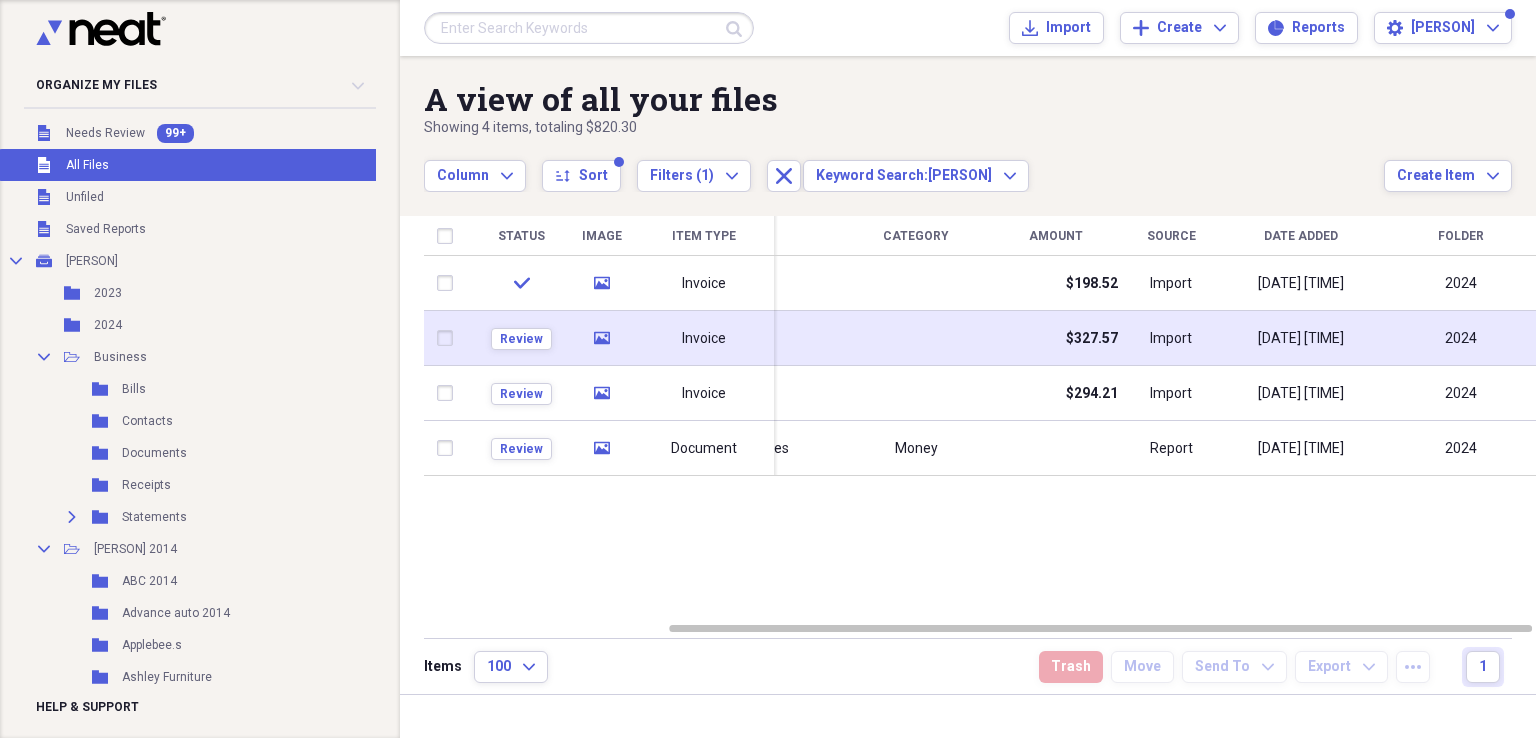 click on "[DATE] [TIME]" at bounding box center [1301, 339] 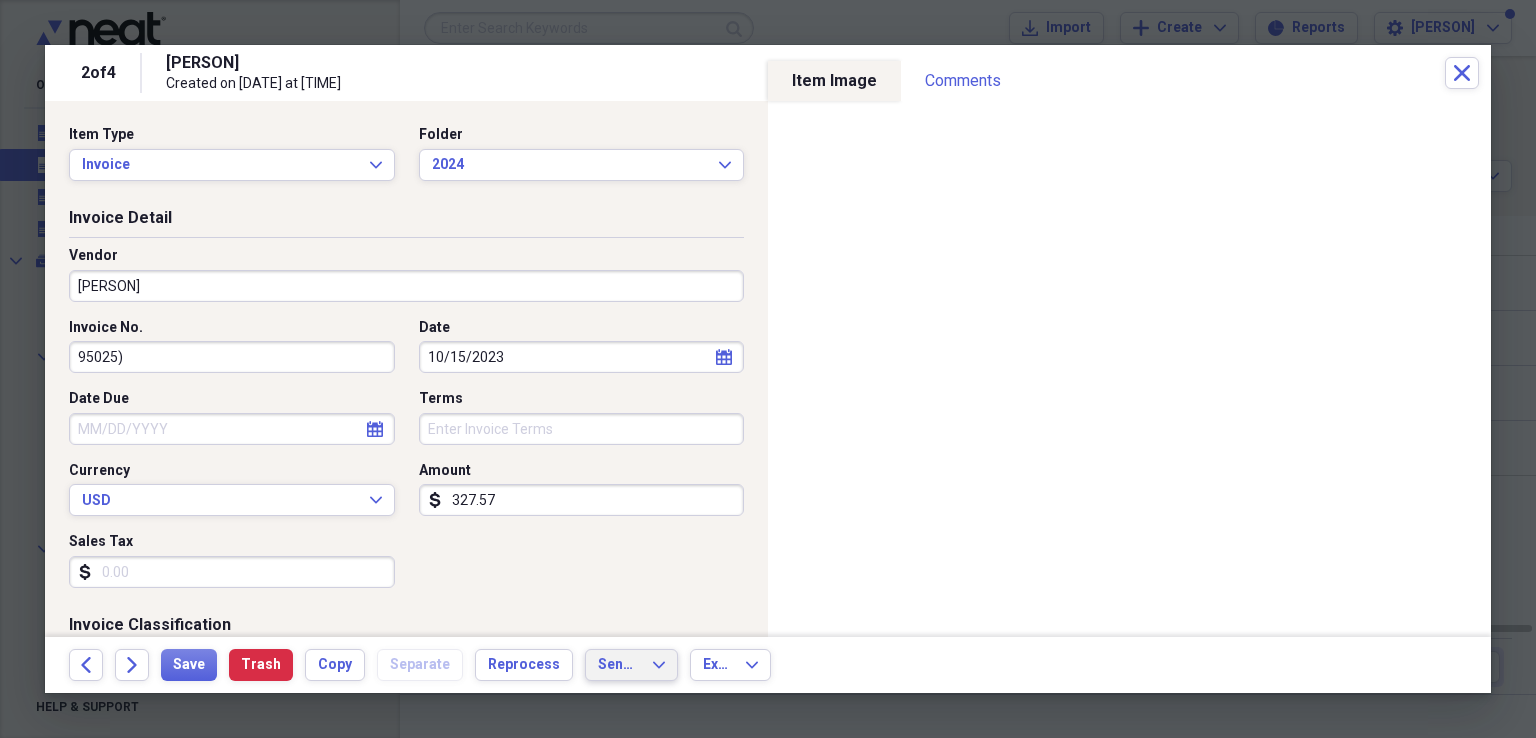 click on "Send To" at bounding box center (619, 665) 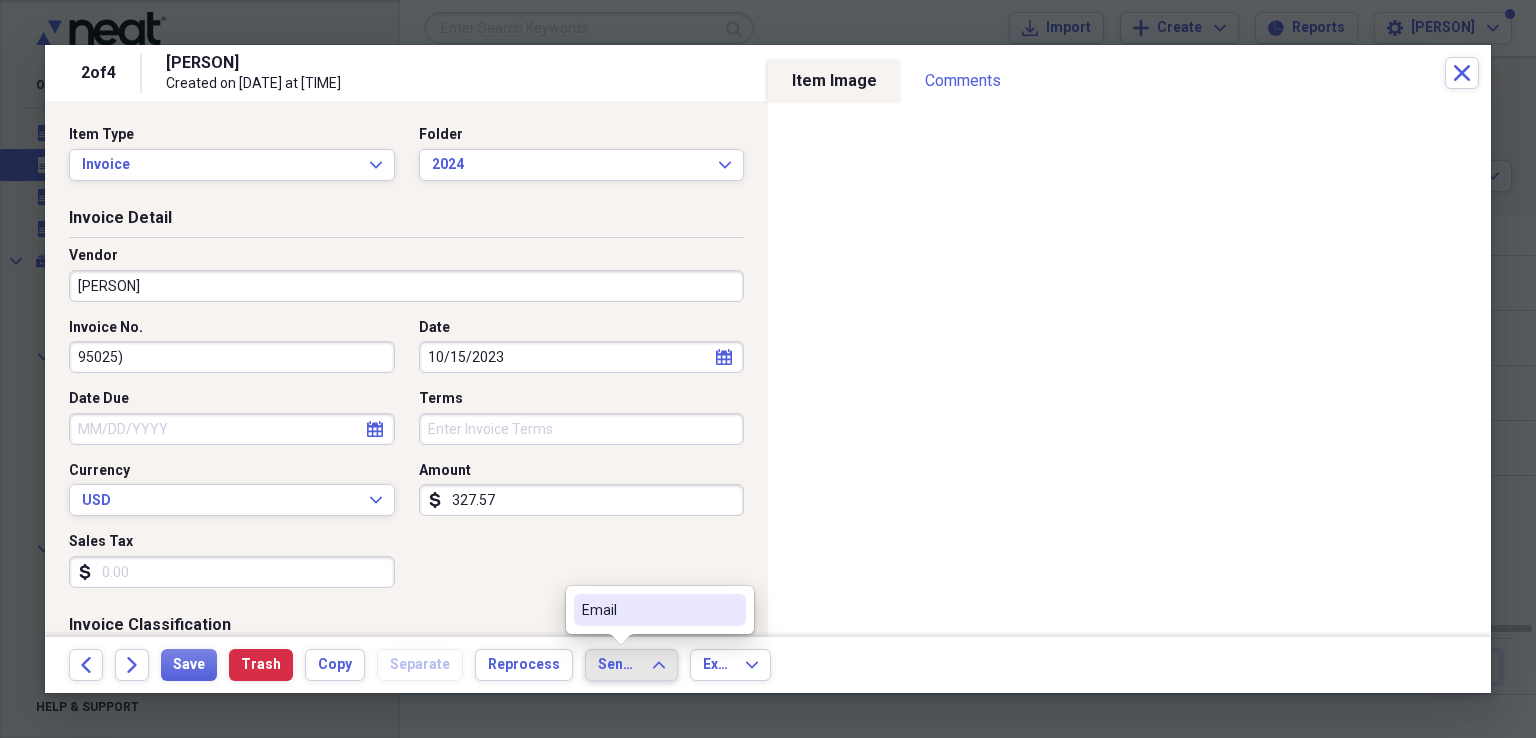 click on "Email" at bounding box center (648, 610) 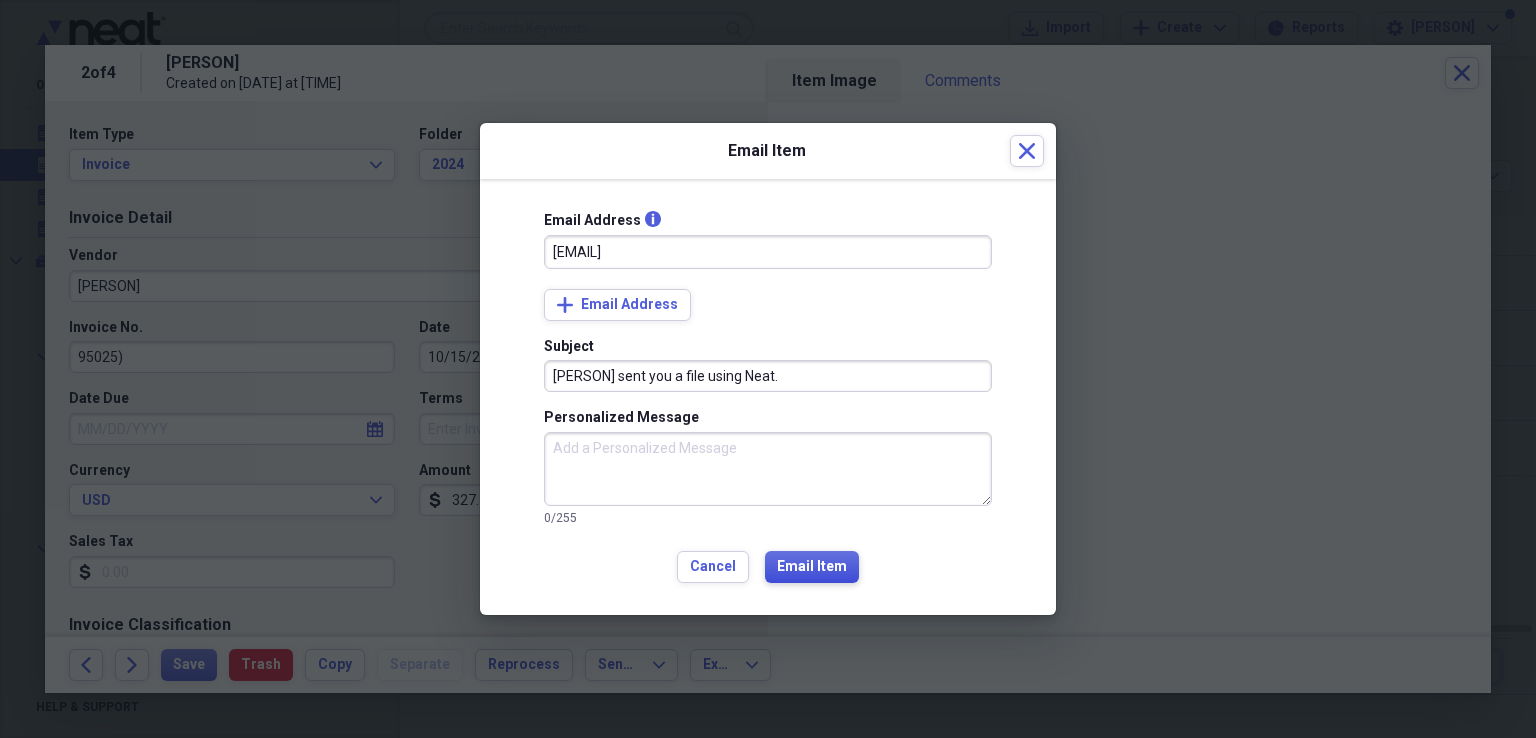 type on "[EMAIL]" 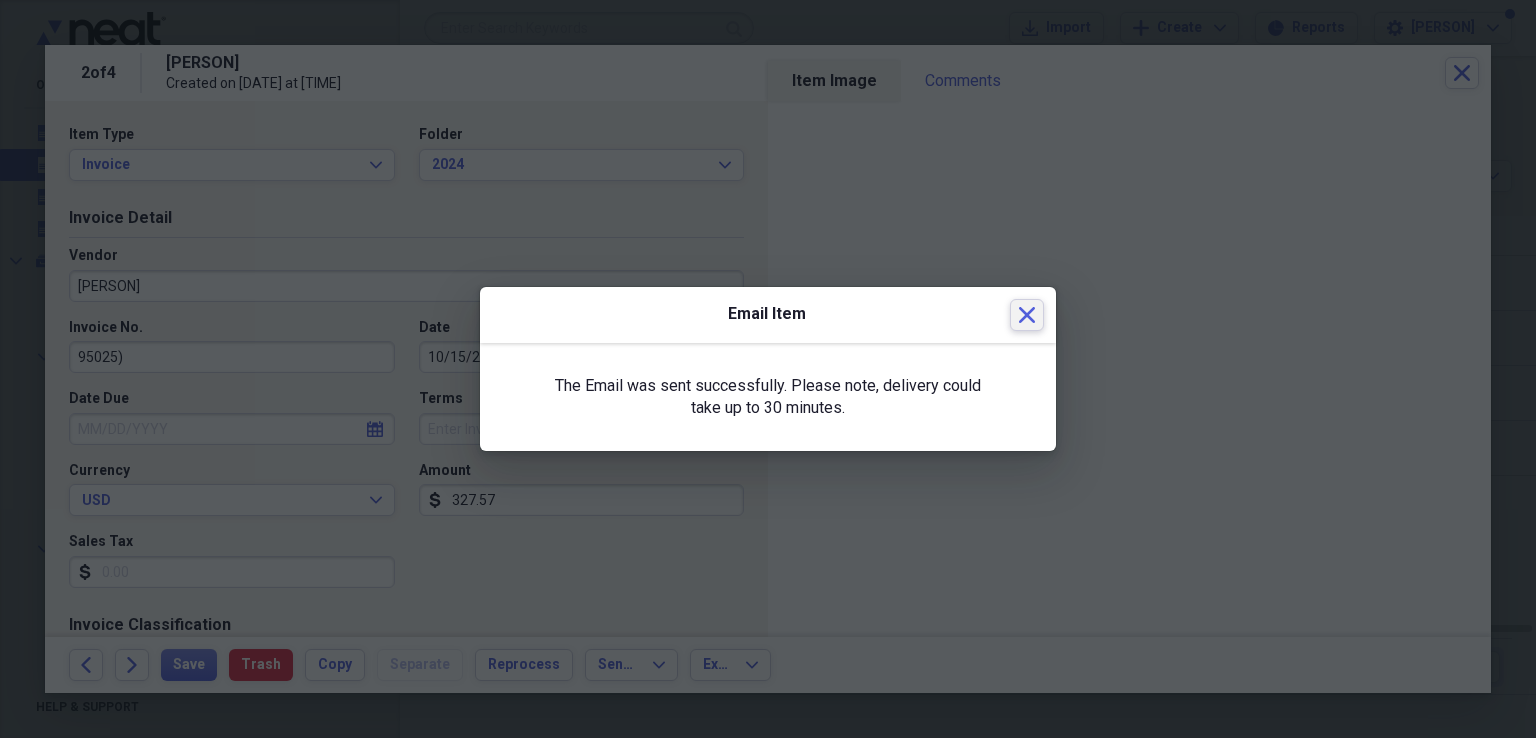 click 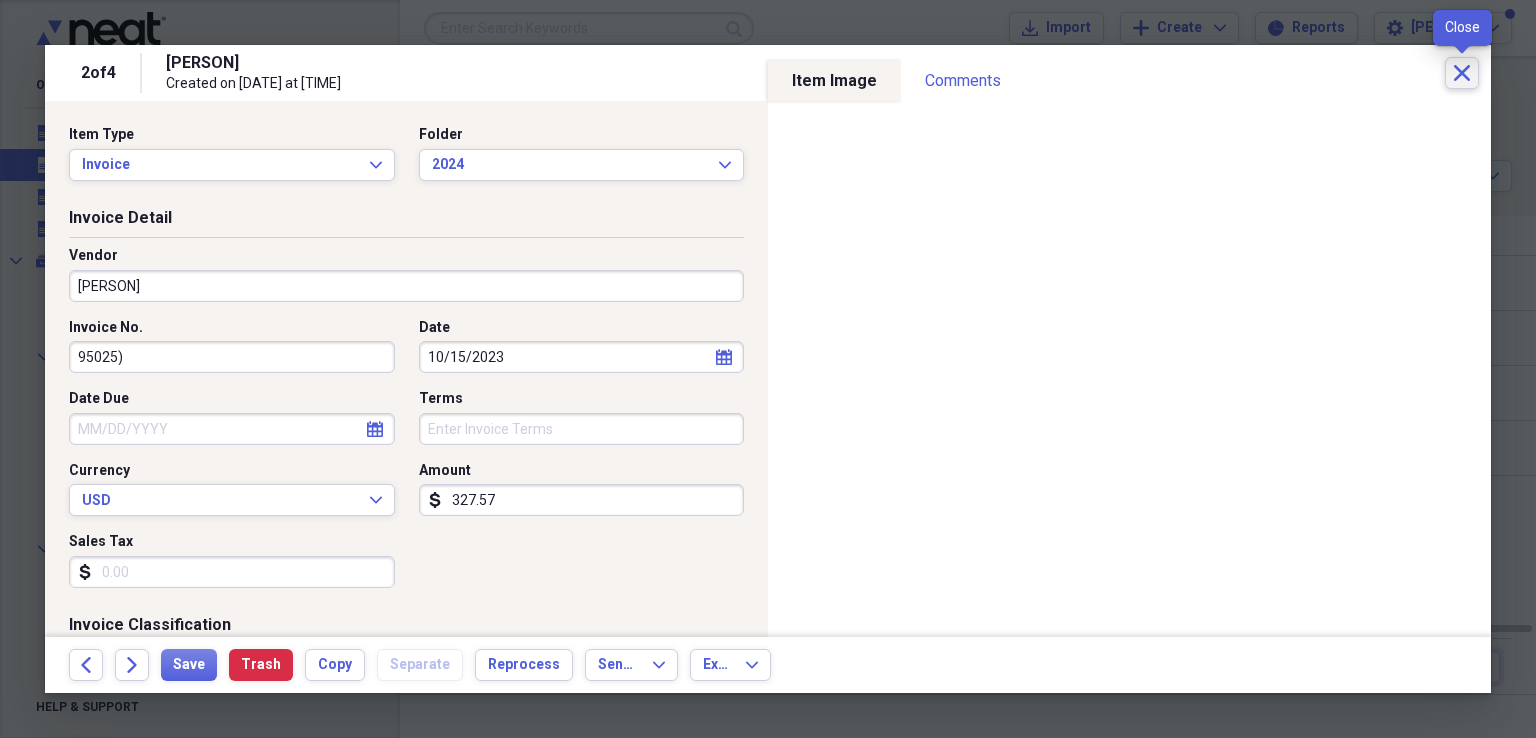 click on "Close" 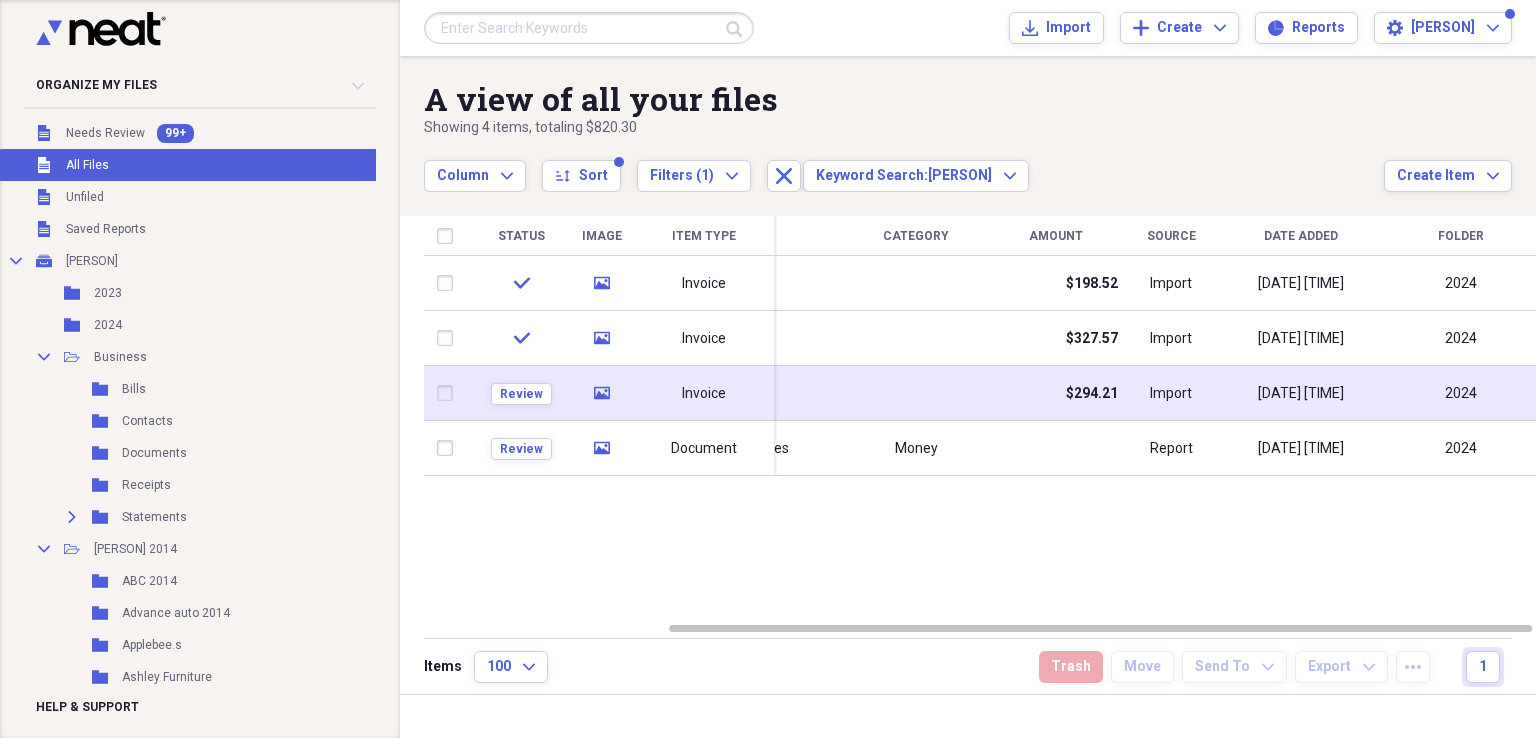 click on "[DATE] [TIME]" at bounding box center (1301, 394) 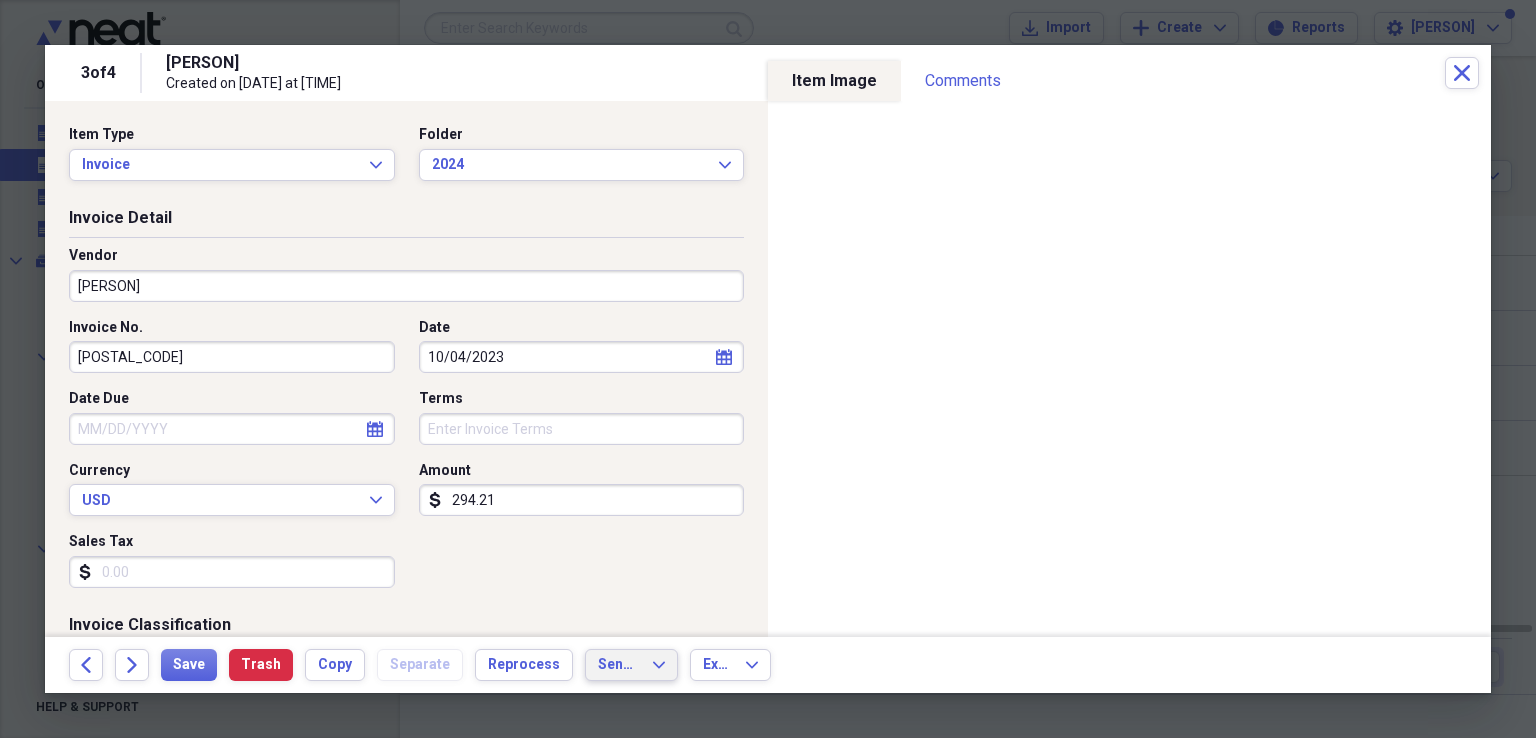 click on "Send To" at bounding box center (619, 665) 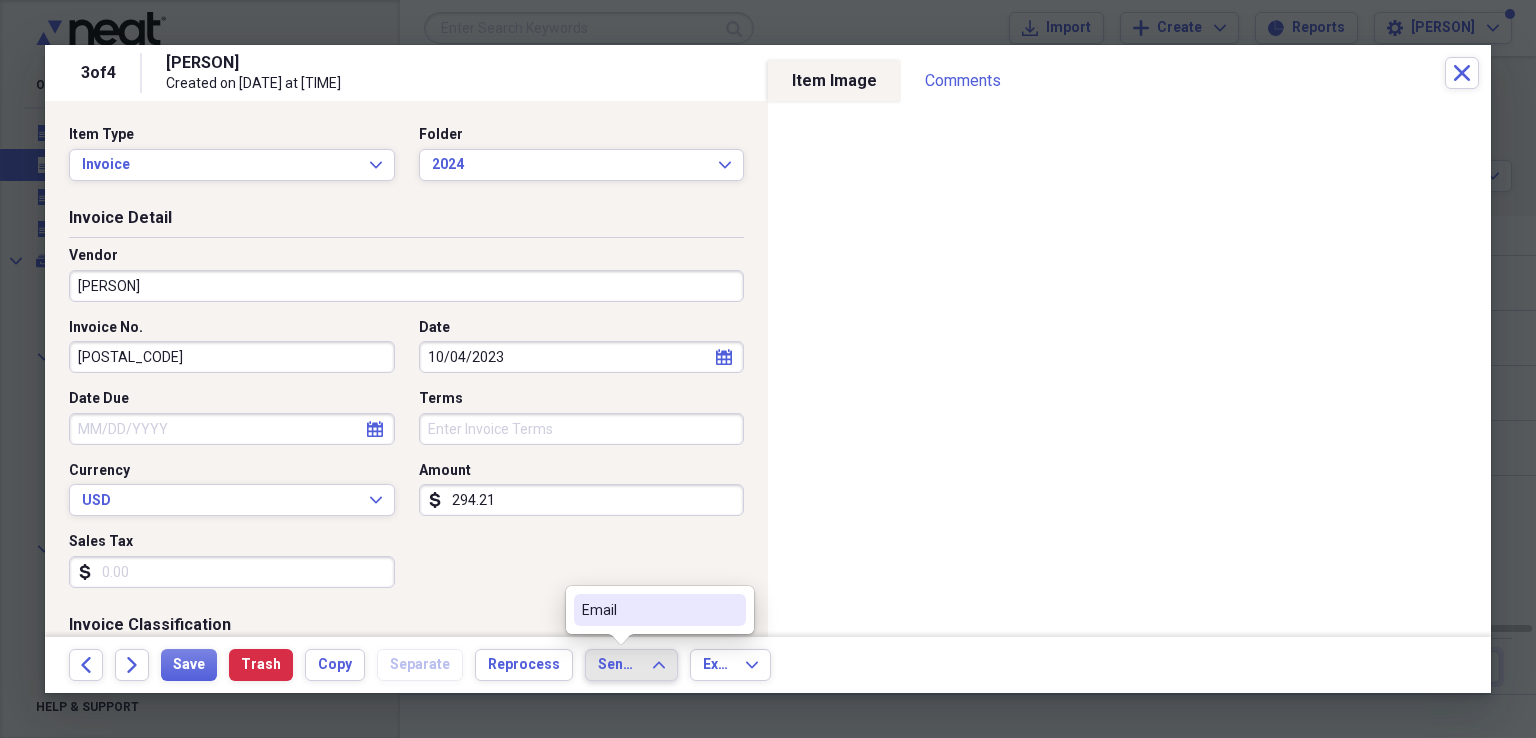 click 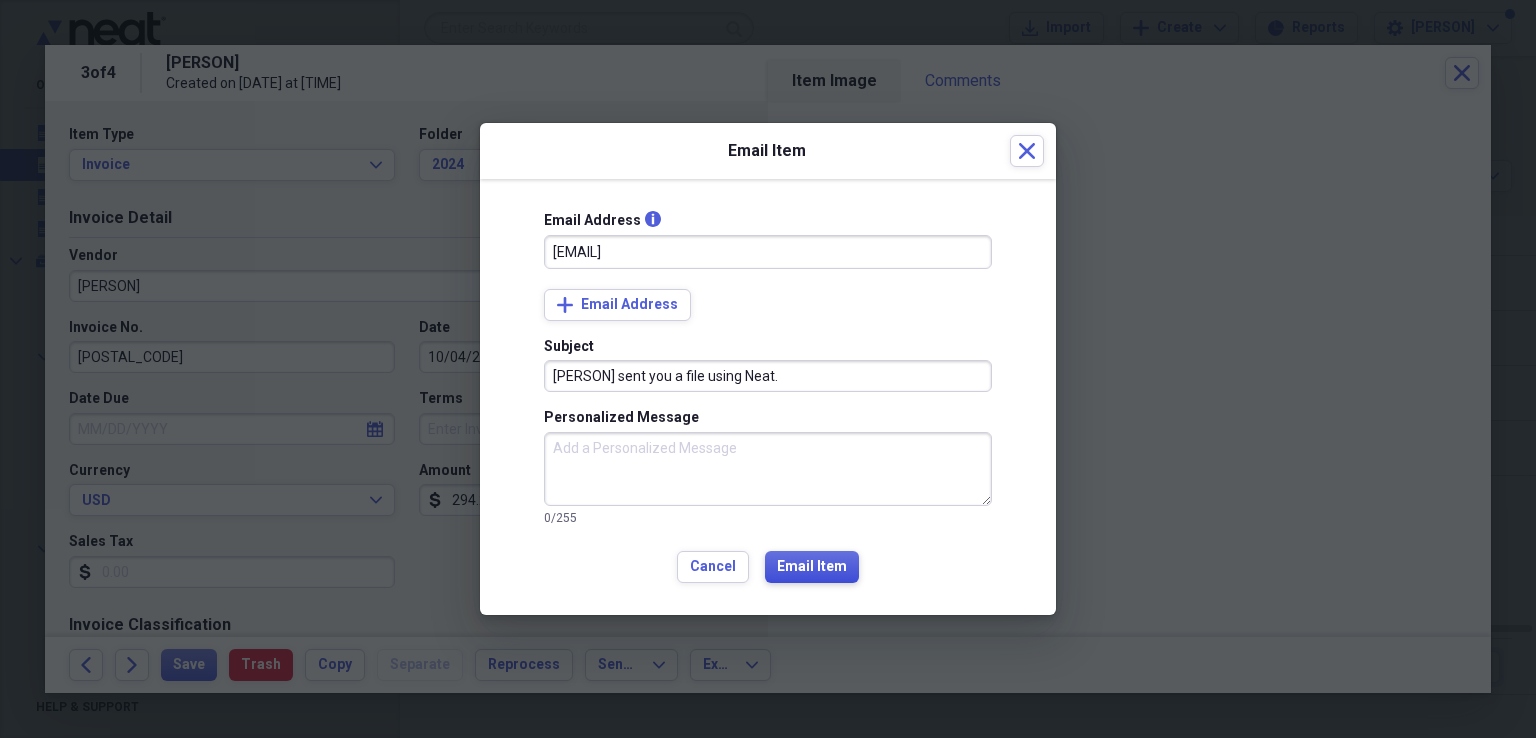 type on "[EMAIL]" 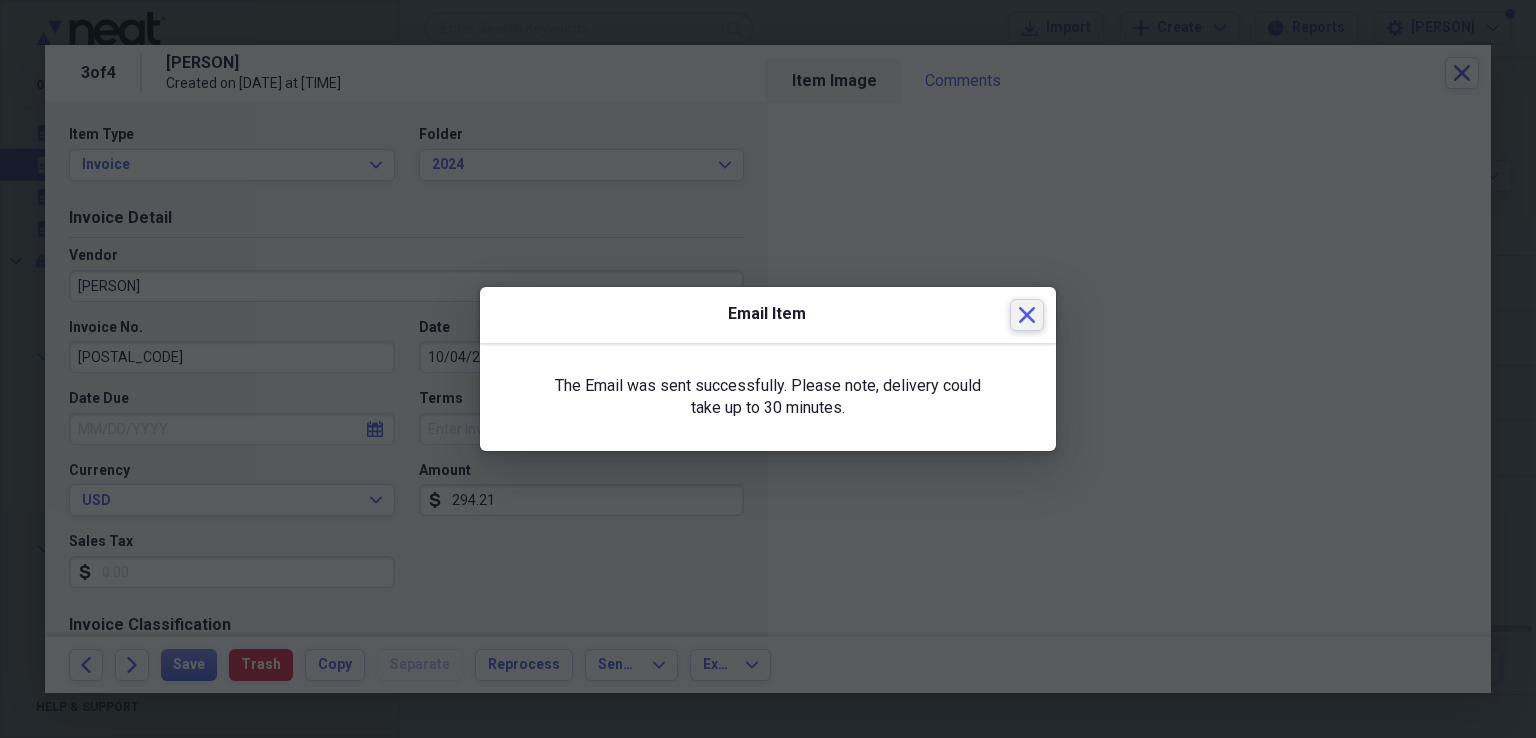 click 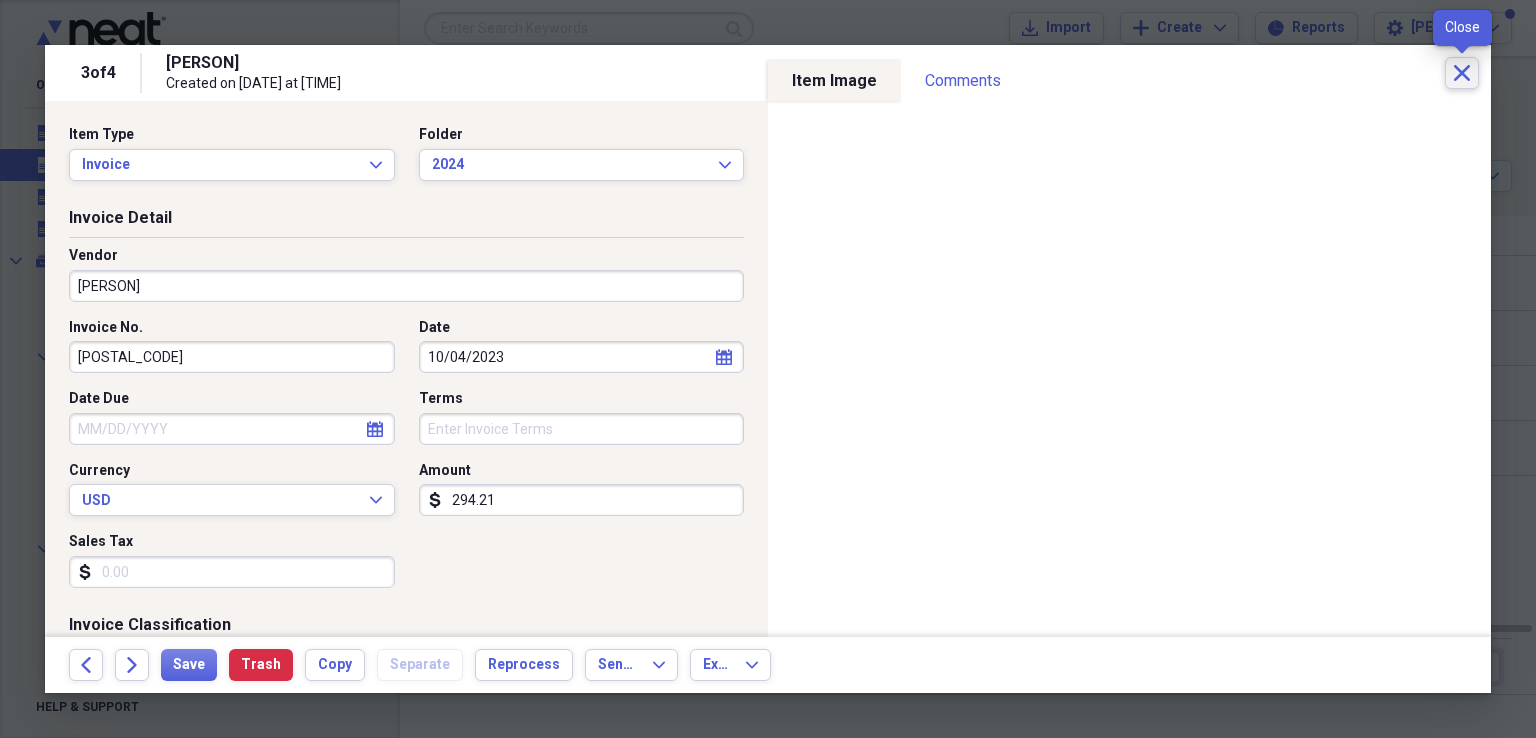 click 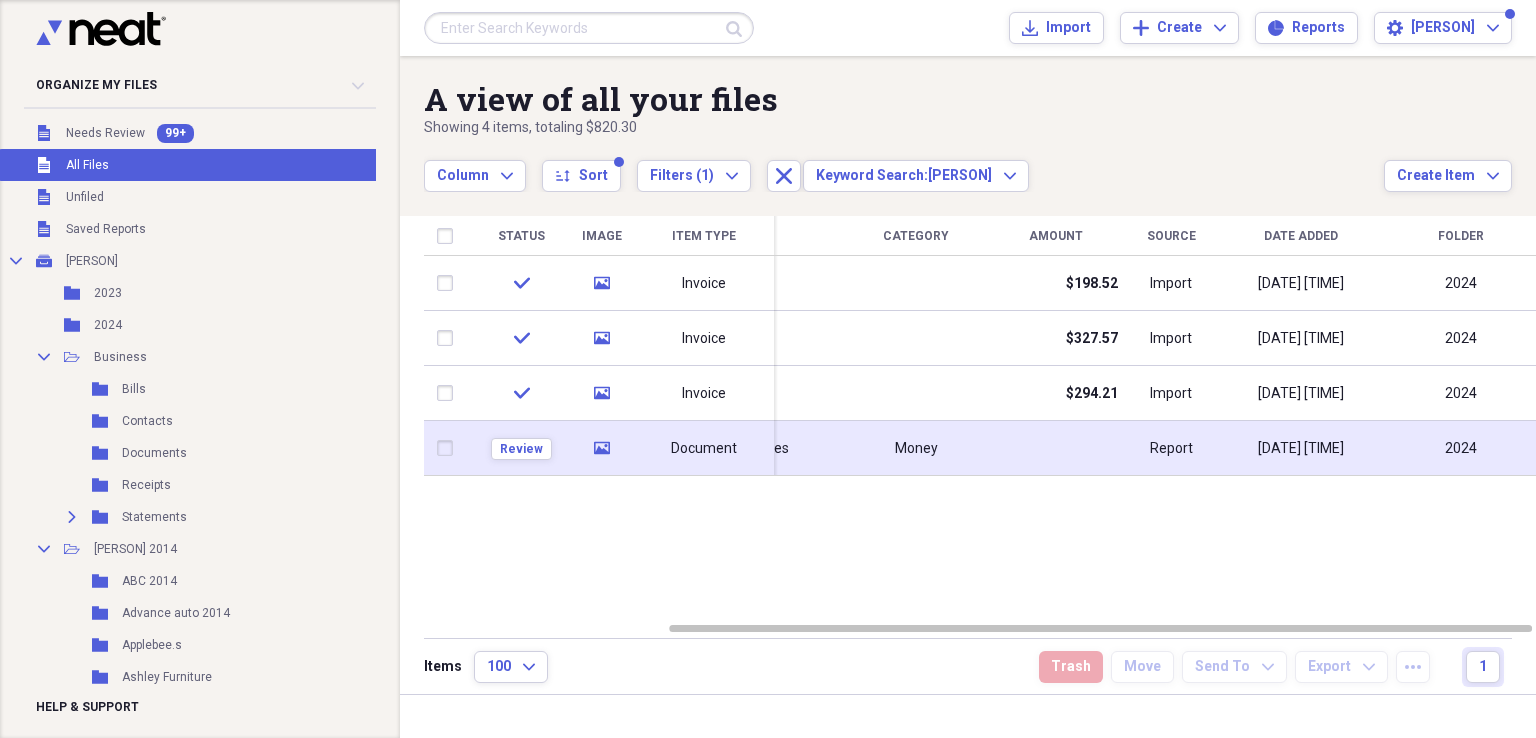 click on "[DATE] [TIME]" at bounding box center [1301, 449] 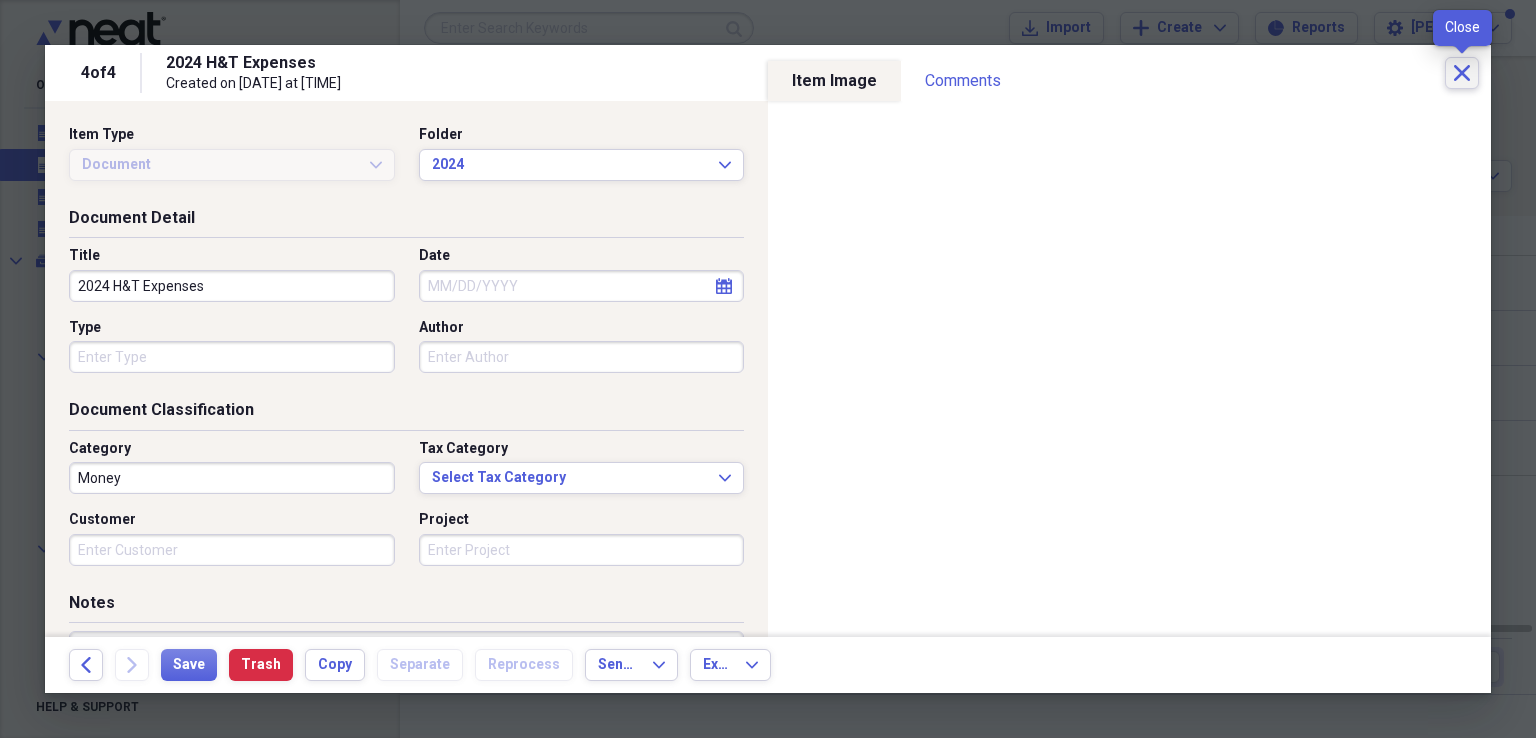 click 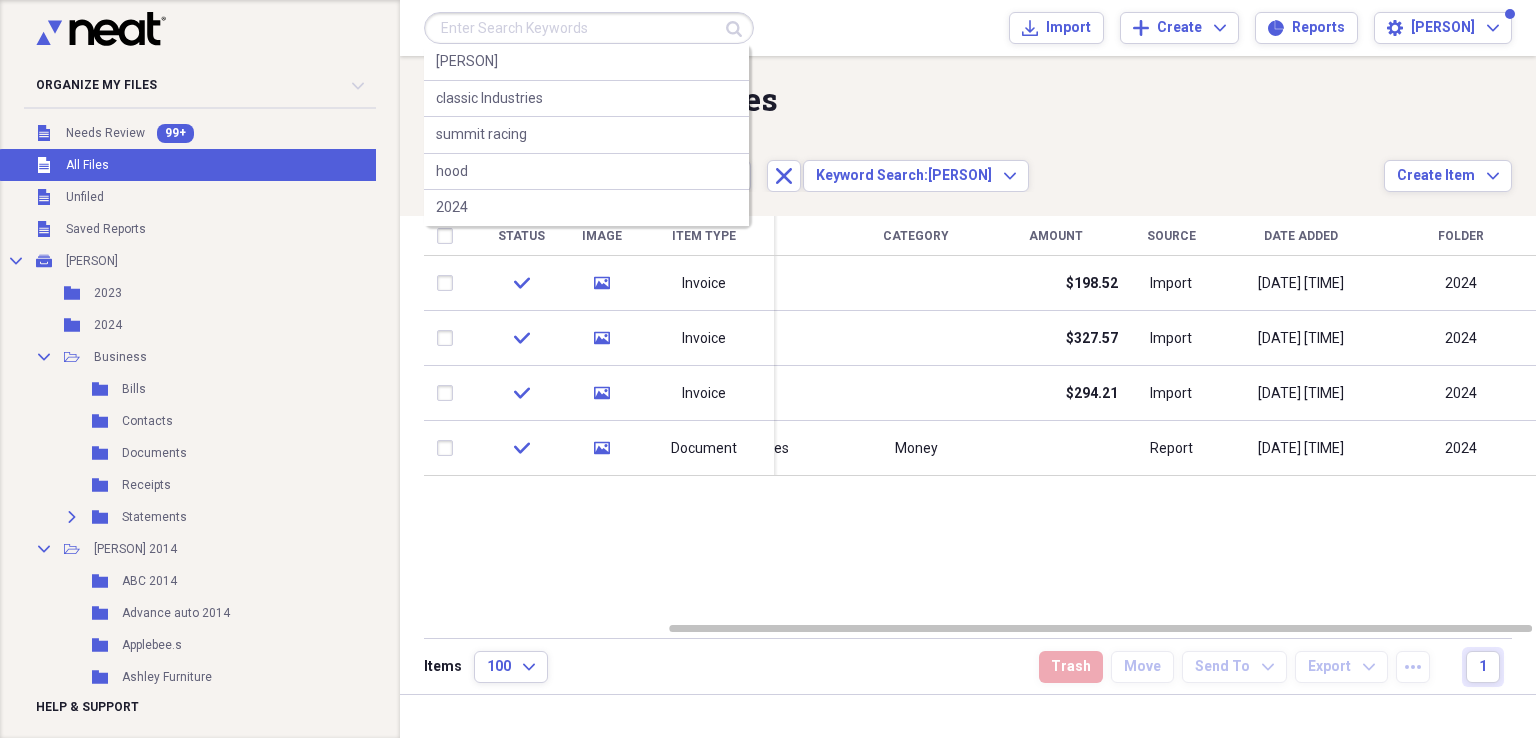 click at bounding box center (589, 28) 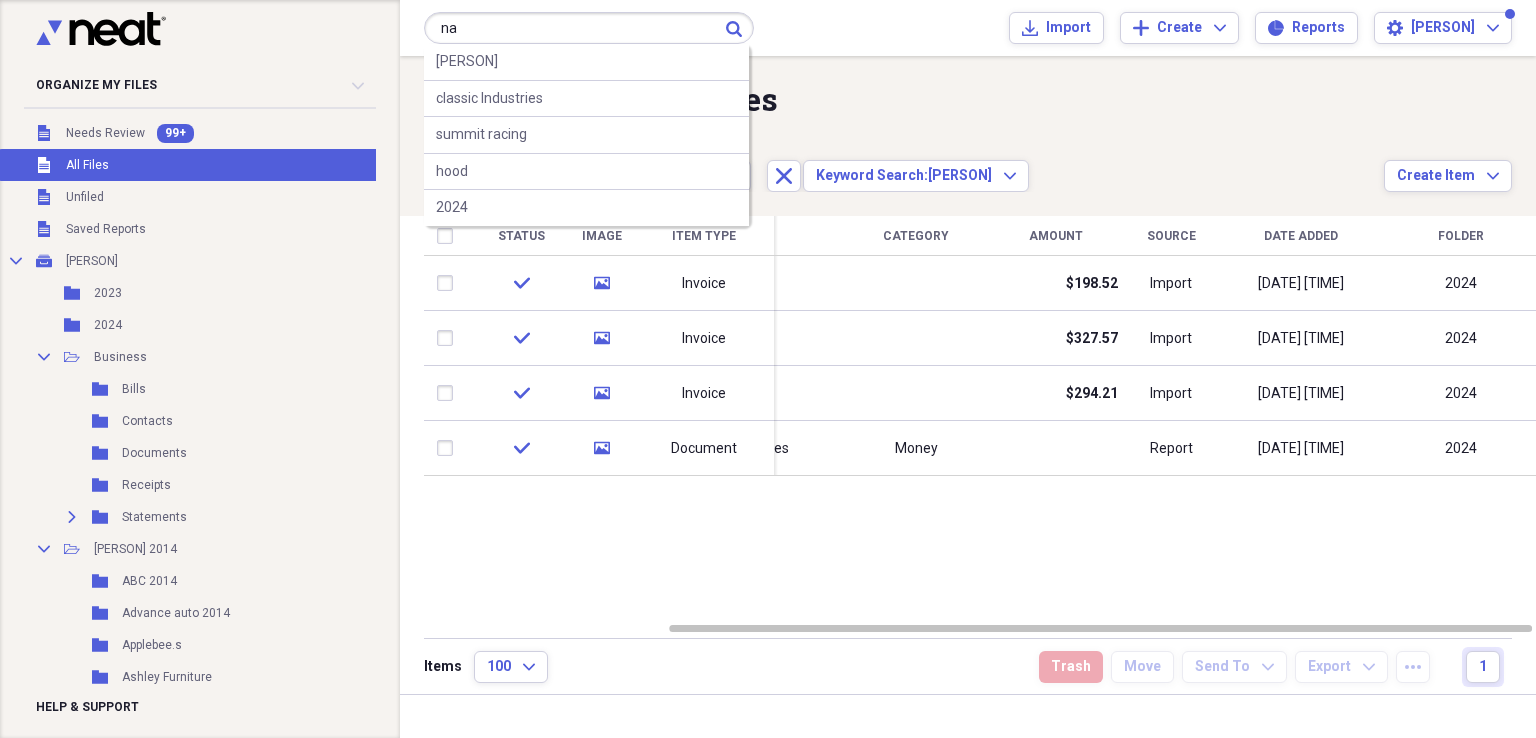 type on "n" 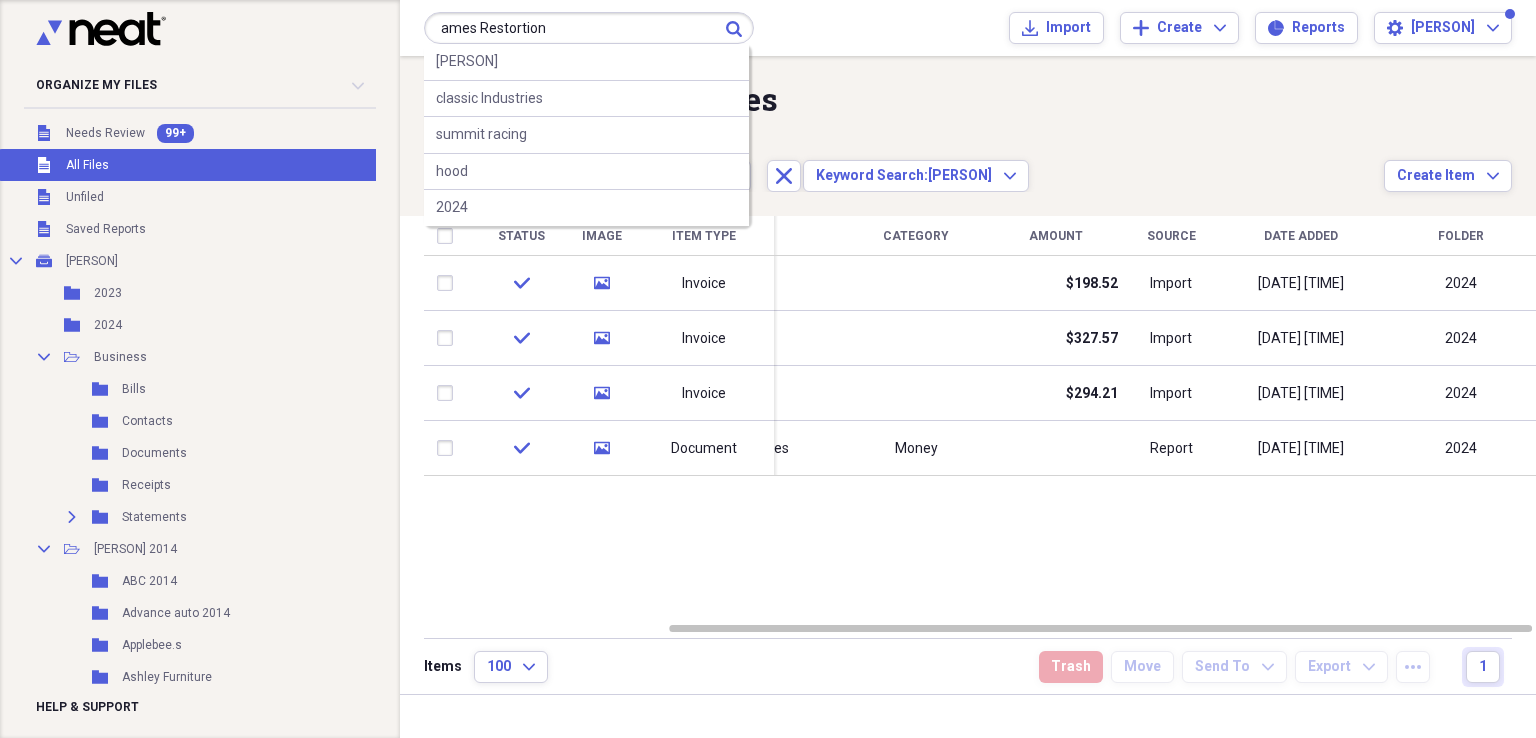 type on "ames Restortion" 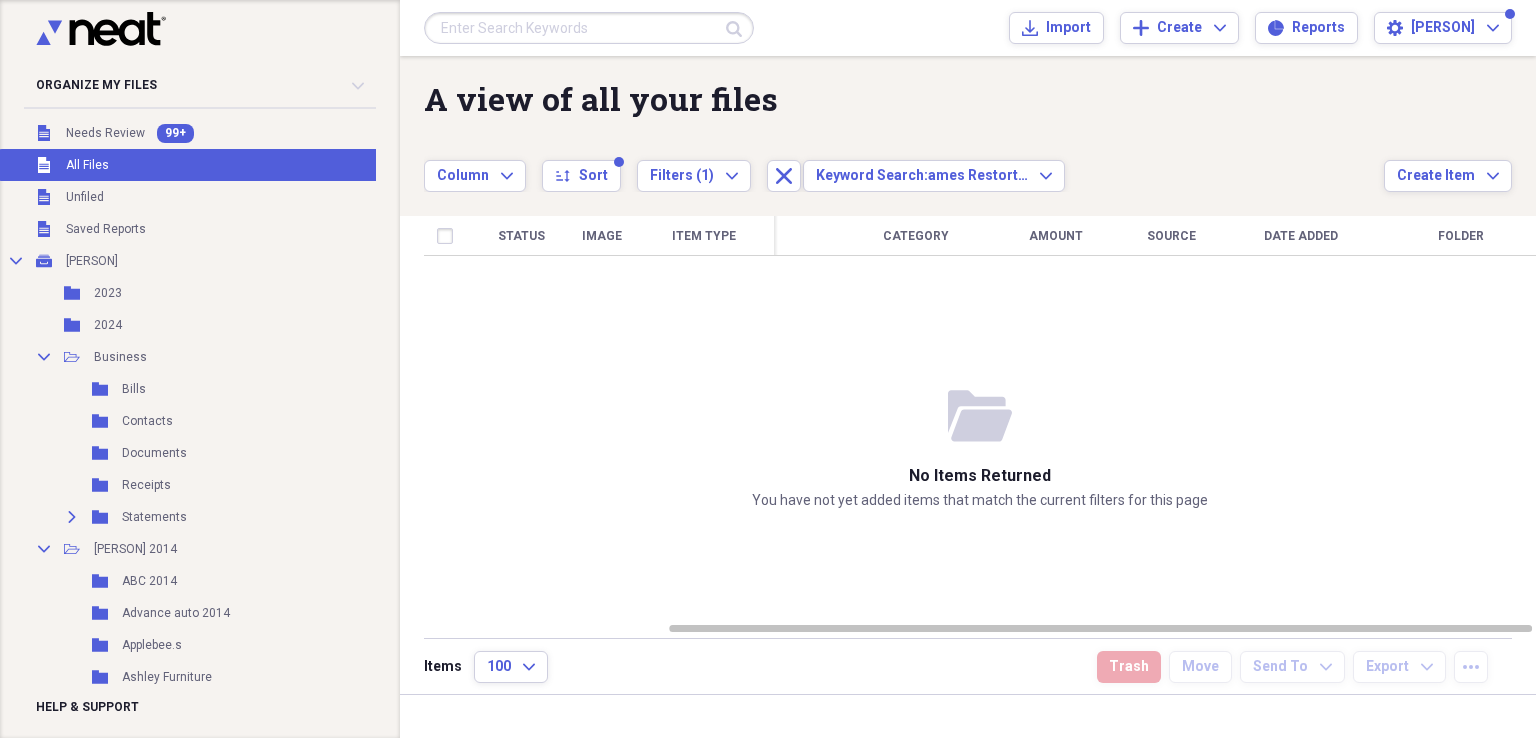 click at bounding box center (589, 28) 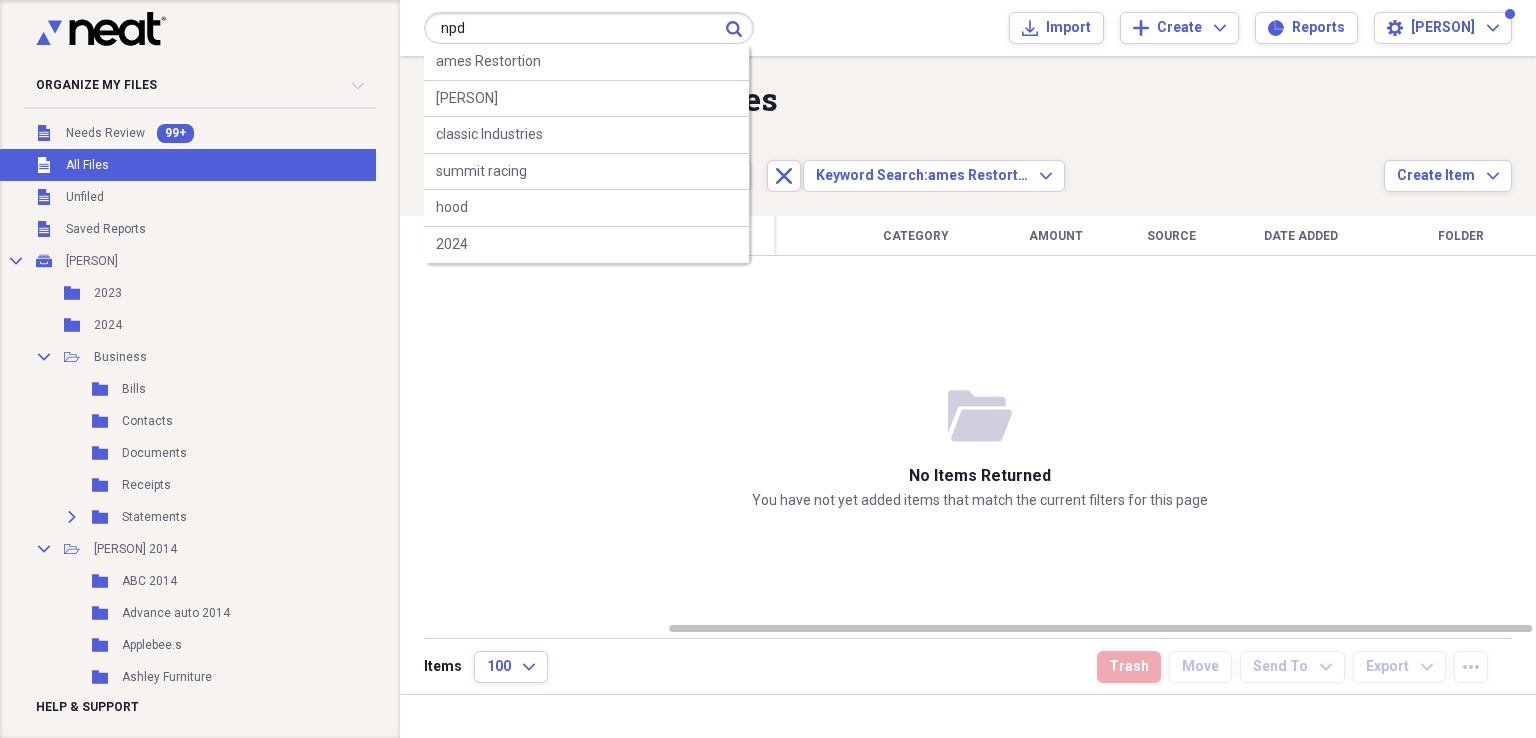 type on "npd" 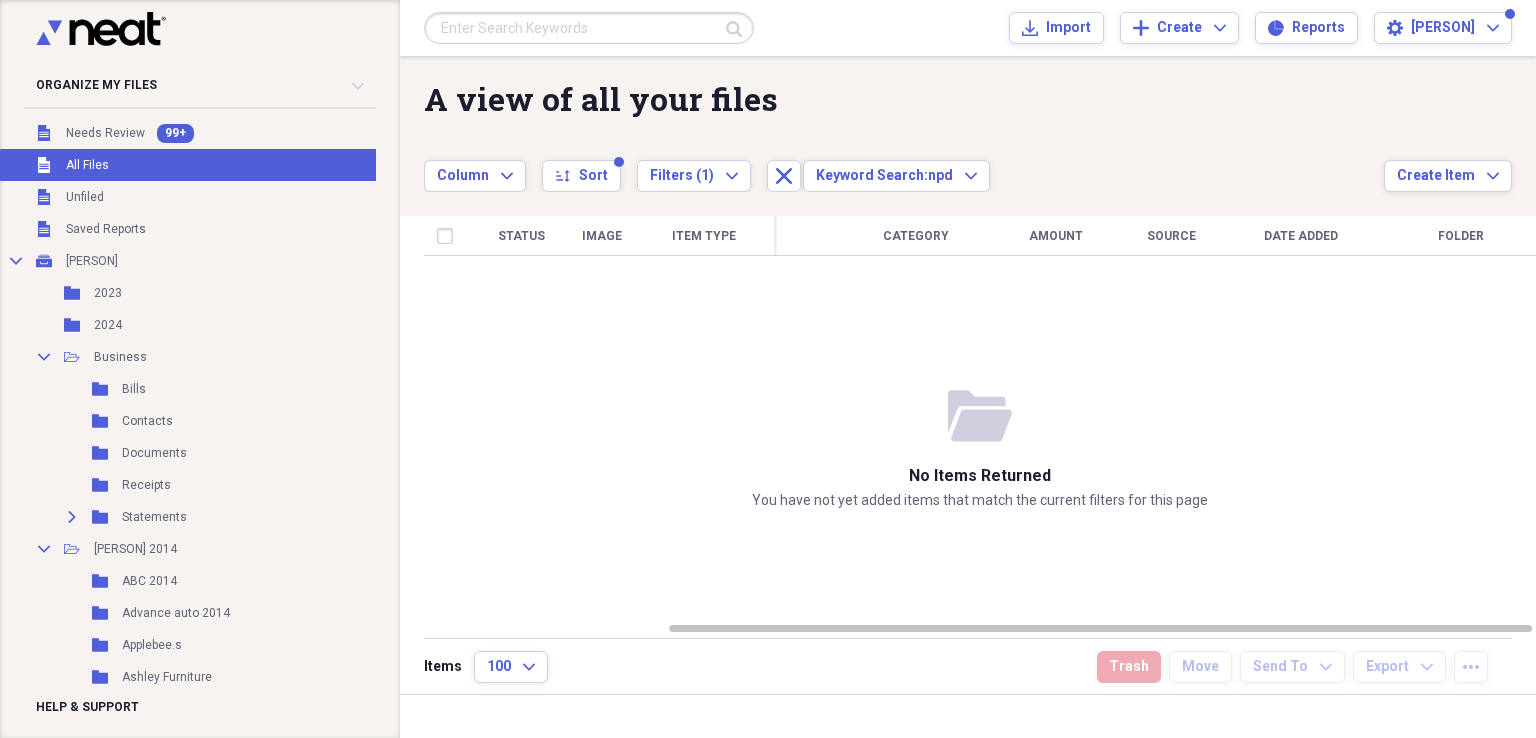 click on "A view of all your files Showing 0 items Column Expand sort Sort Filters (1) Expand Close Keyword Search:  npd Expand Create Item Expand" at bounding box center (968, 124) 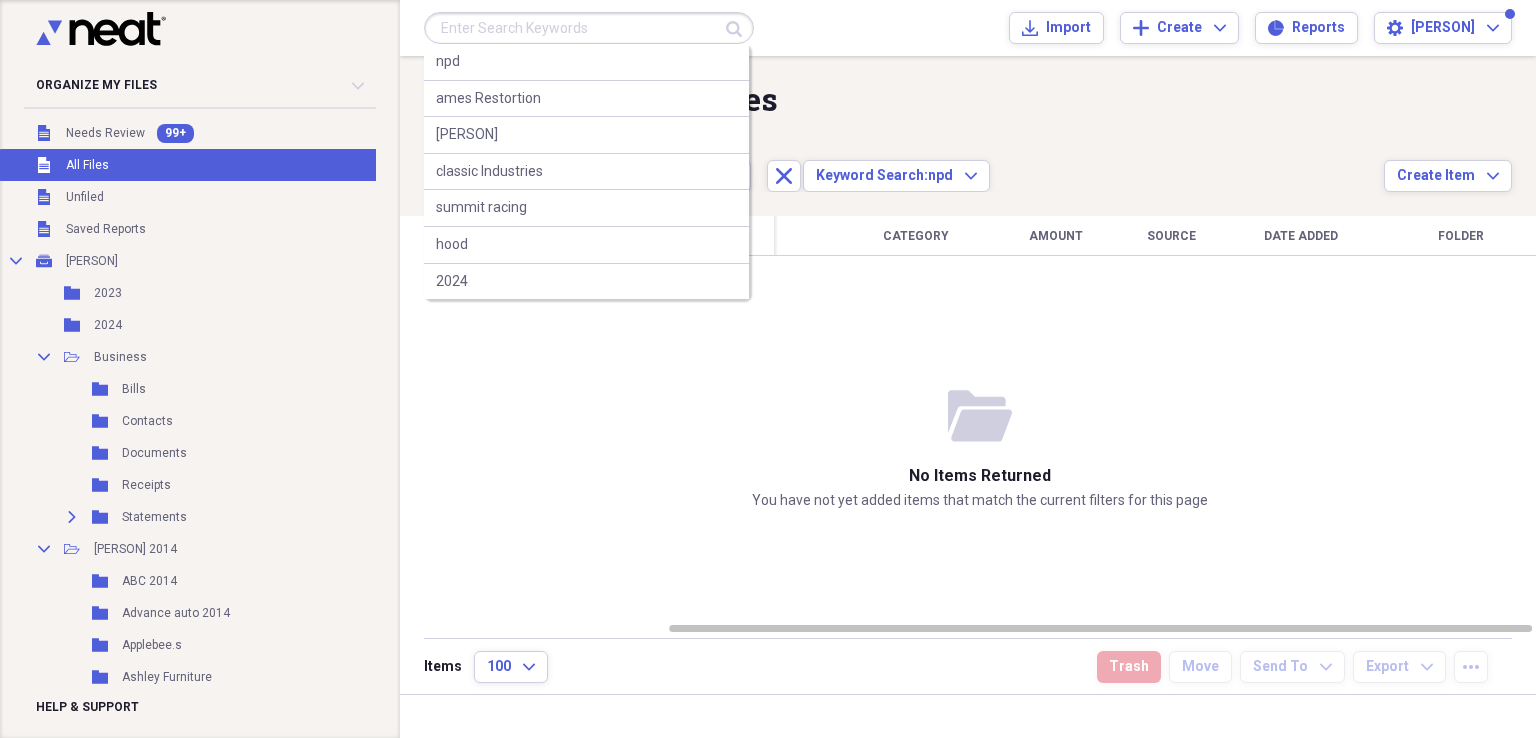 click at bounding box center (589, 28) 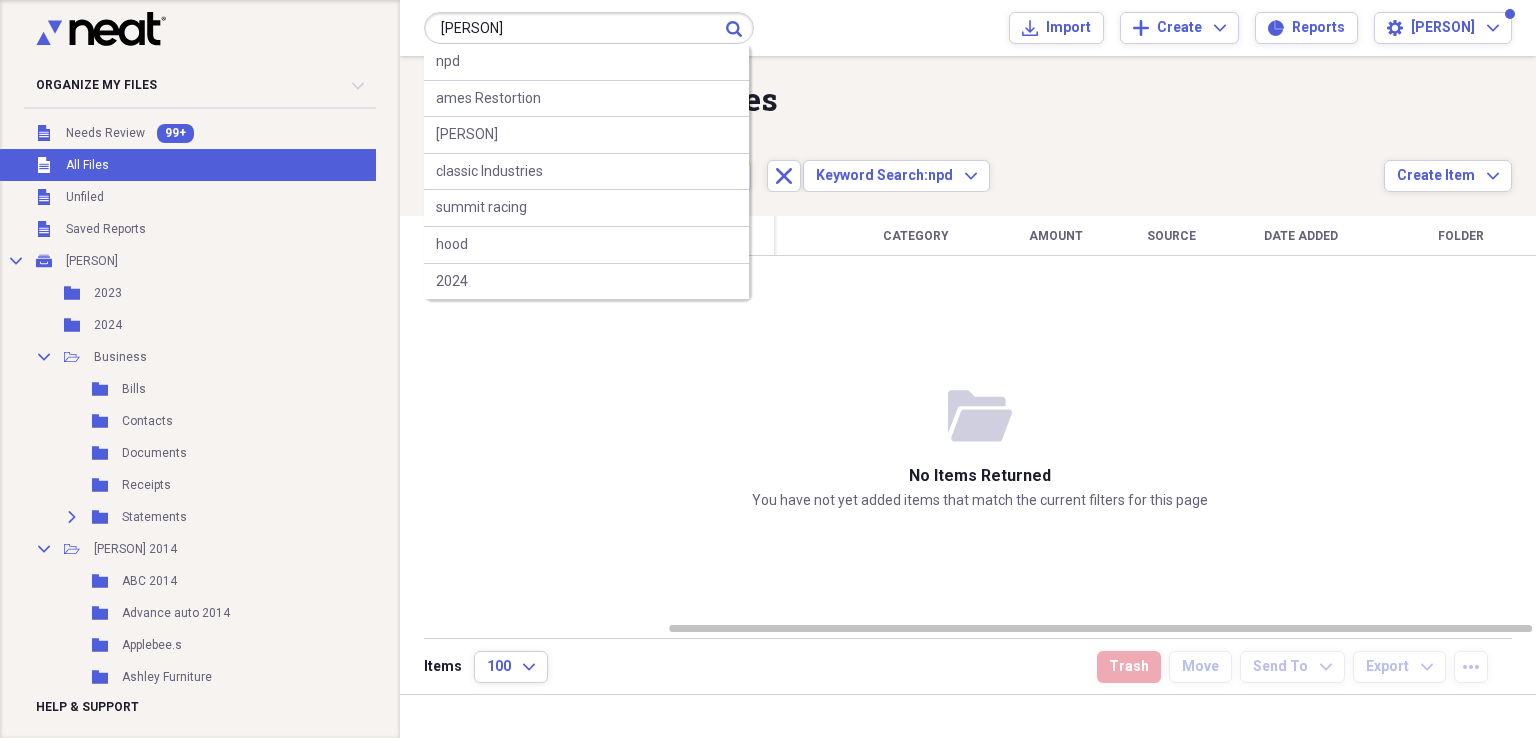 type on "[PERSON]" 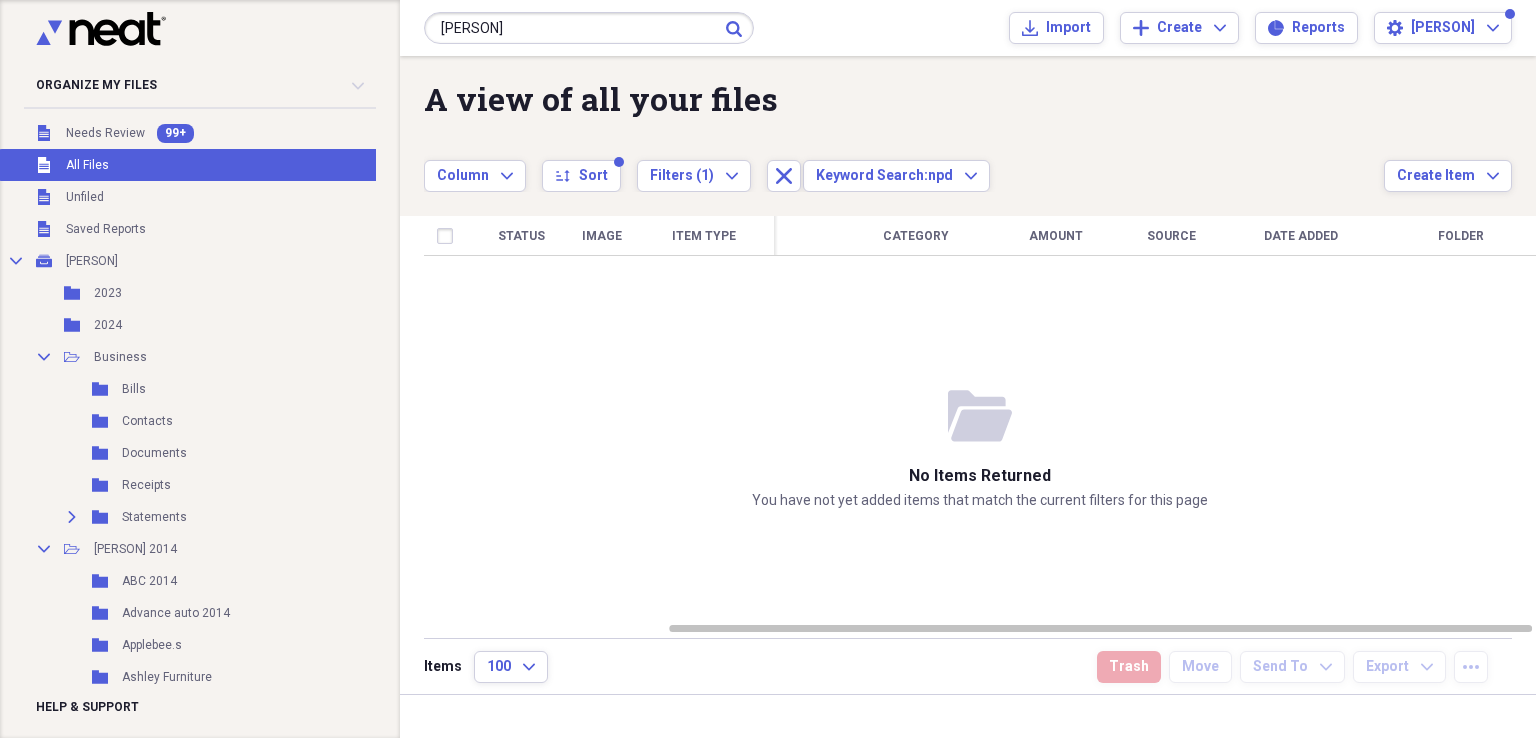 click 